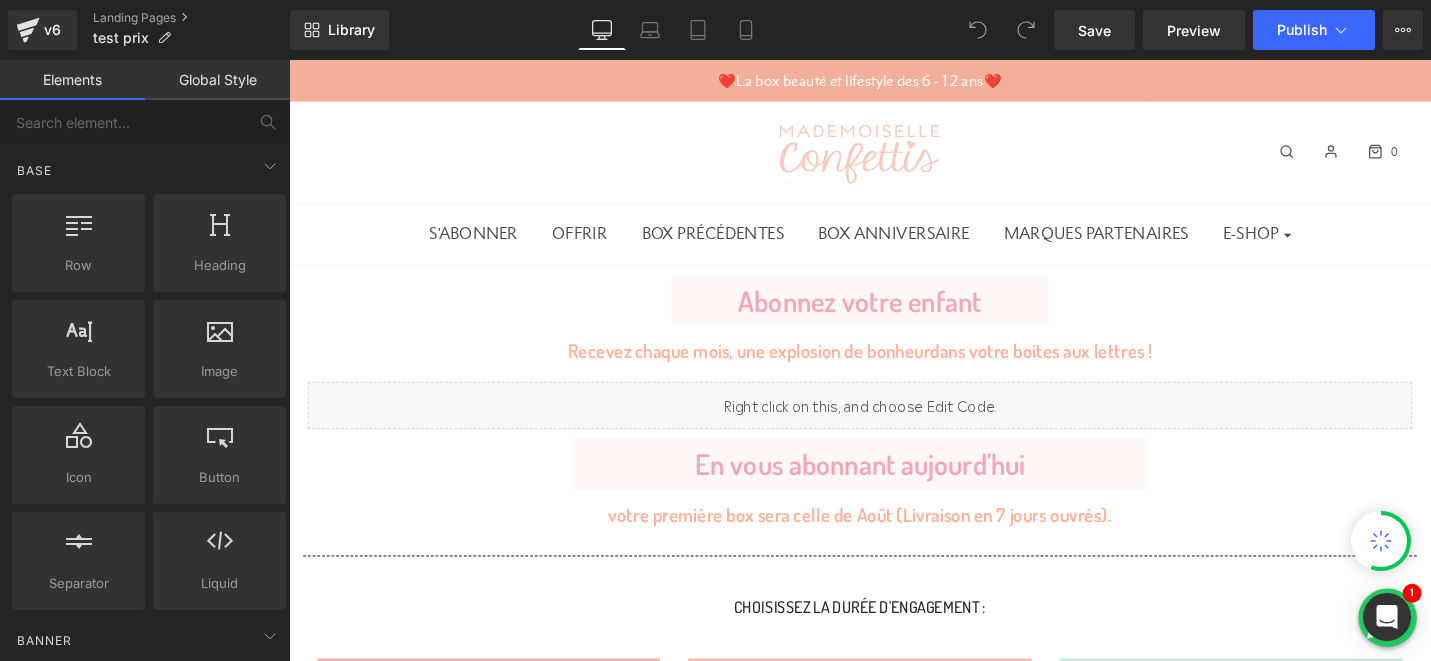 scroll, scrollTop: 645, scrollLeft: 0, axis: vertical 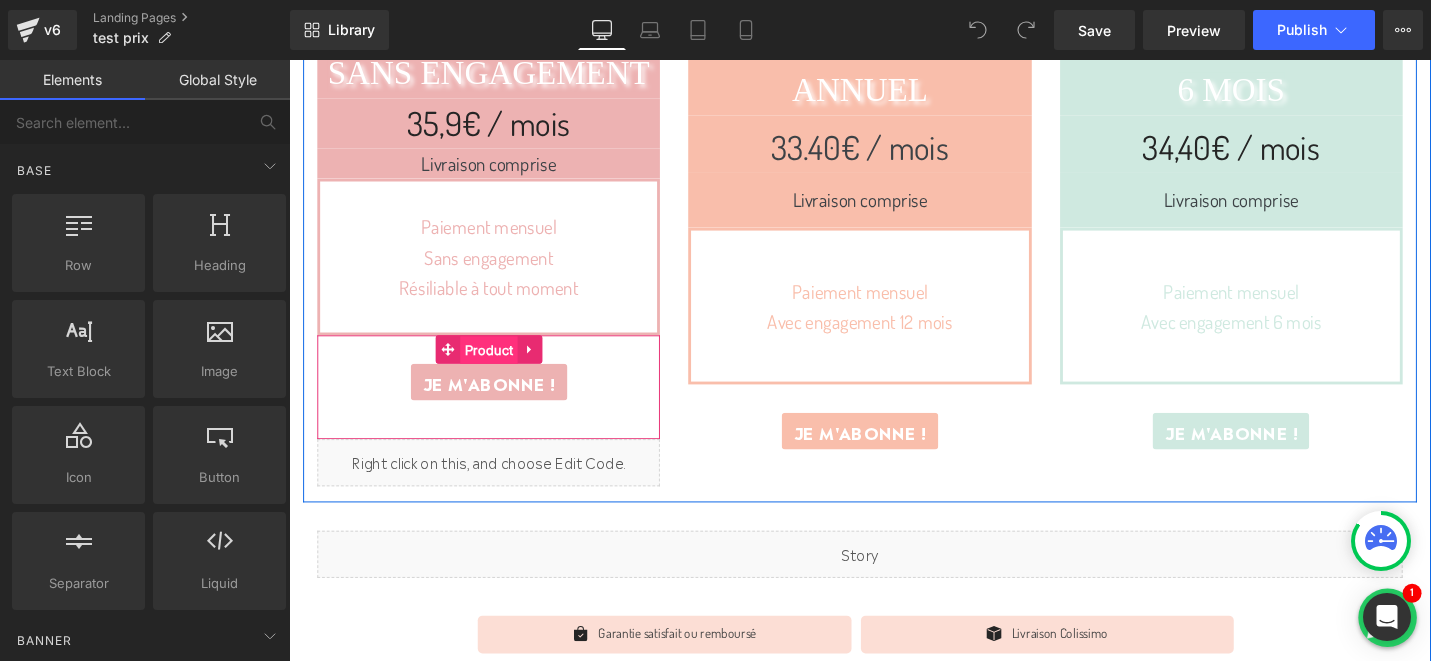 click on "Product" at bounding box center [500, 368] 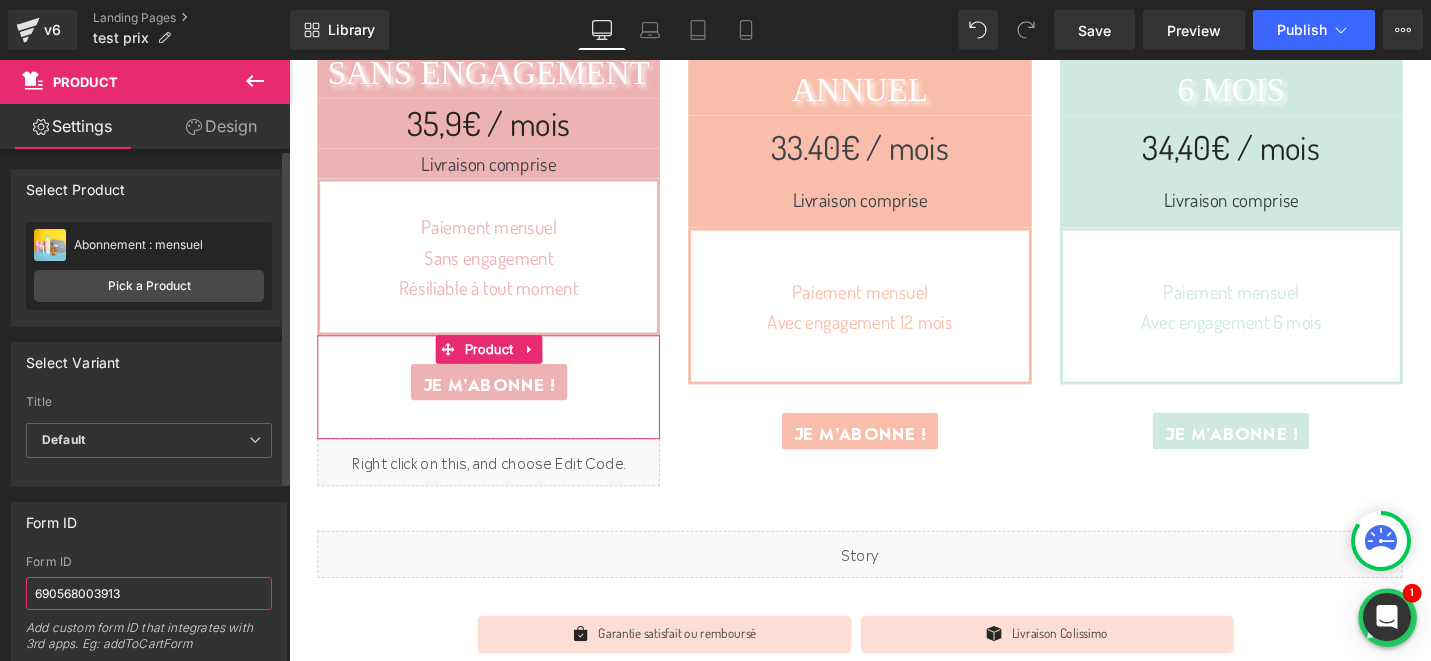 click on "690568003913" at bounding box center (149, 593) 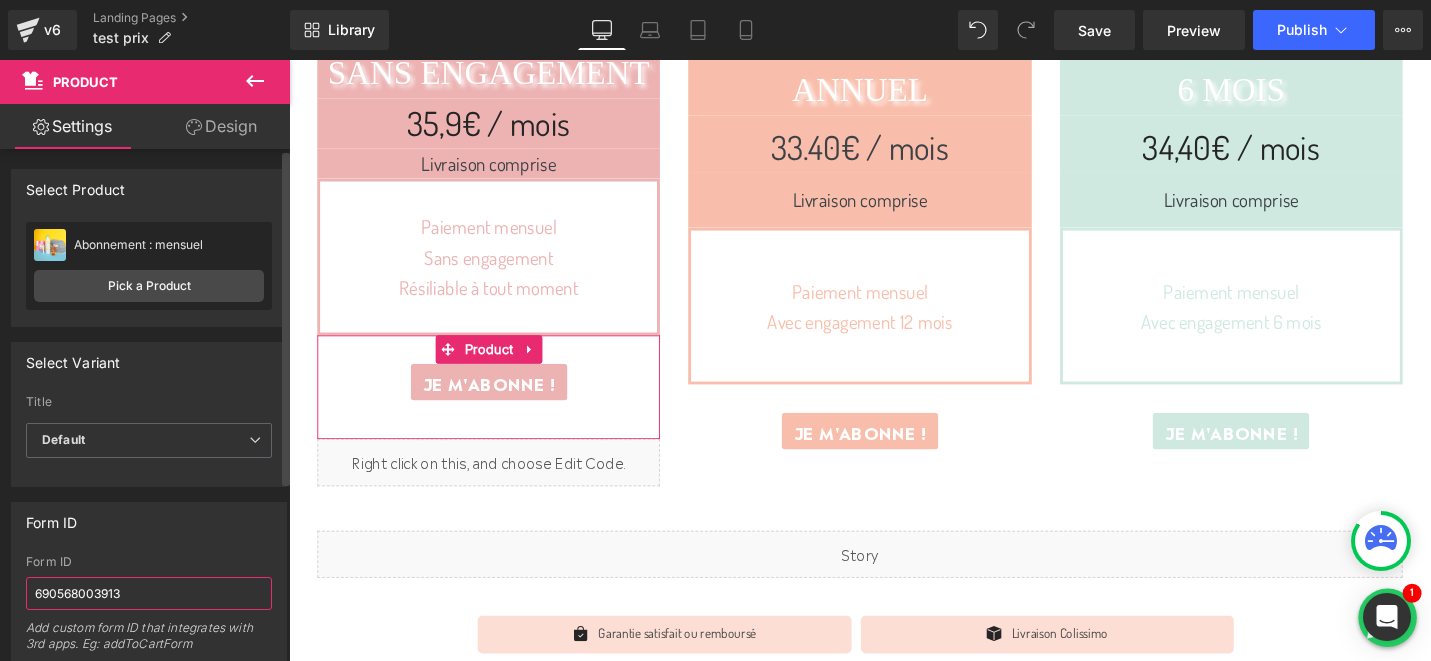 click on "690568003913" at bounding box center (149, 593) 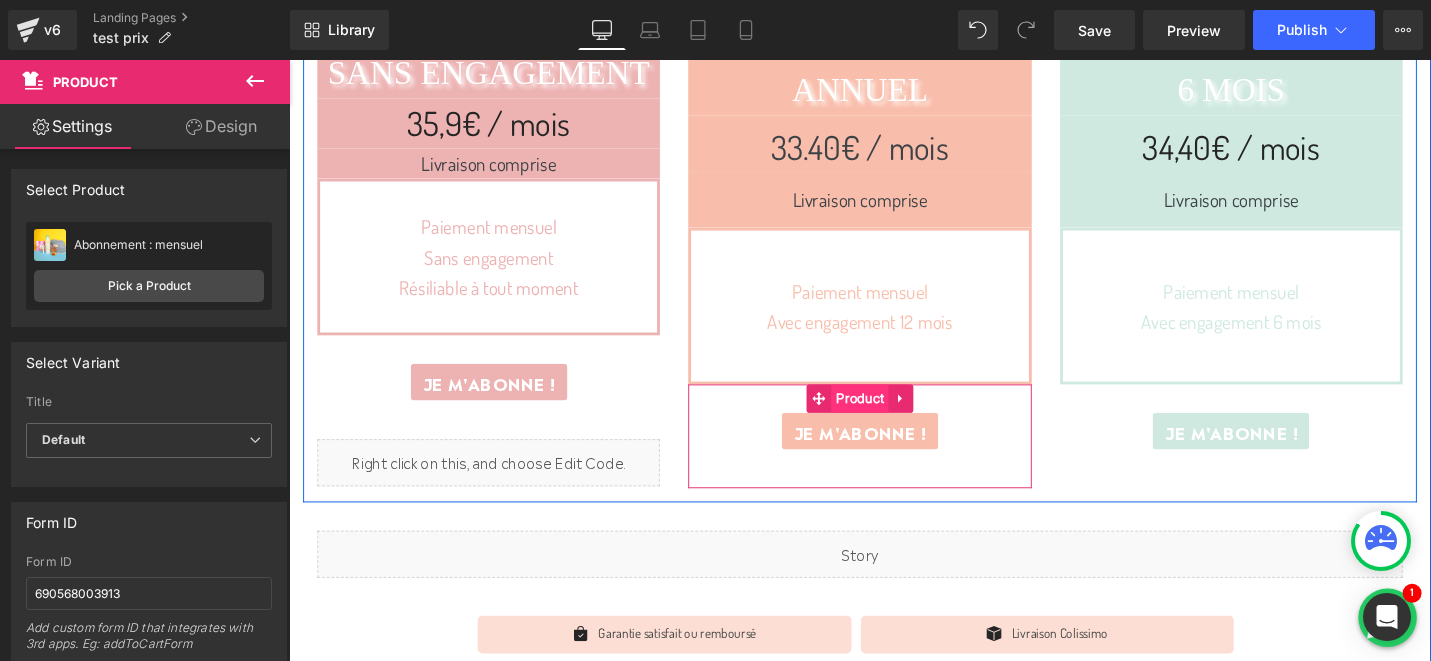 click on "Product" at bounding box center [893, 419] 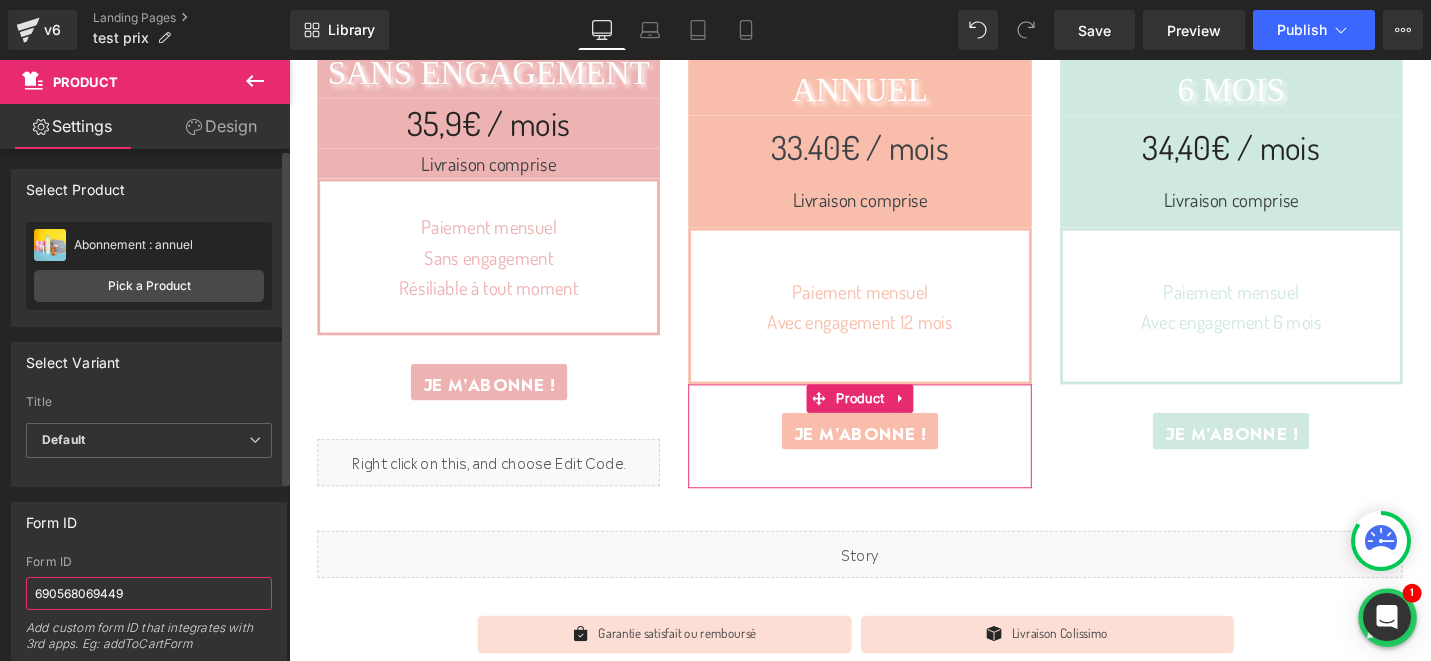 click on "690568069449" at bounding box center (149, 593) 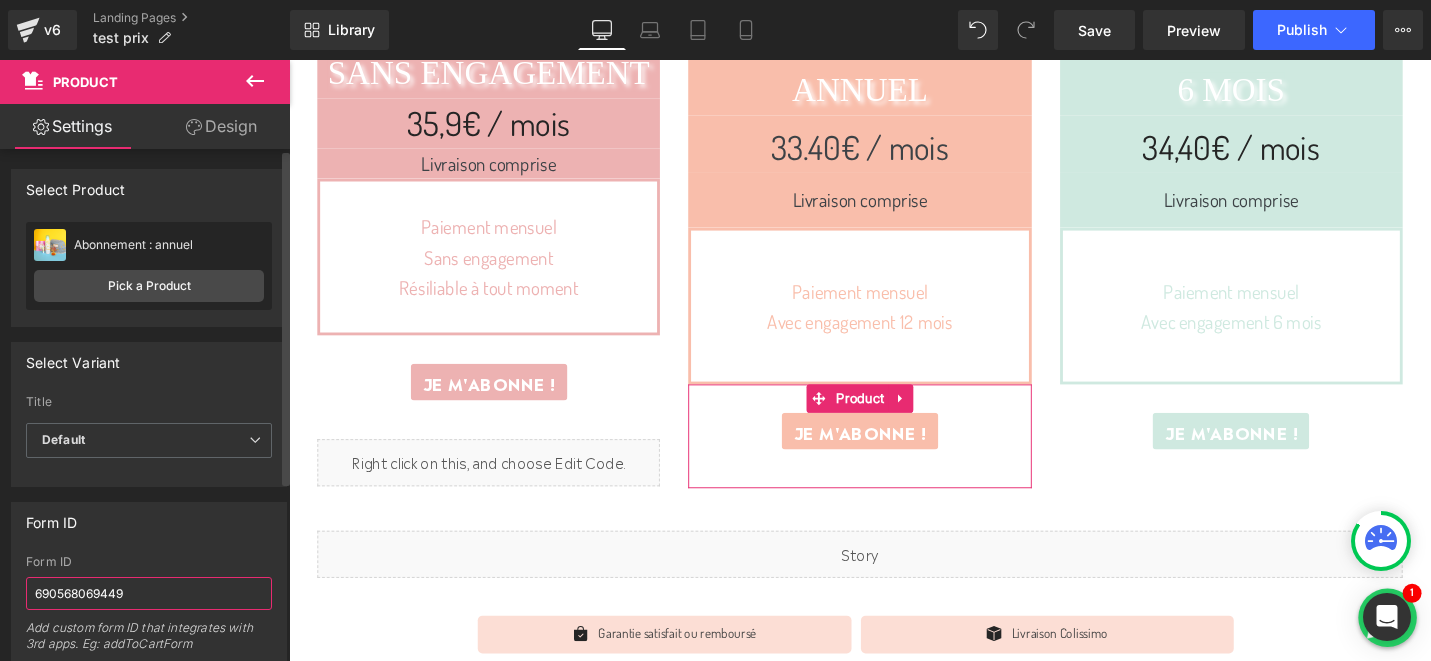 click on "690568069449" at bounding box center [149, 593] 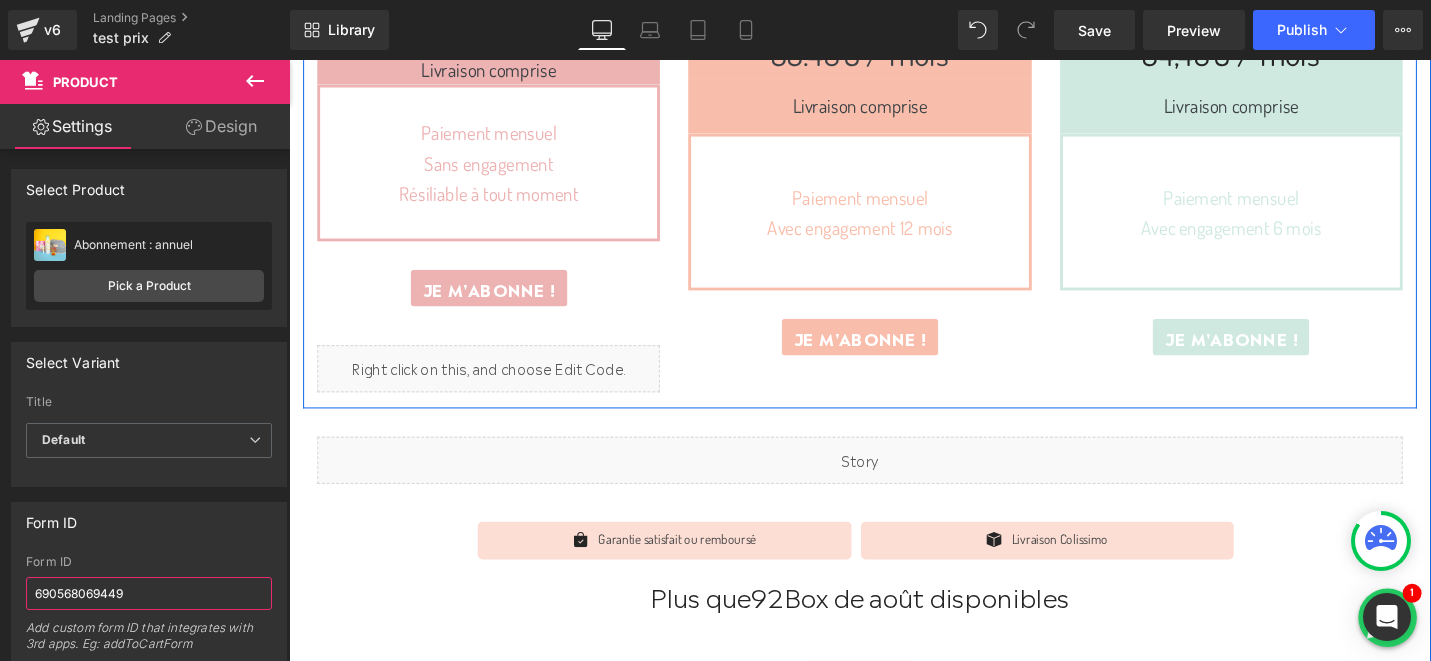 scroll, scrollTop: 760, scrollLeft: 0, axis: vertical 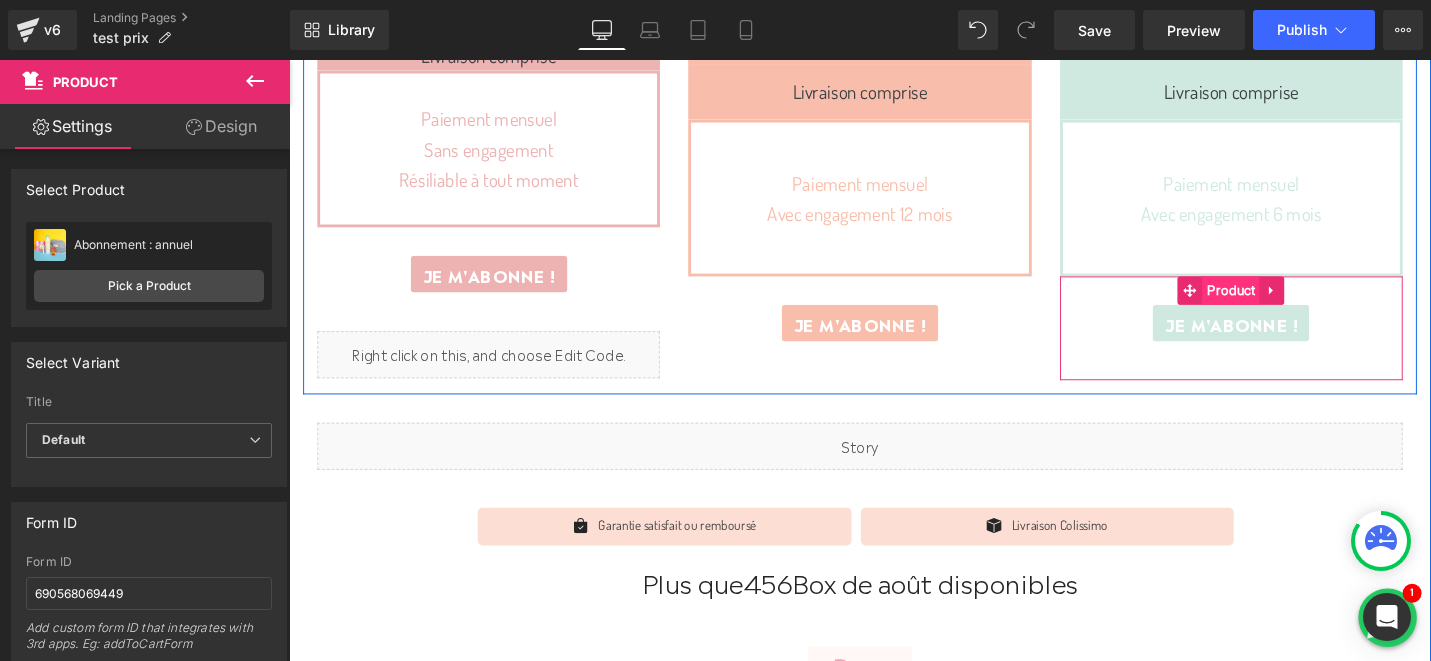click on "Product" at bounding box center (1287, 304) 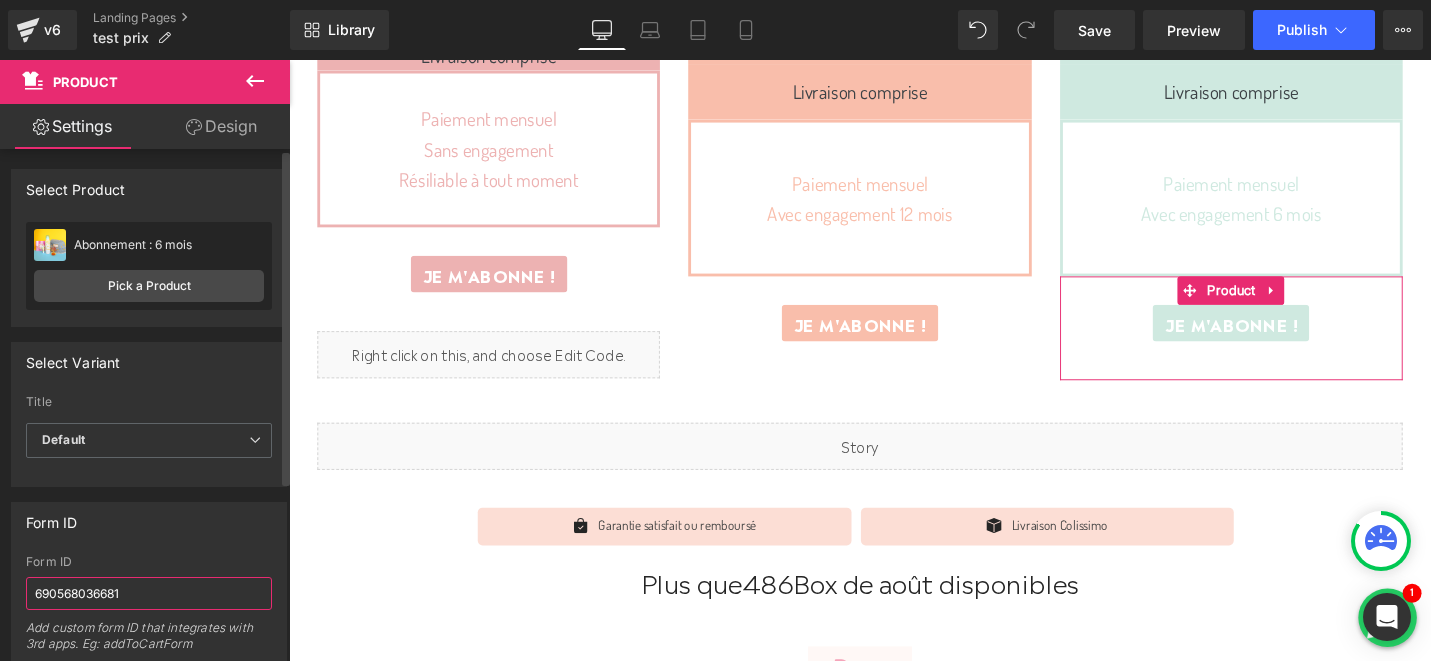 click on "690568036681" at bounding box center [149, 593] 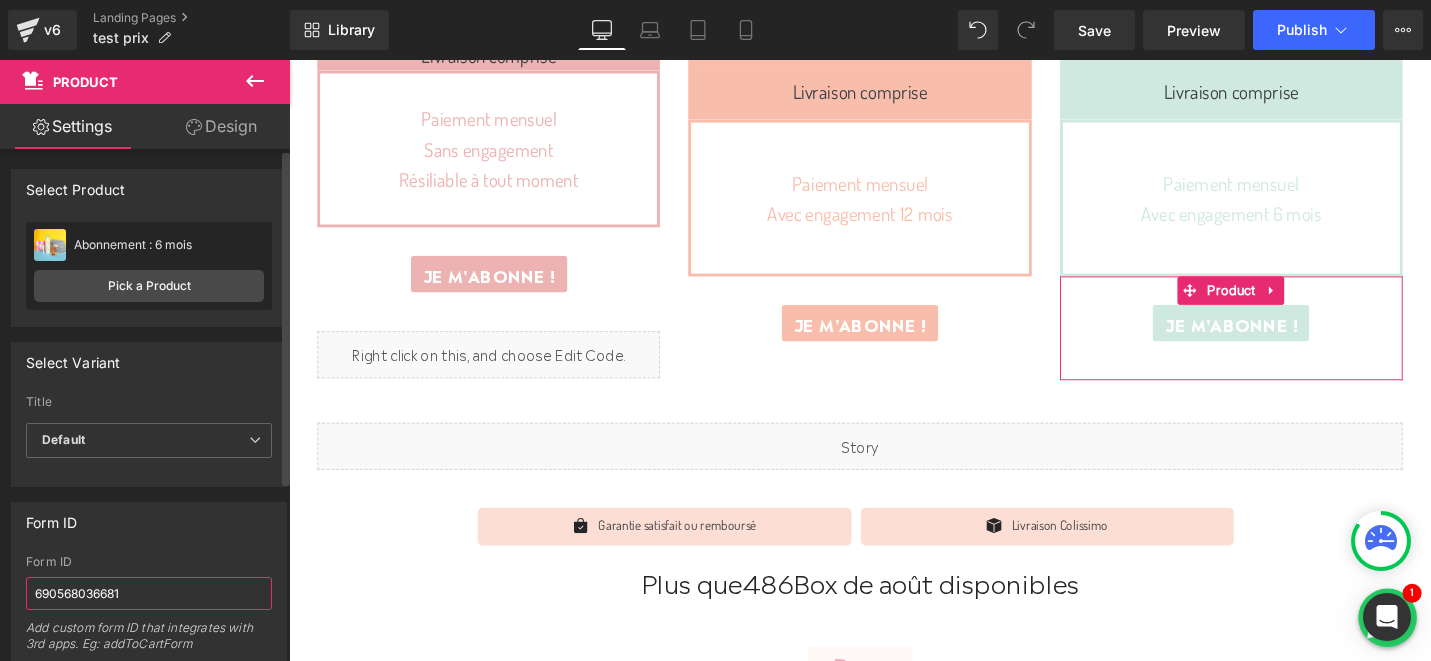 click on "690568036681" at bounding box center [149, 593] 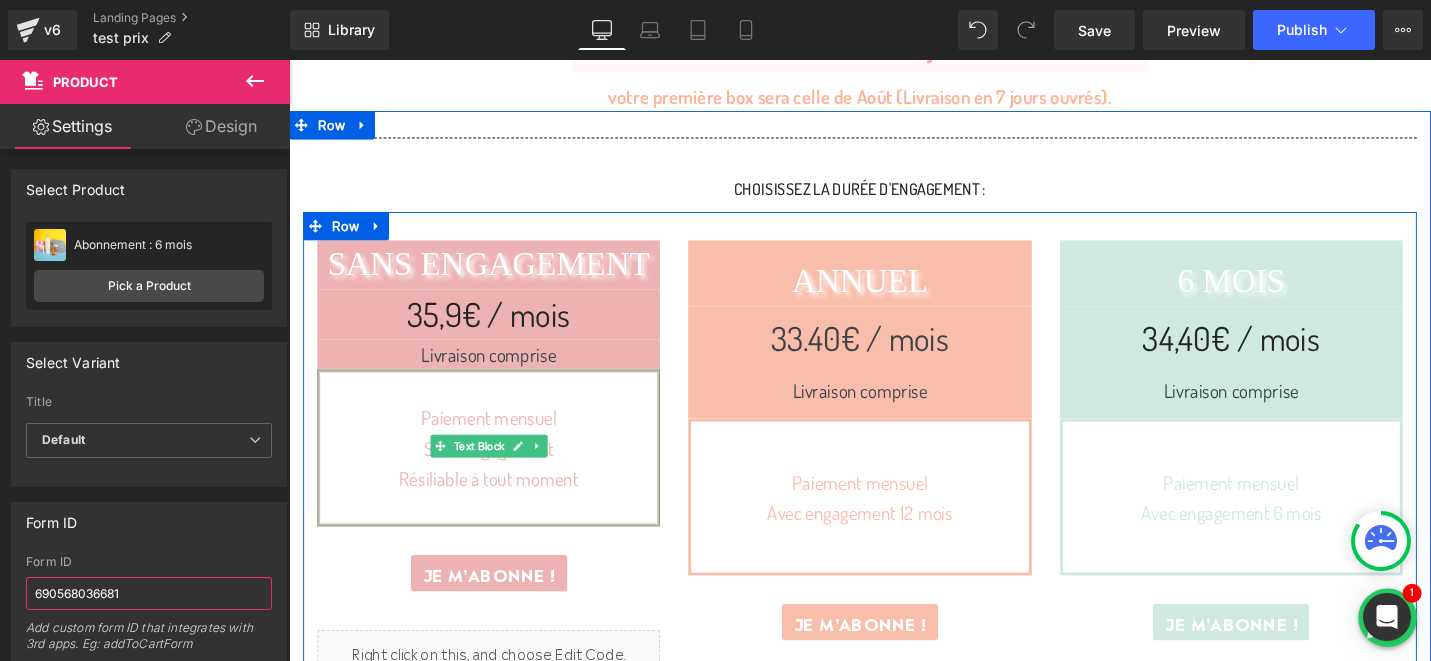 scroll, scrollTop: 618, scrollLeft: 0, axis: vertical 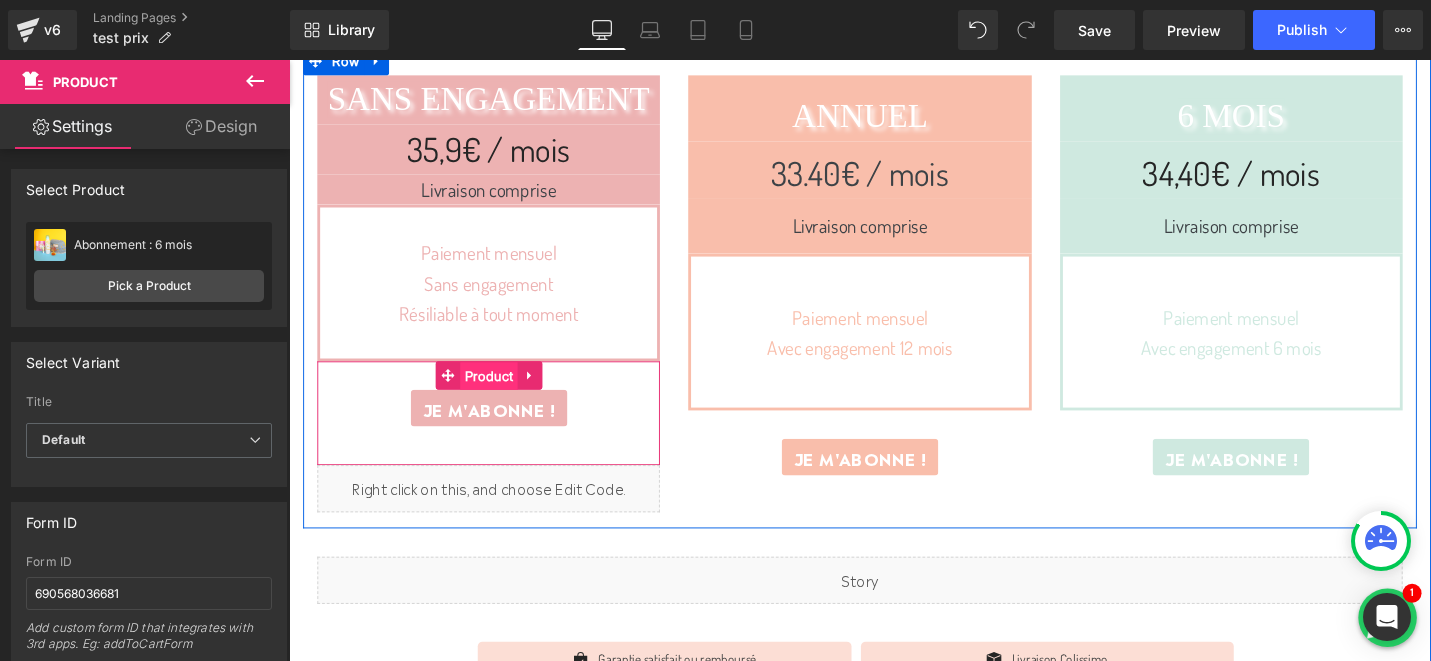click on "Product" at bounding box center (500, 395) 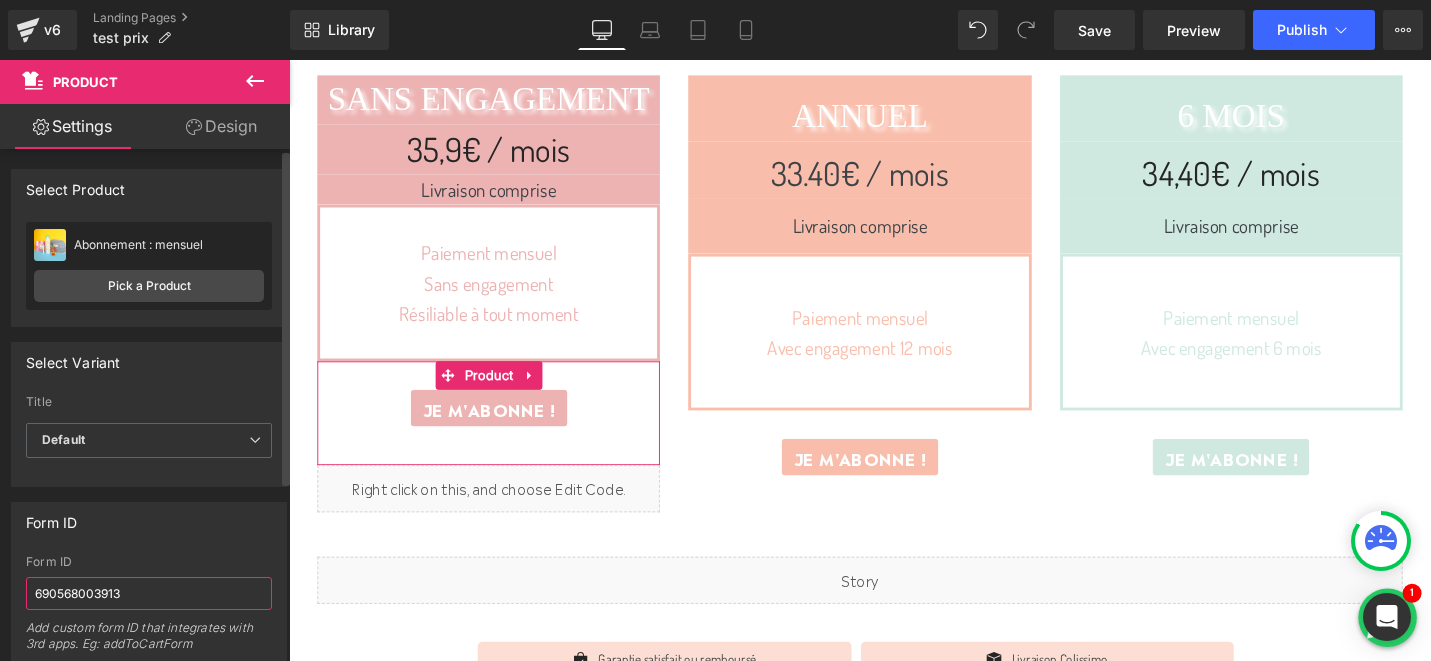 click on "690568003913" at bounding box center (149, 593) 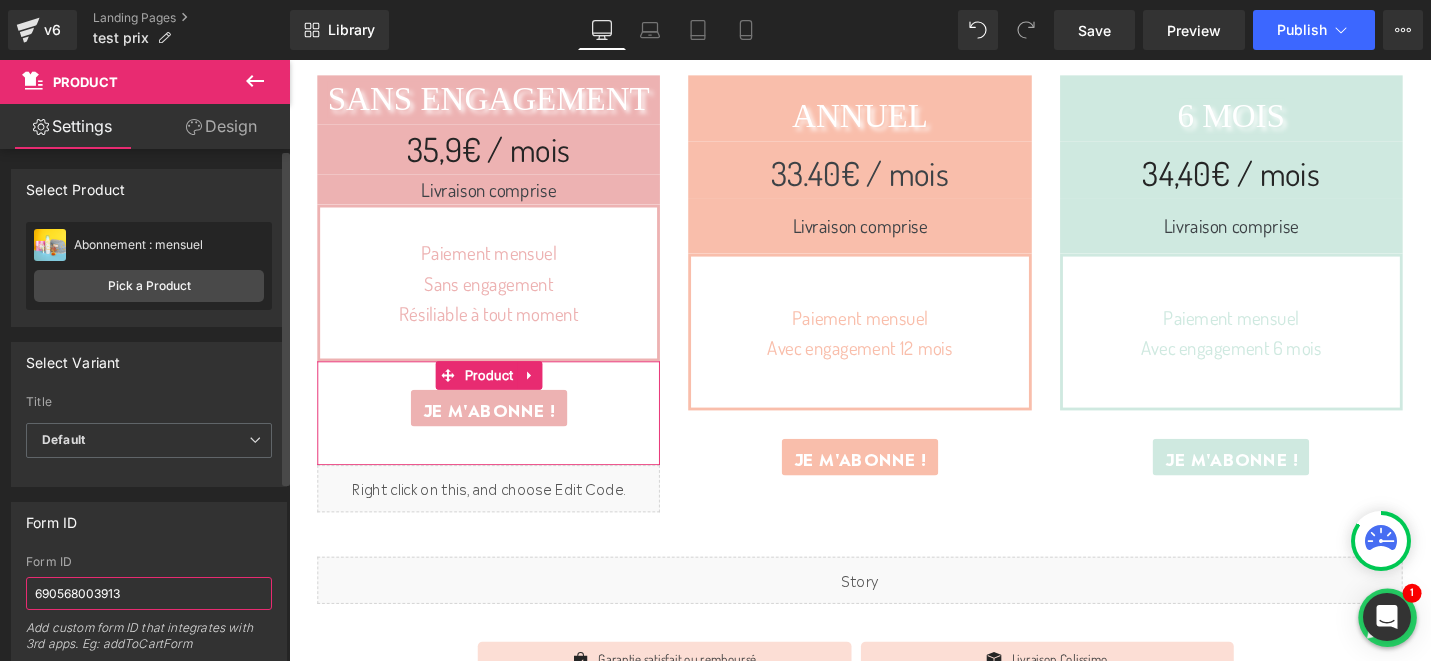 click on "690568003913" at bounding box center [149, 593] 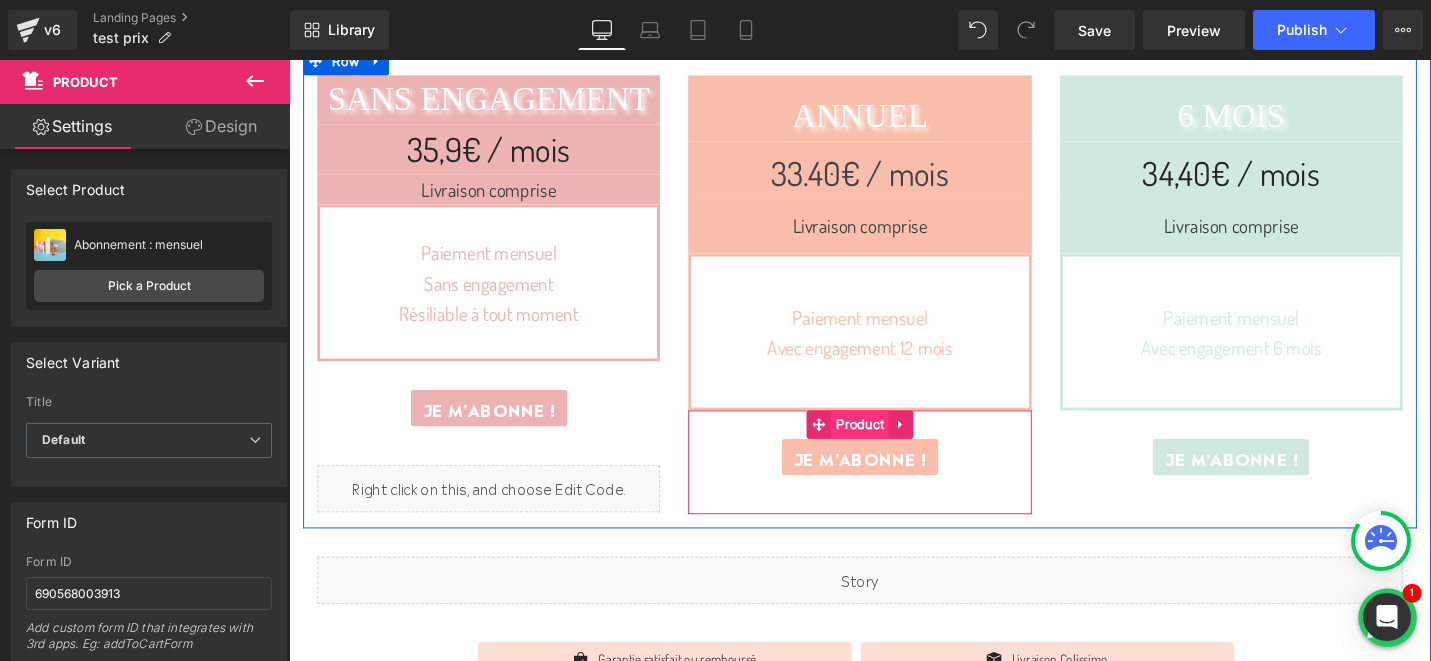click on "Product" at bounding box center [893, 446] 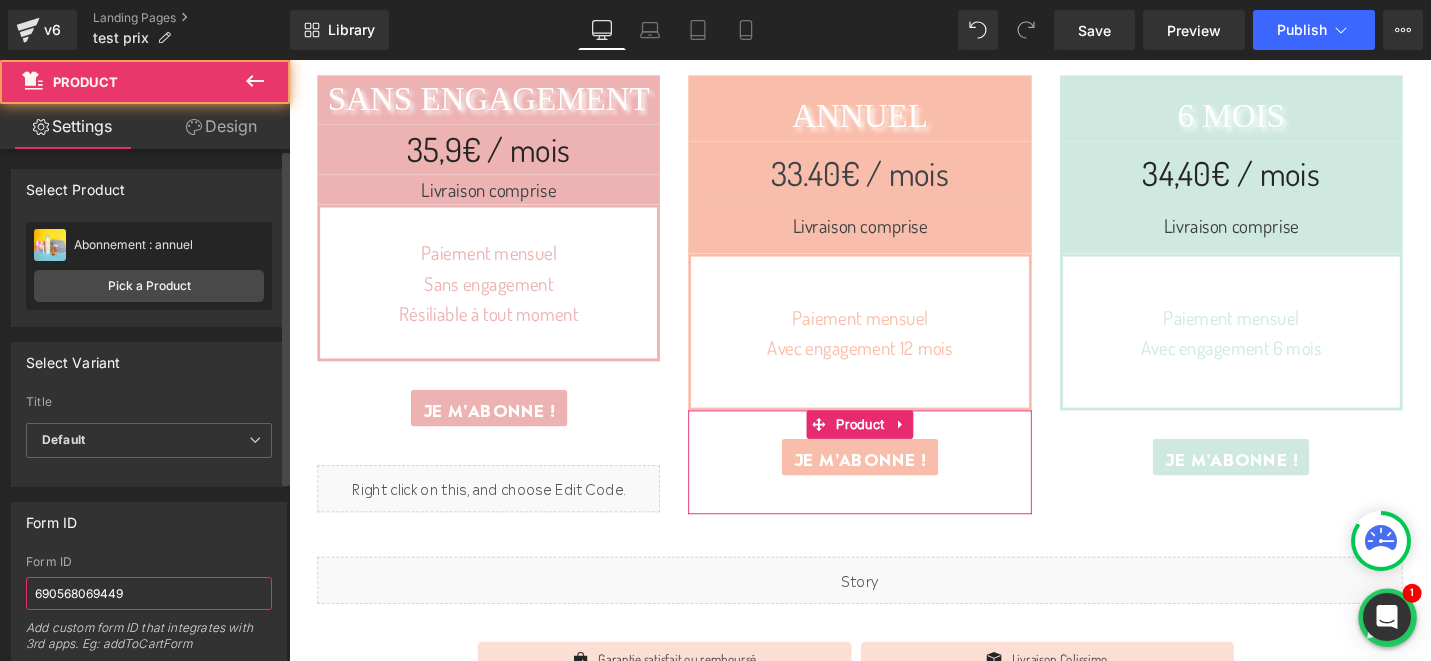 click on "690568069449" at bounding box center (149, 593) 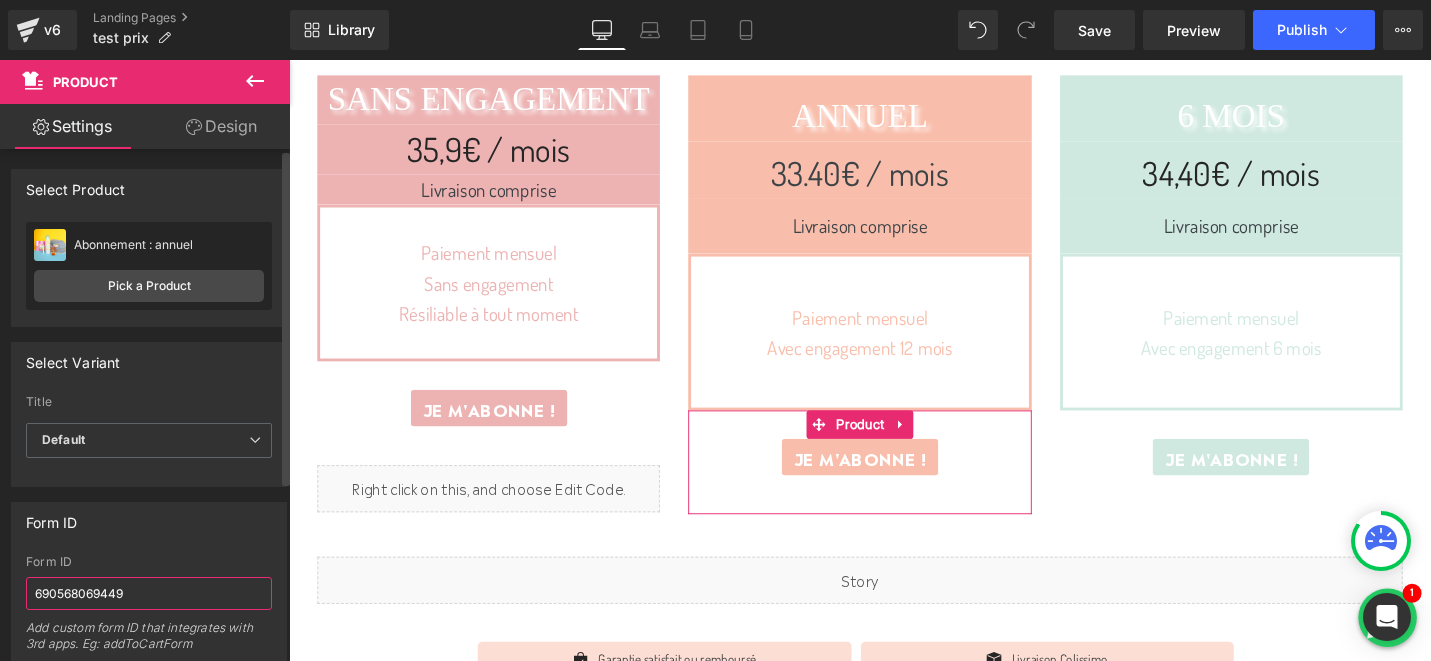 click on "690568069449" at bounding box center [149, 593] 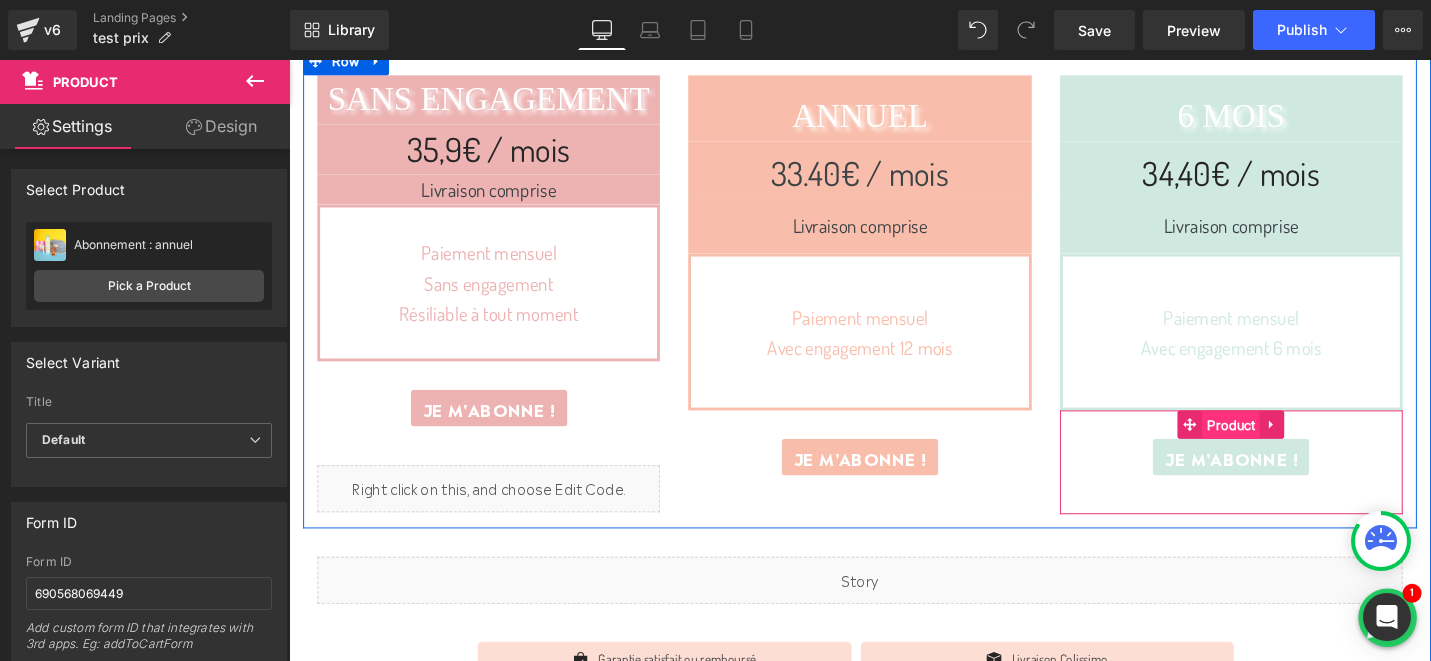 click on "Product" at bounding box center (1287, 447) 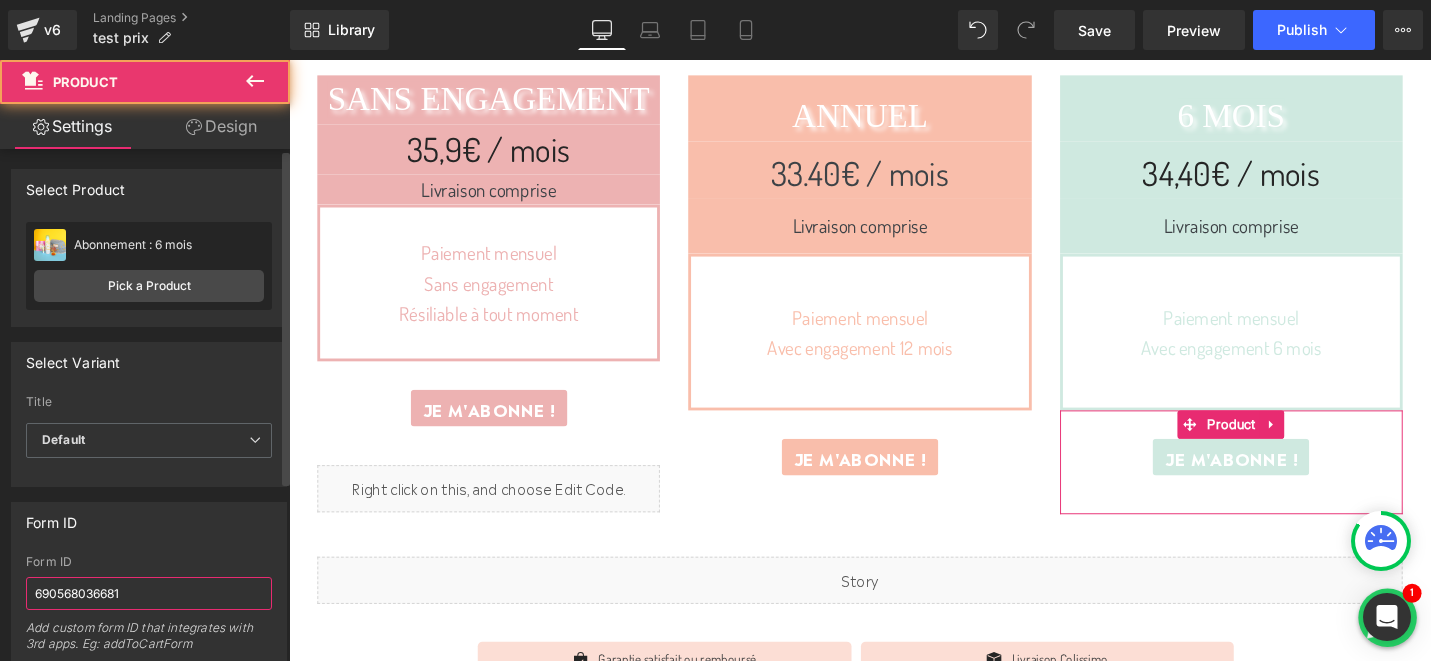 click on "690568036681" at bounding box center (149, 593) 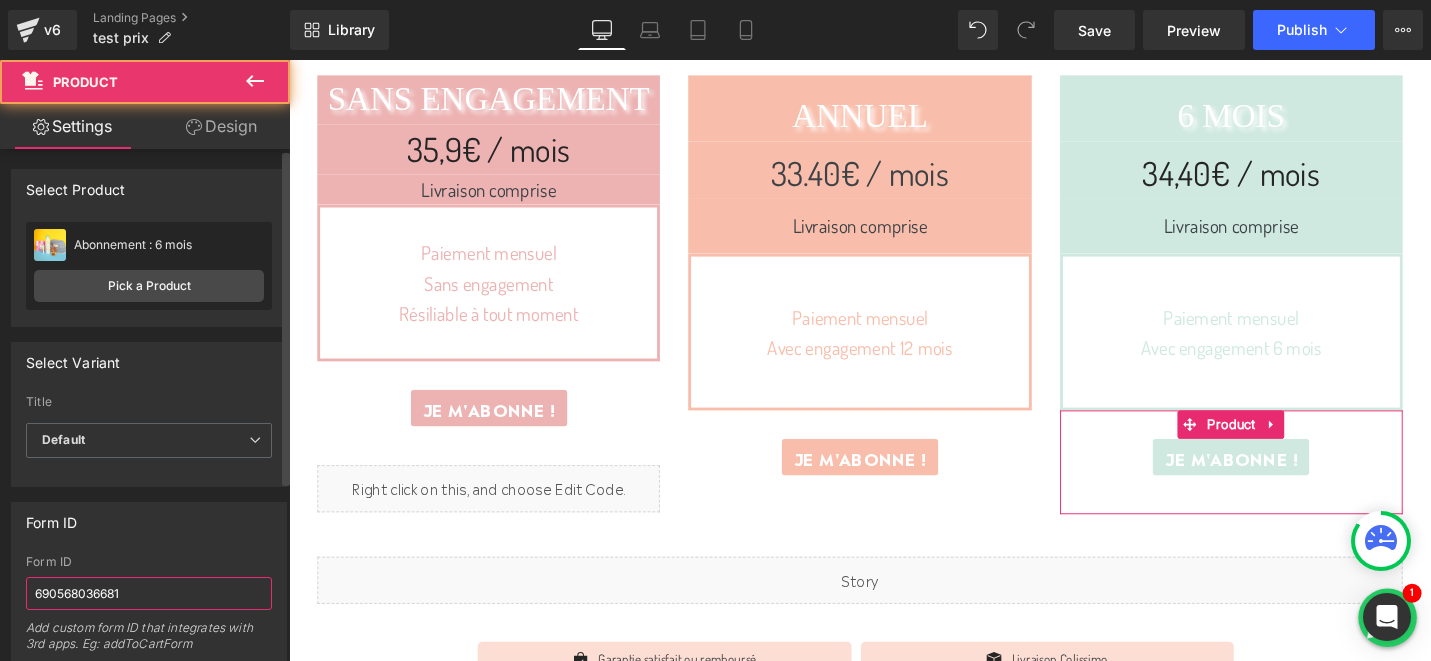 click on "690568036681" at bounding box center [149, 593] 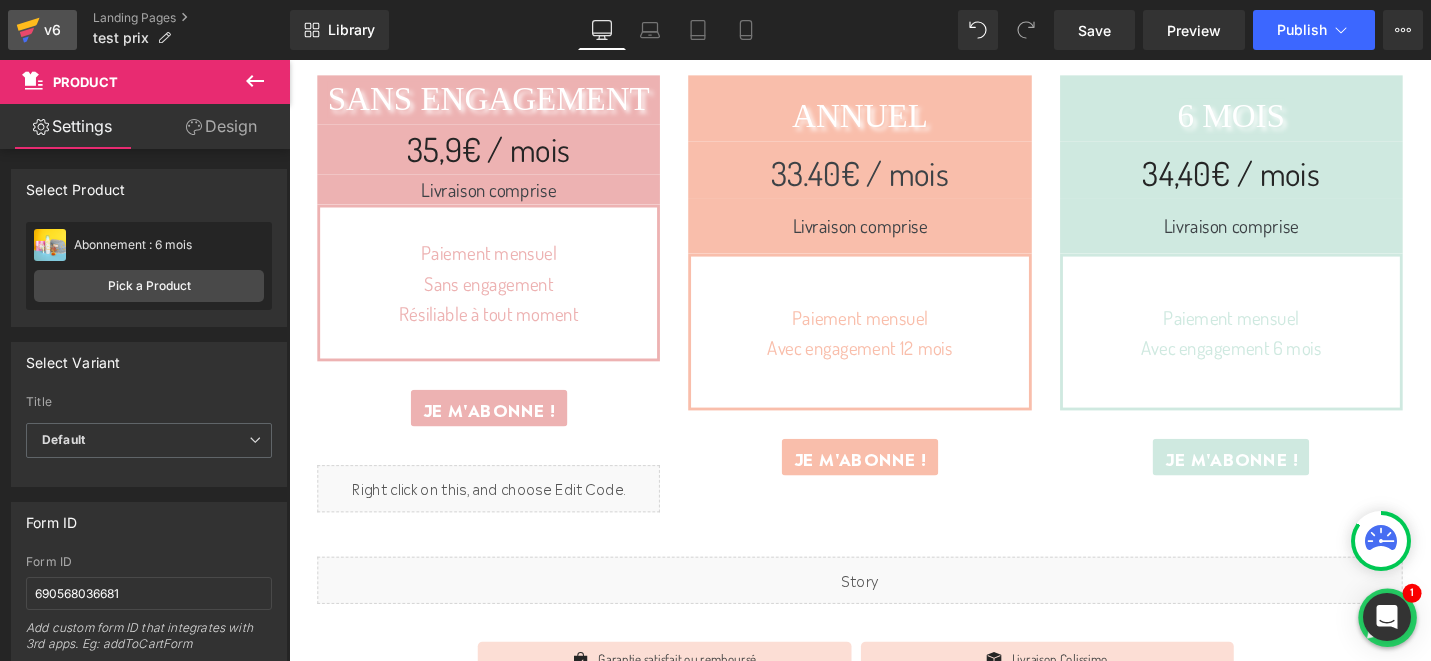 click 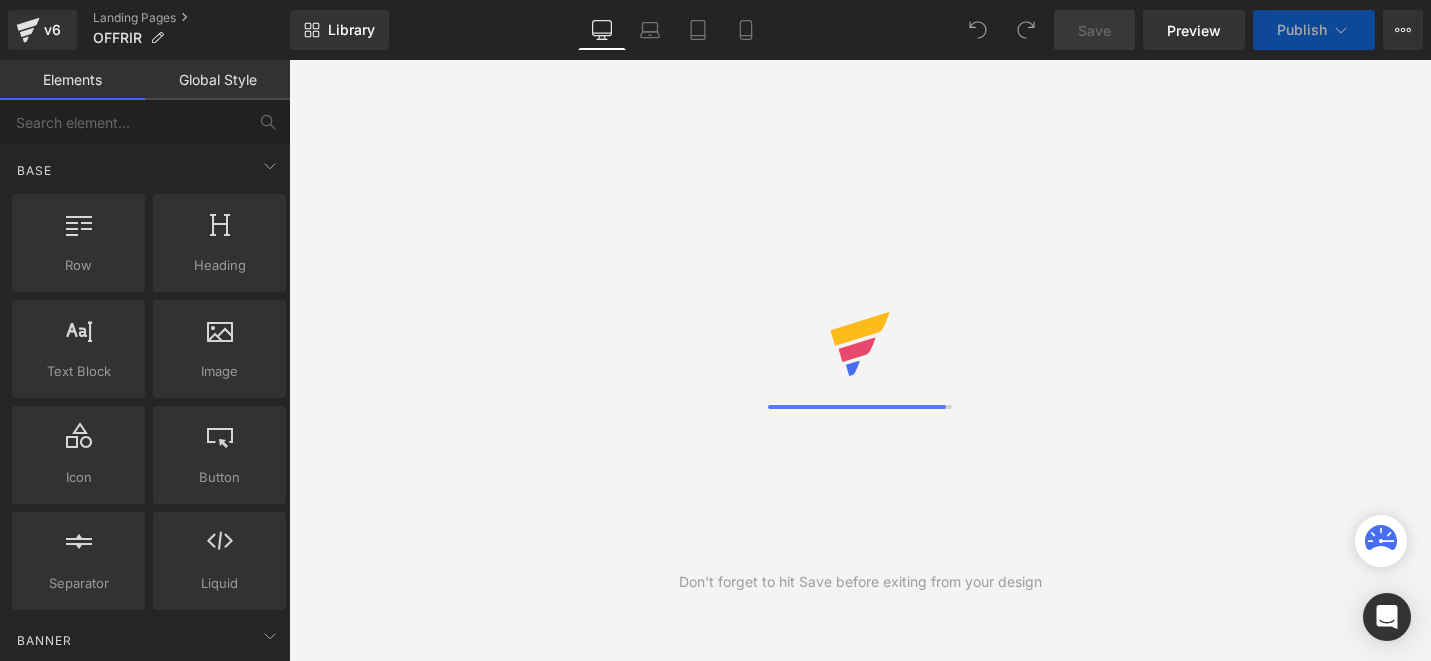 scroll, scrollTop: 0, scrollLeft: 0, axis: both 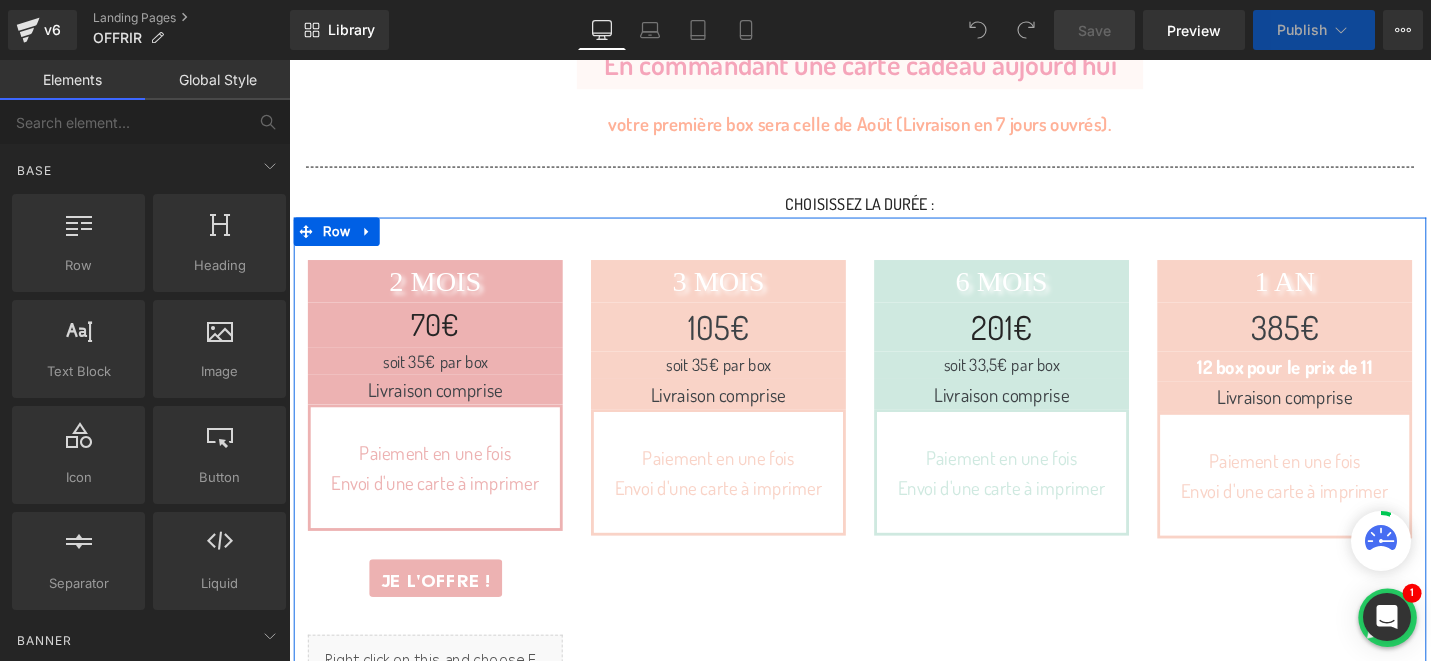 click on "Heading" at bounding box center (433, 341) 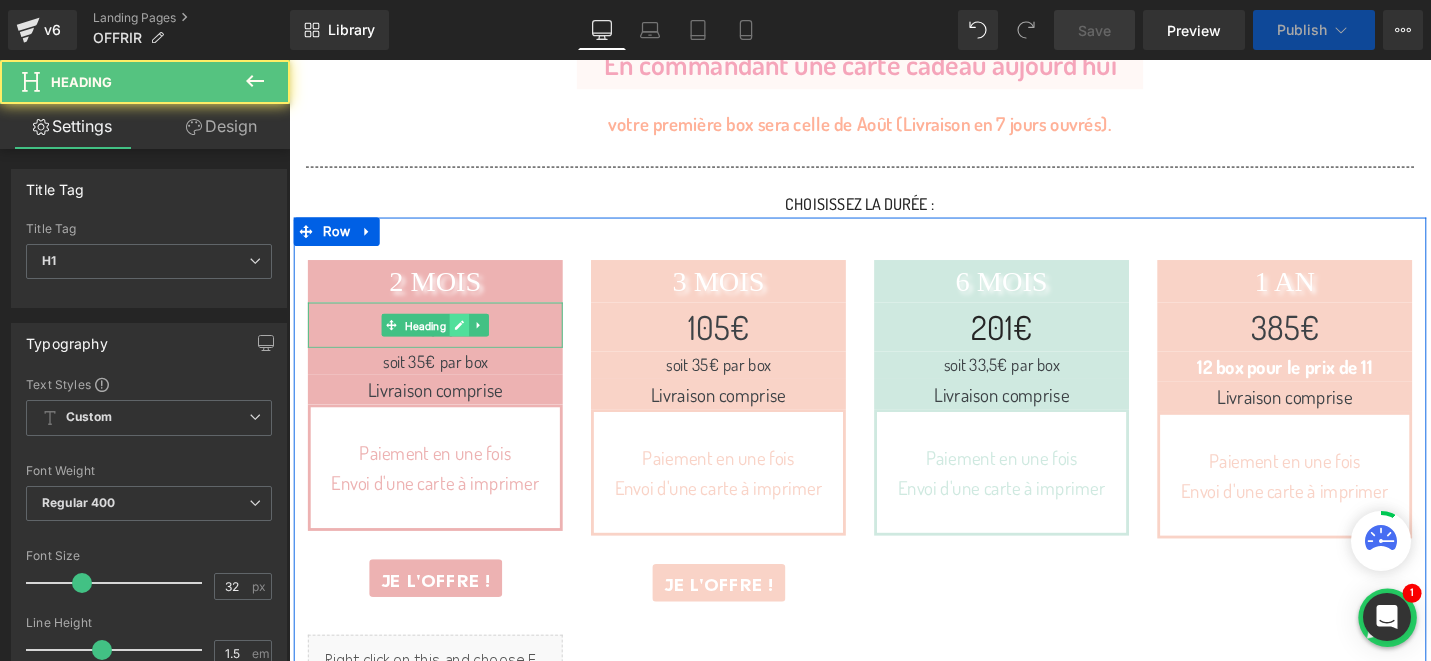 click 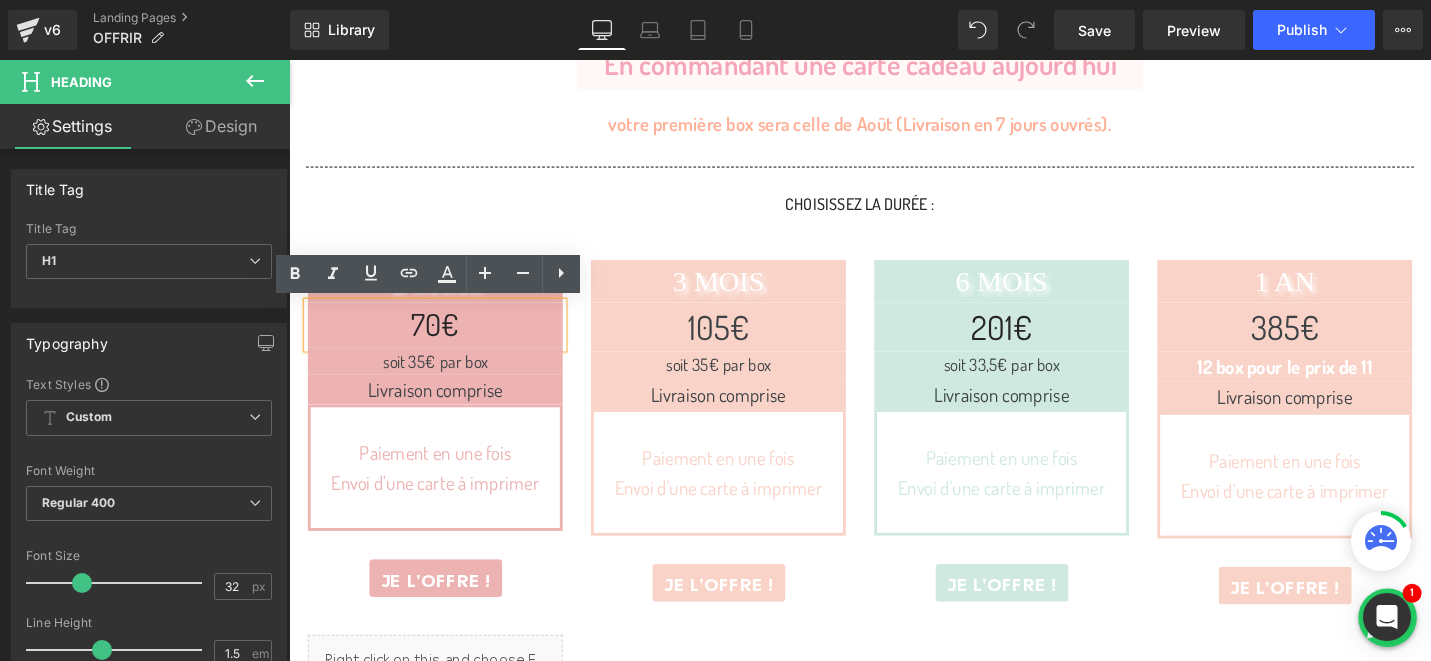 click on "70€" at bounding box center (444, 341) 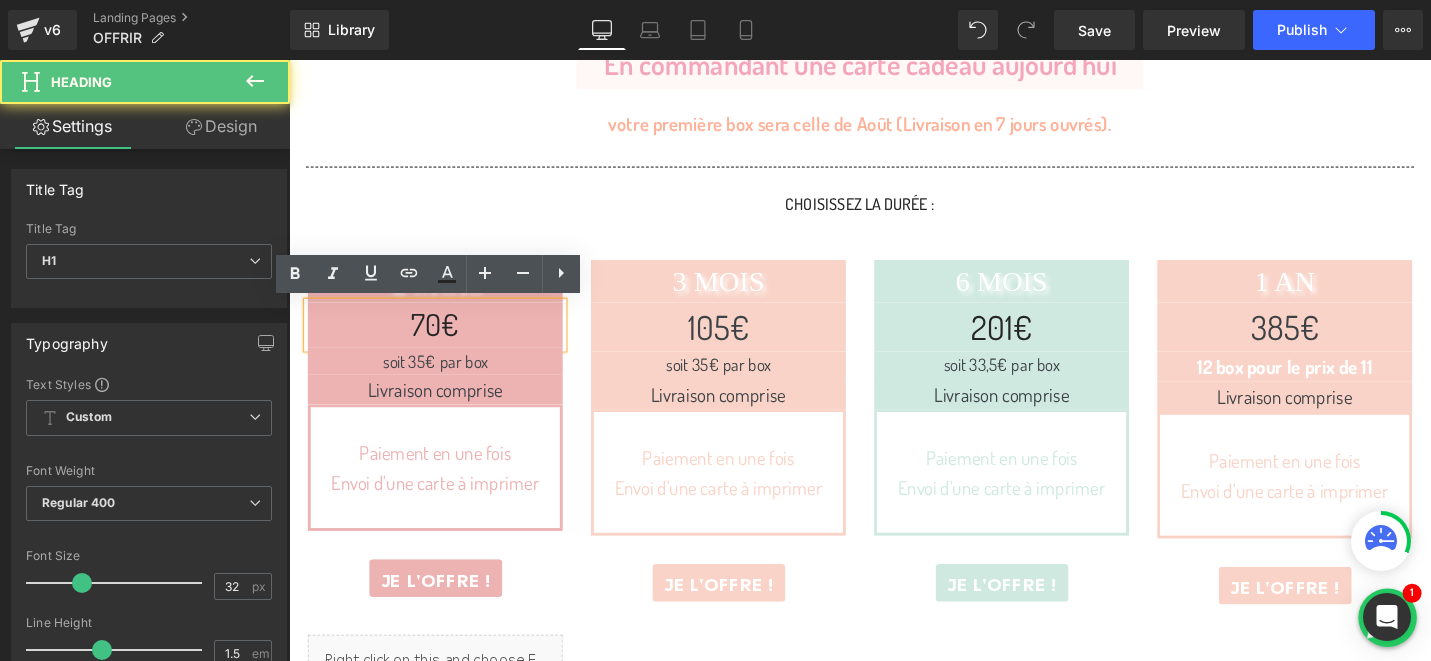 type 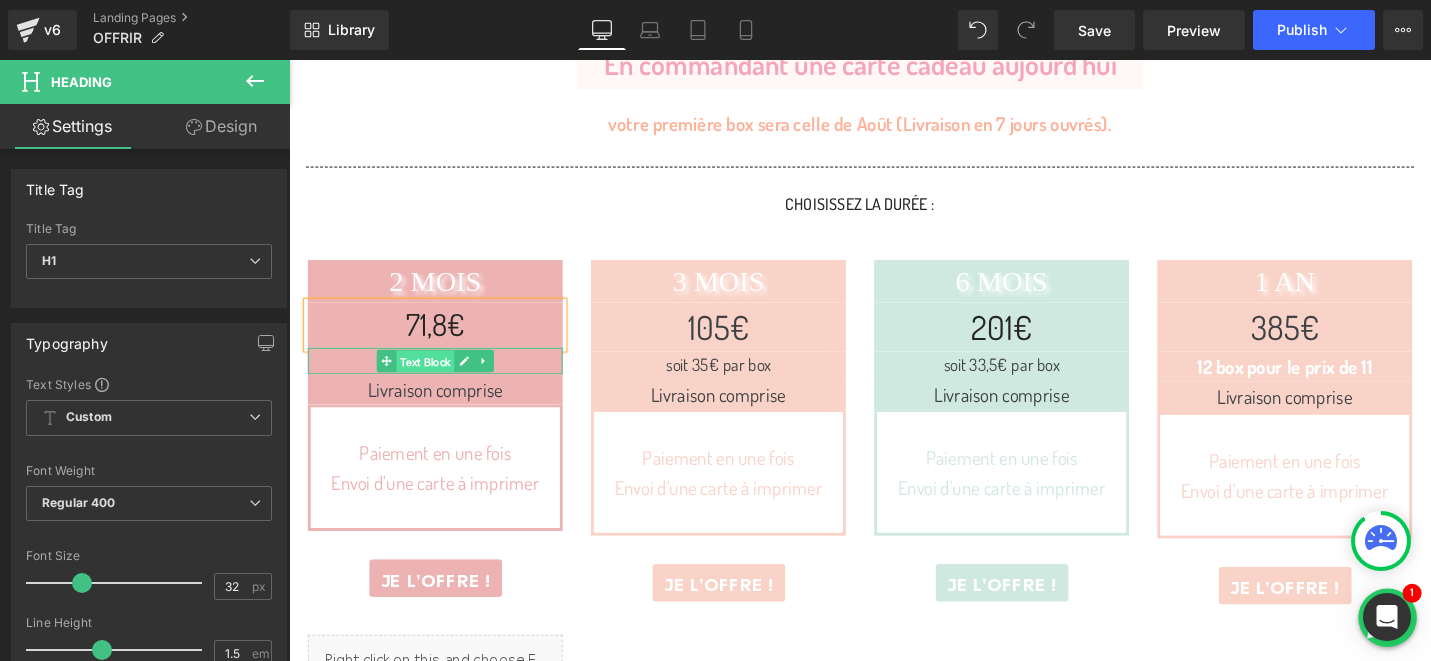 click on "Text Block" at bounding box center [434, 380] 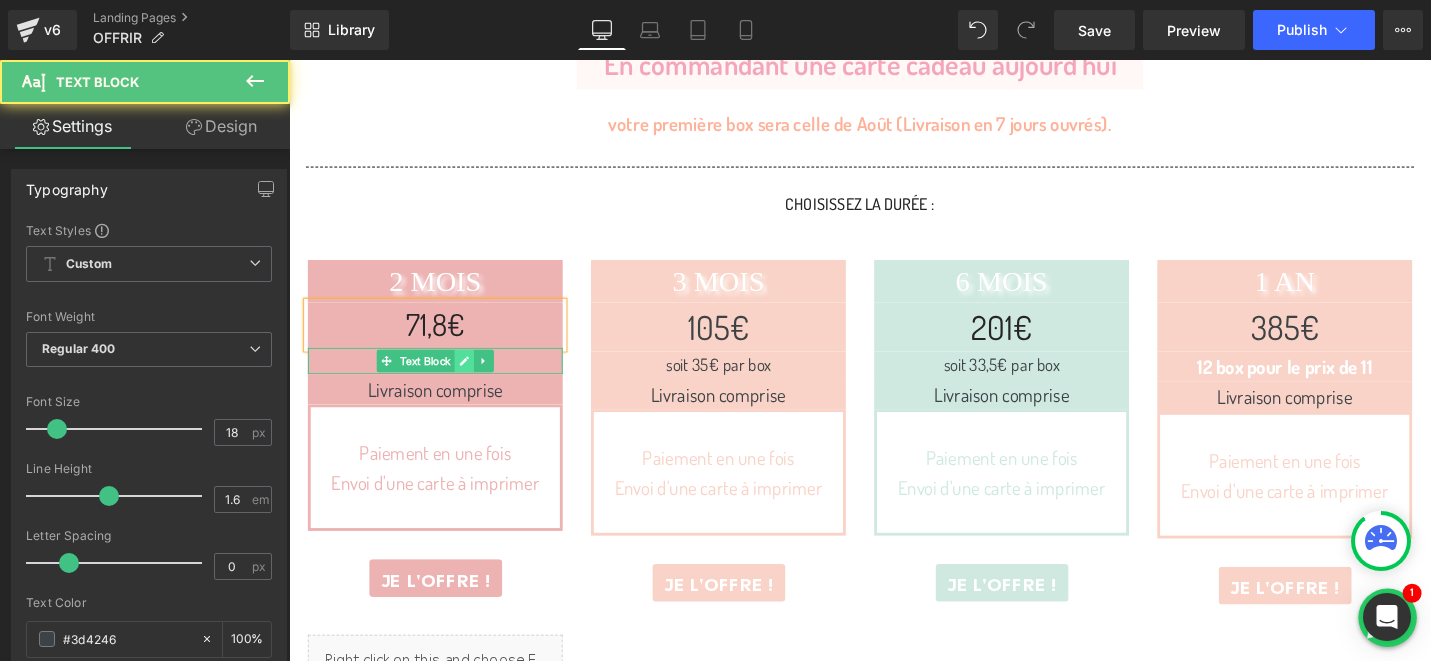 click at bounding box center (474, 379) 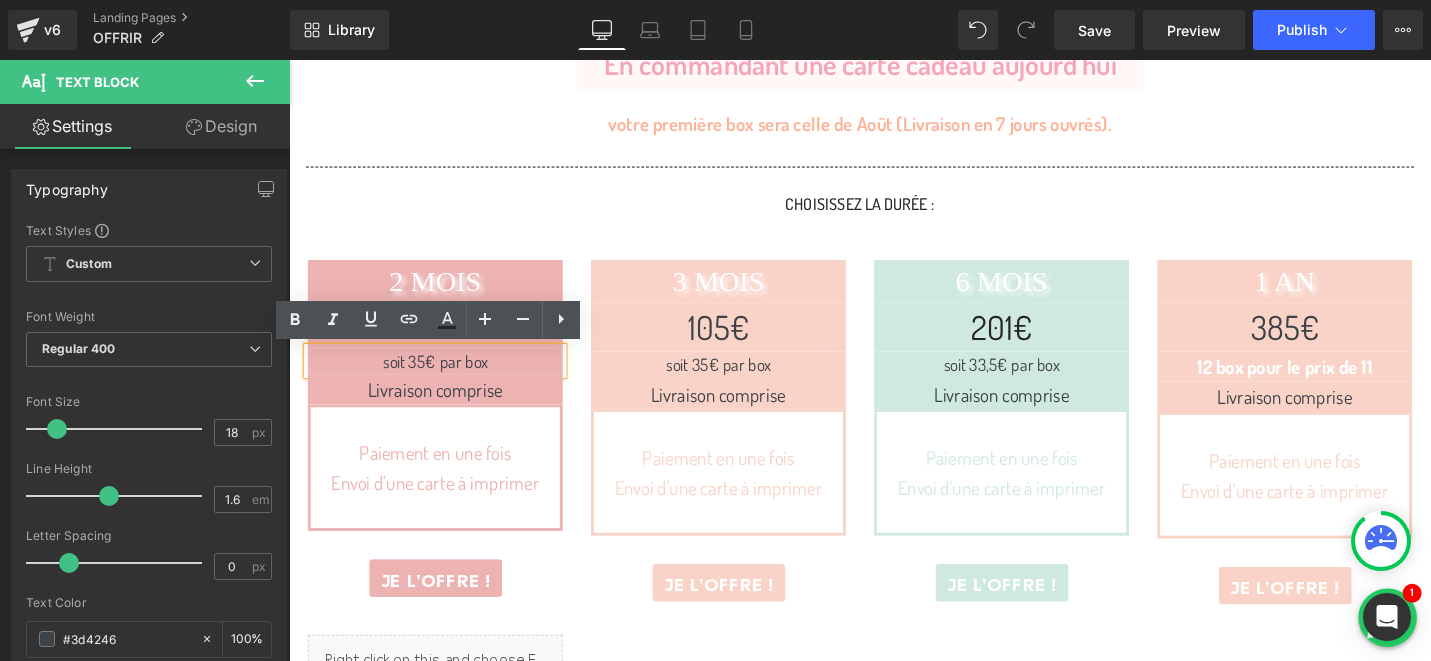 click on "soit 35€ par box" at bounding box center [444, 379] 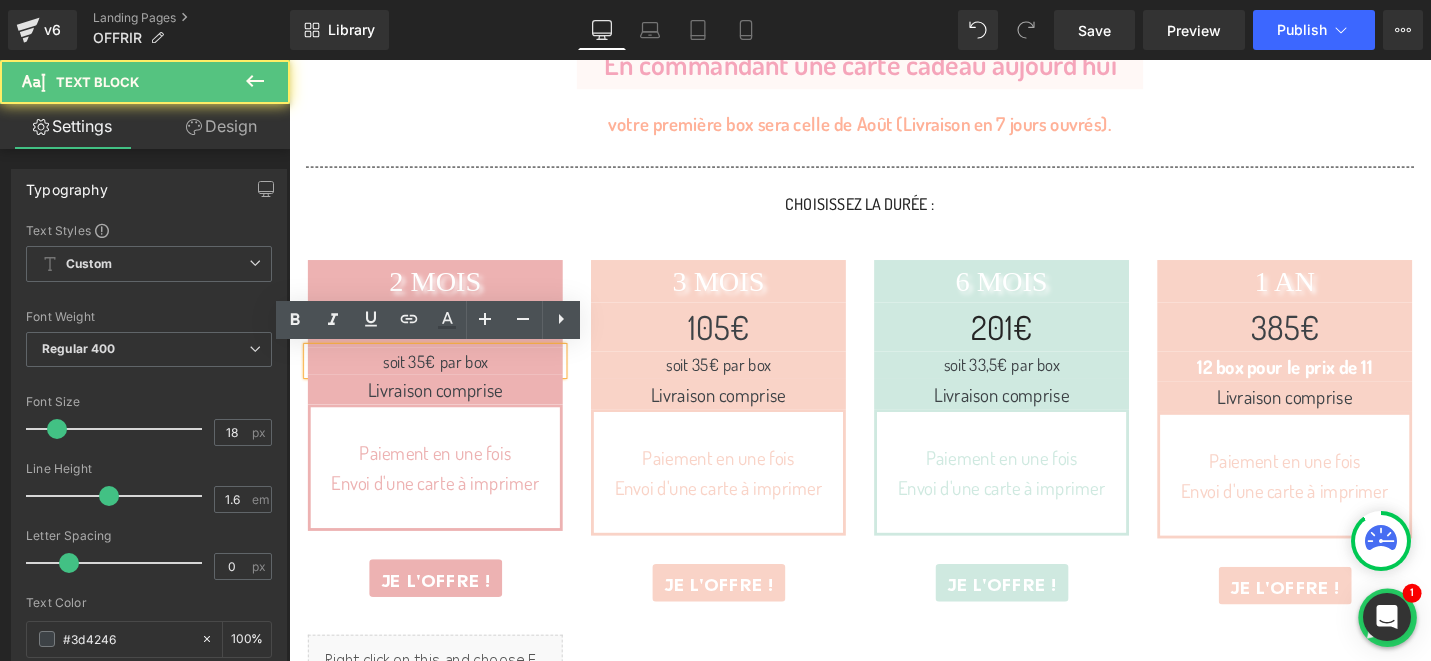 type 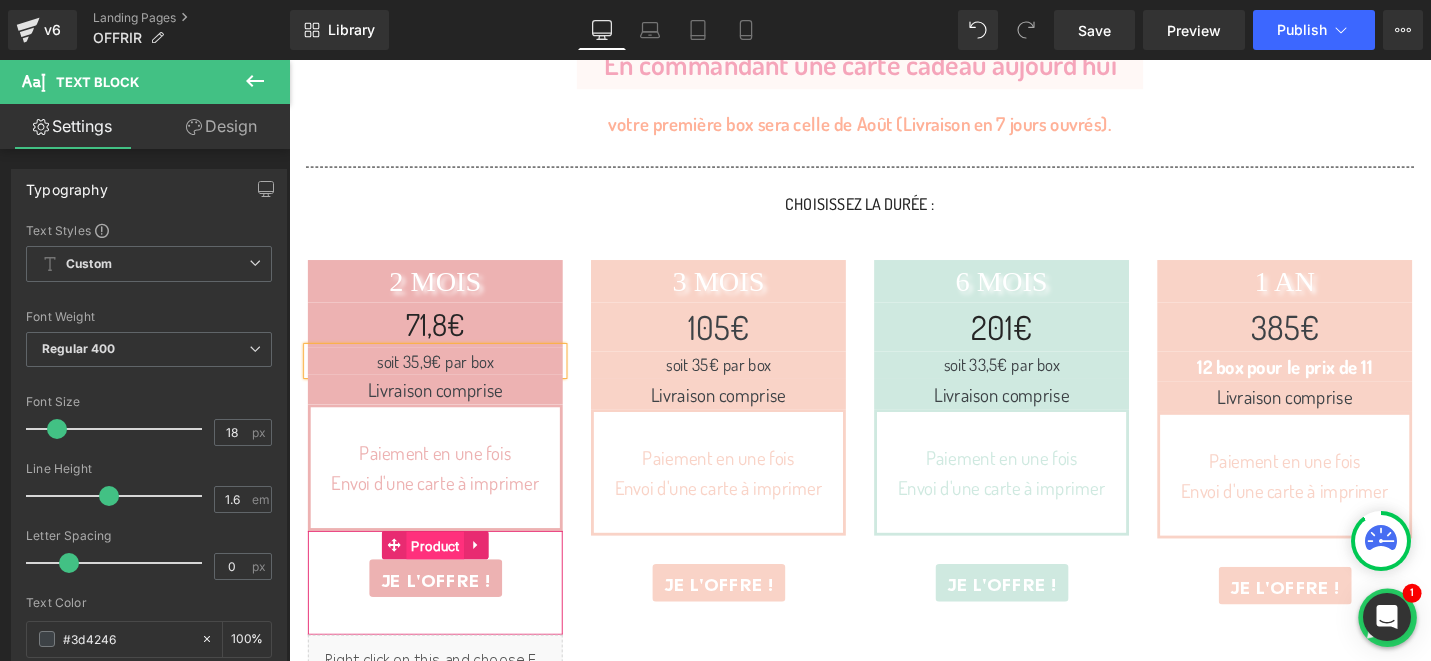 click on "Product" at bounding box center [443, 575] 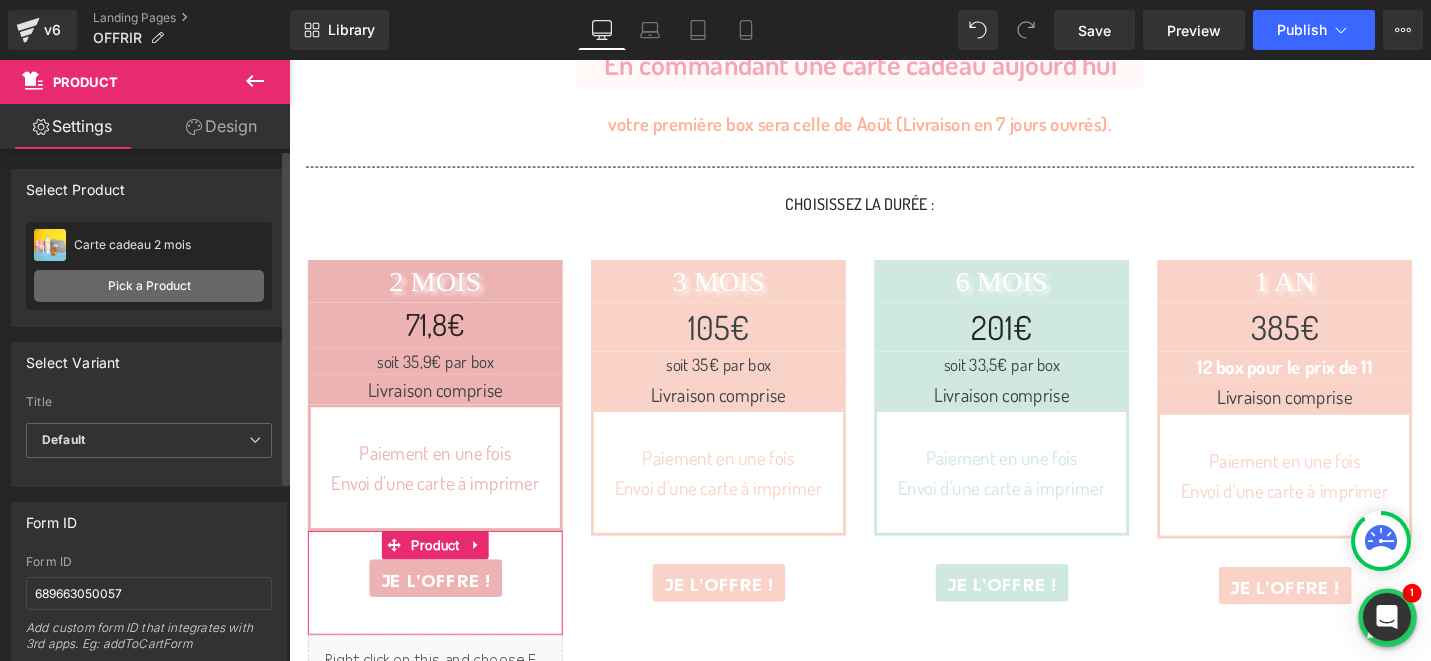 click on "Pick a Product" at bounding box center (149, 286) 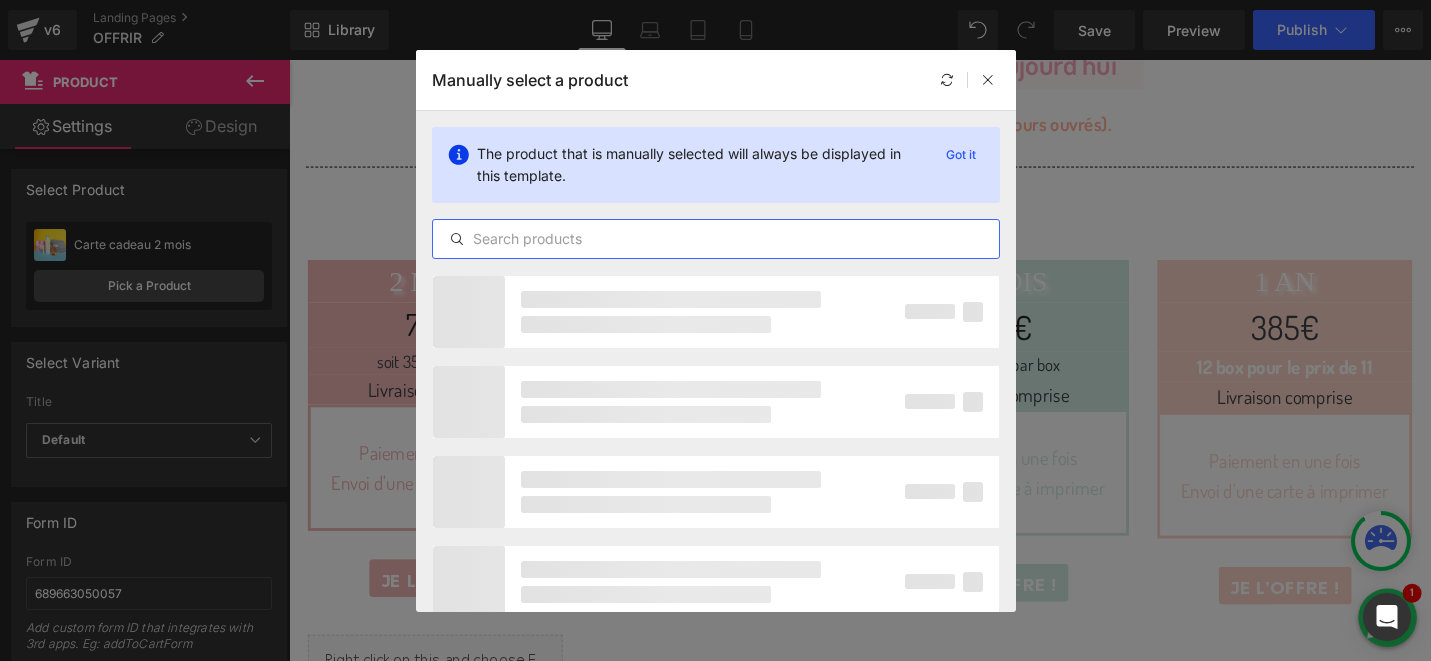 click at bounding box center [716, 239] 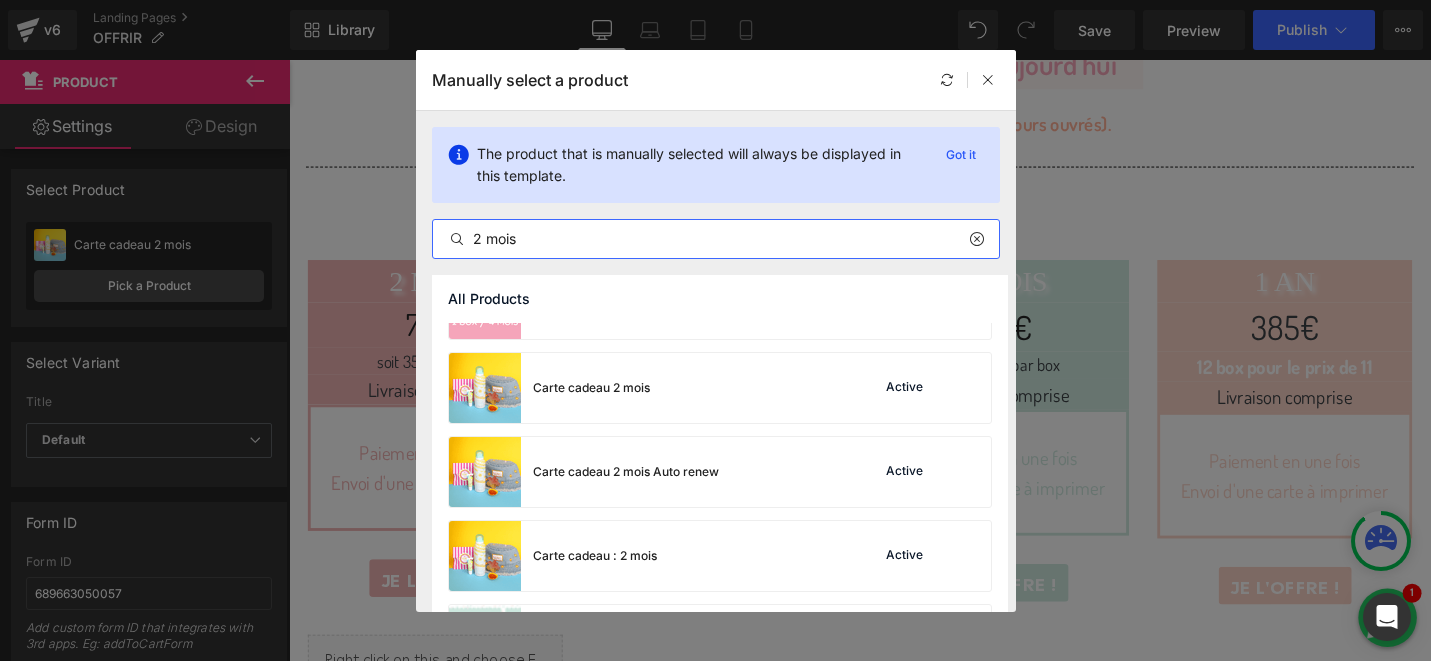 scroll, scrollTop: 841, scrollLeft: 0, axis: vertical 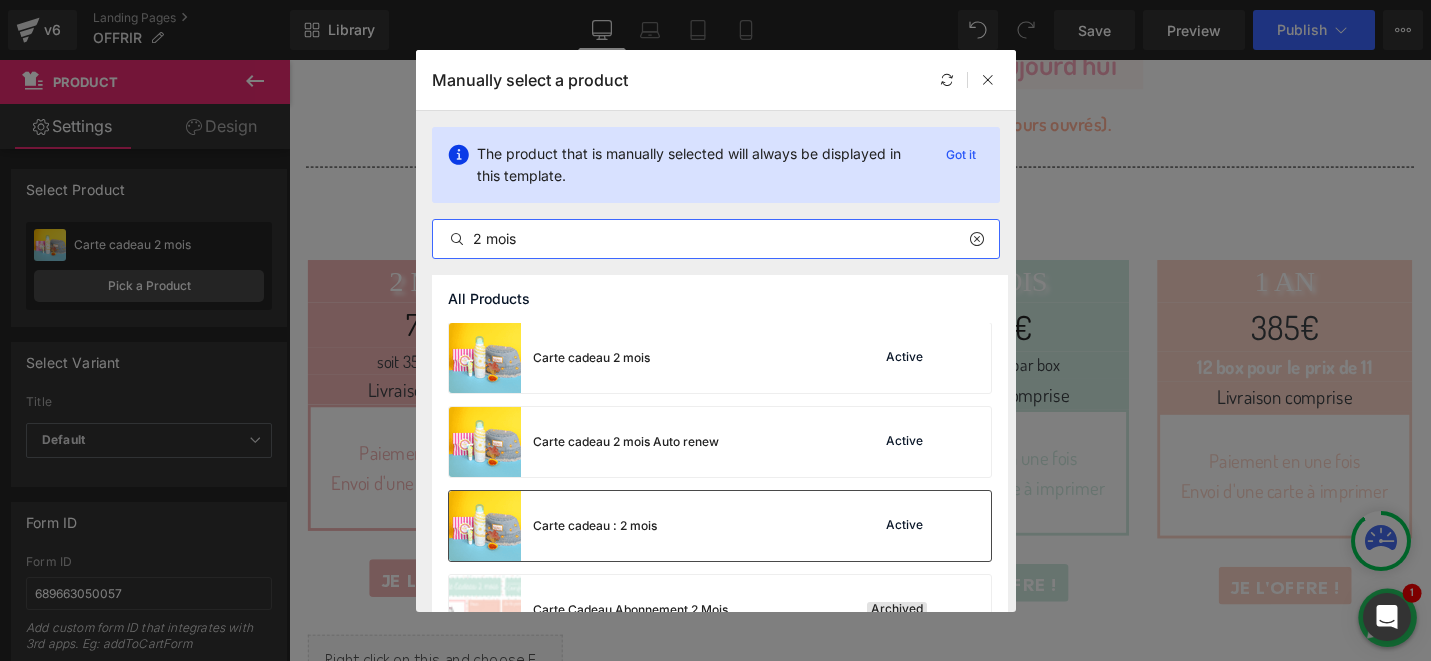type on "2 mois" 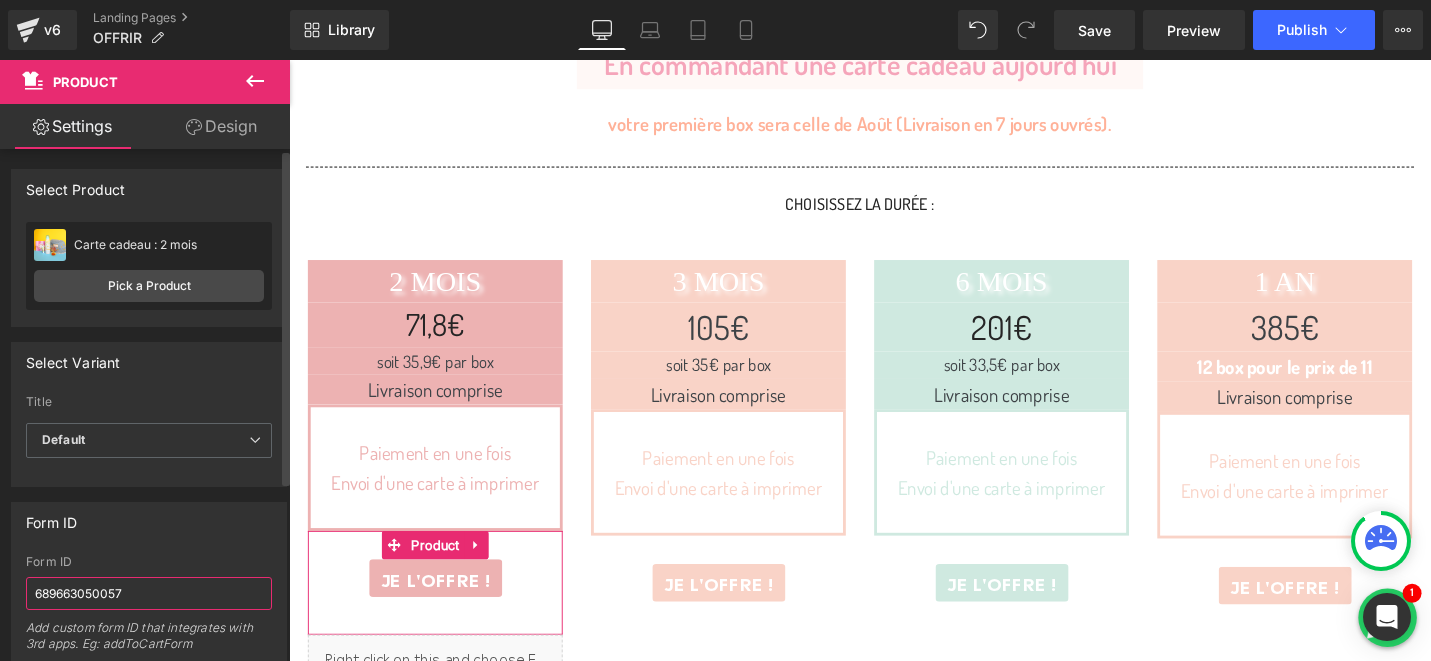click on "689663050057" at bounding box center (149, 593) 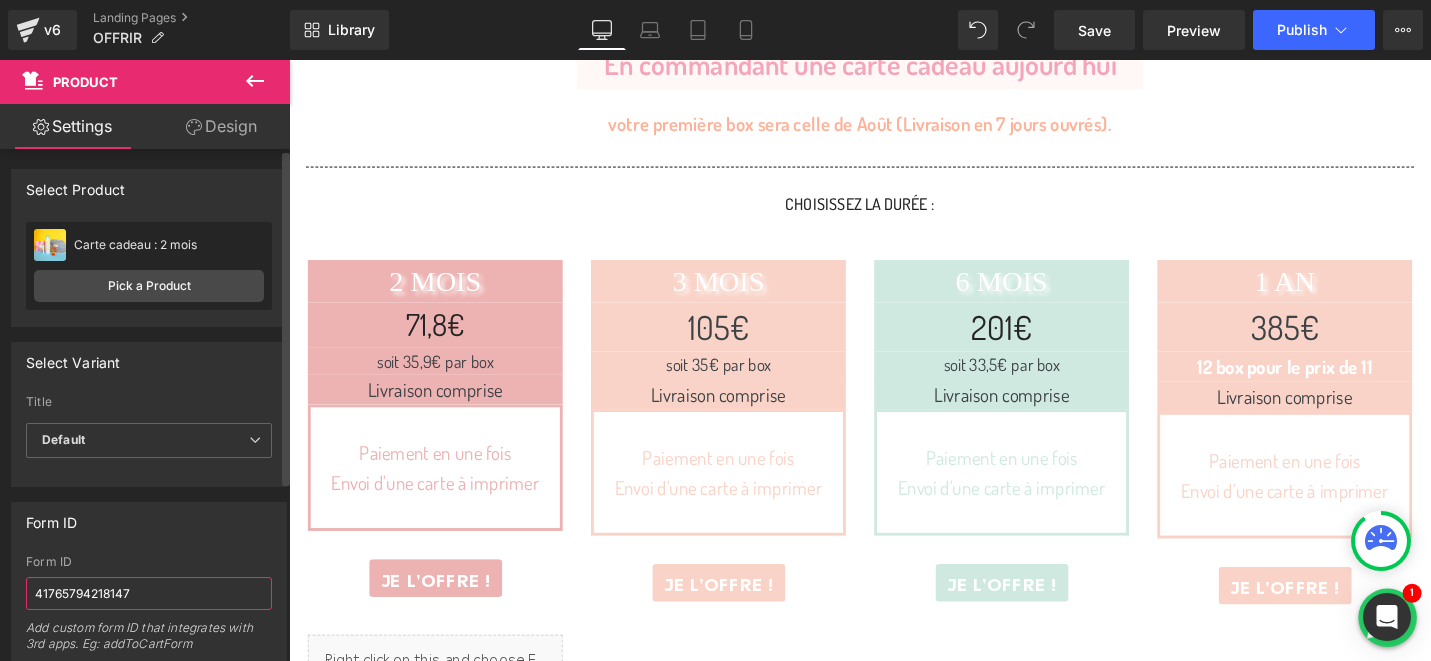 type on "41765794218147" 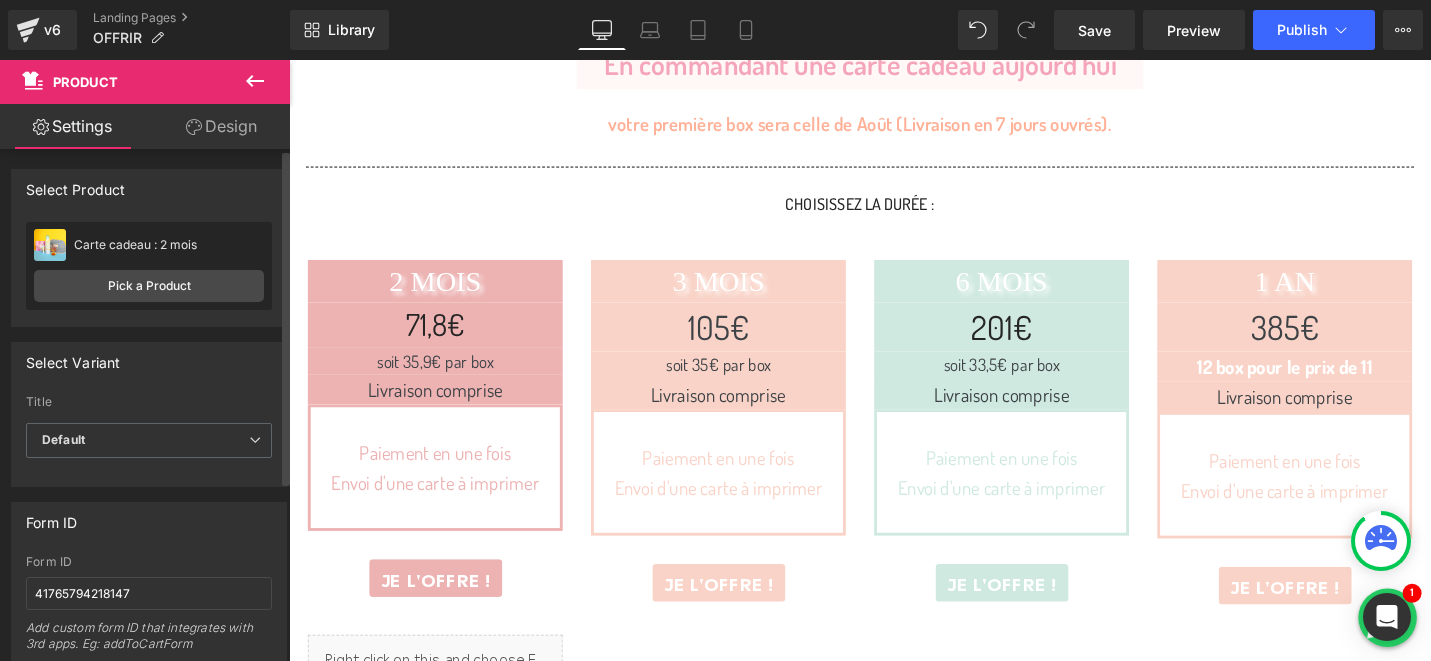 click on "Form ID" at bounding box center (149, 522) 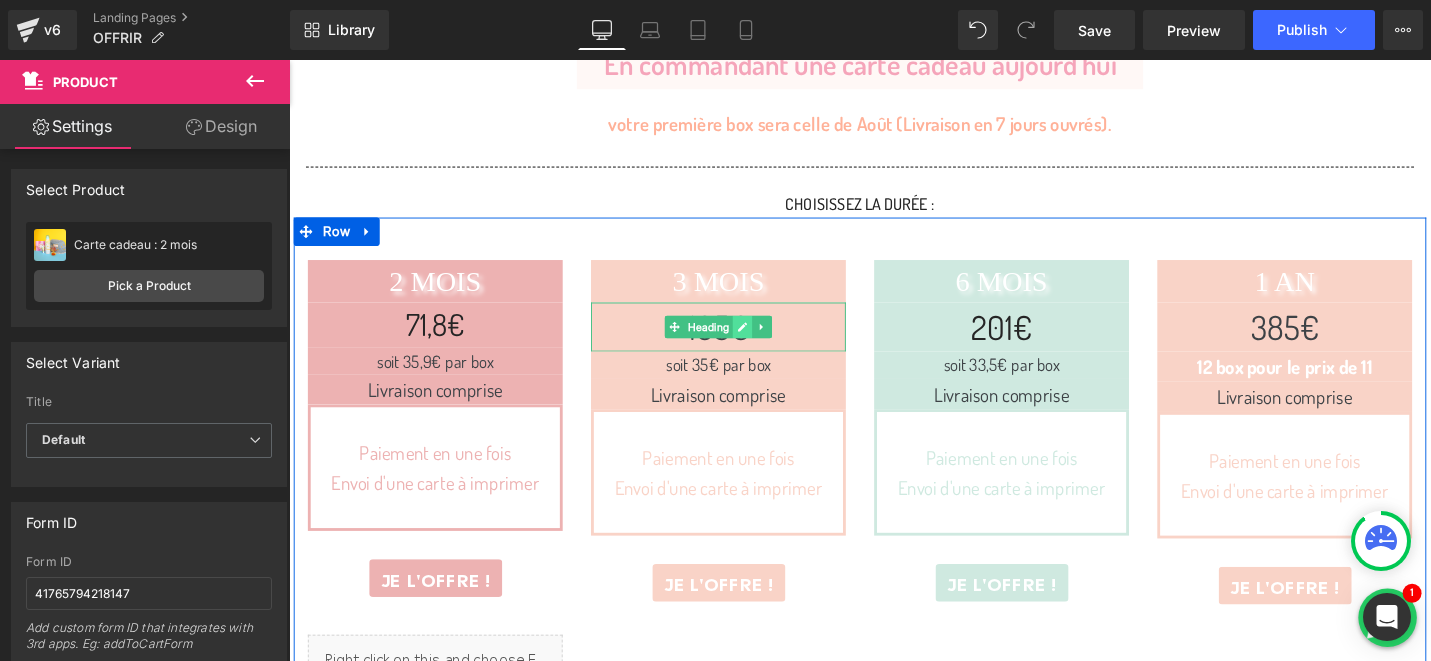 click at bounding box center (769, 343) 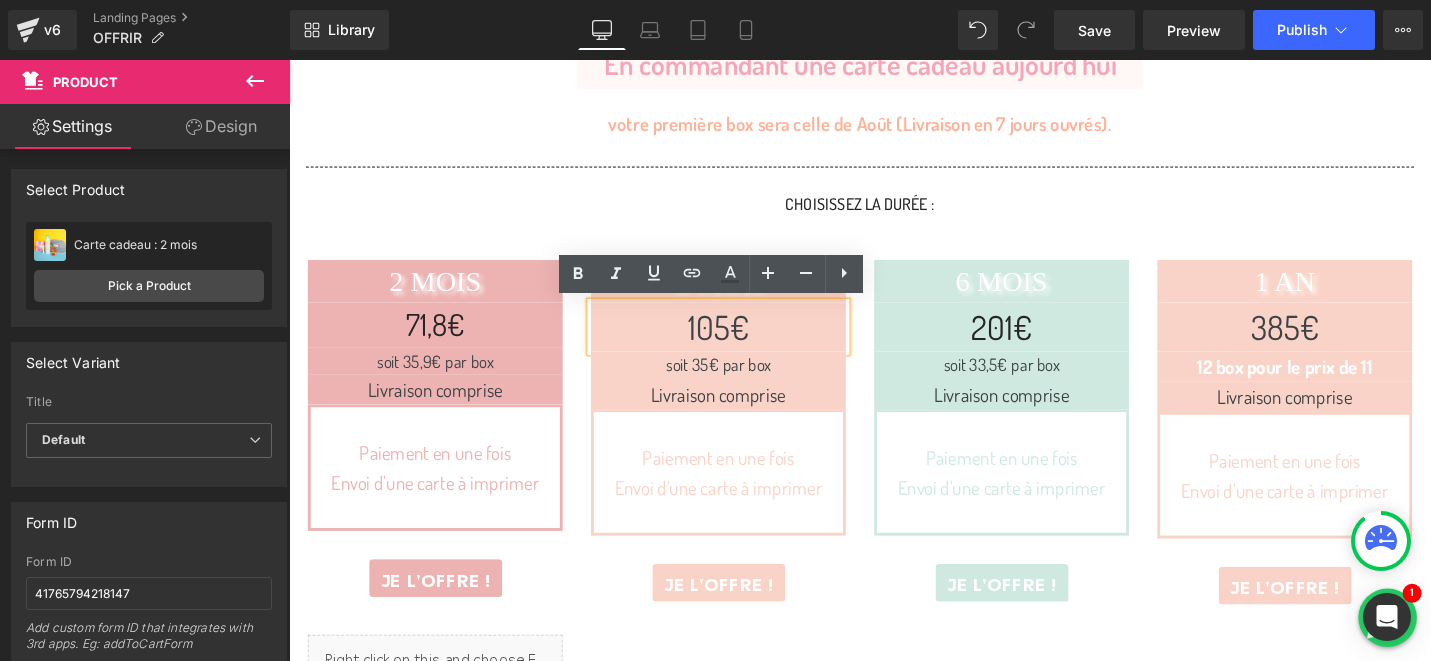 click on "105€" at bounding box center (744, 343) 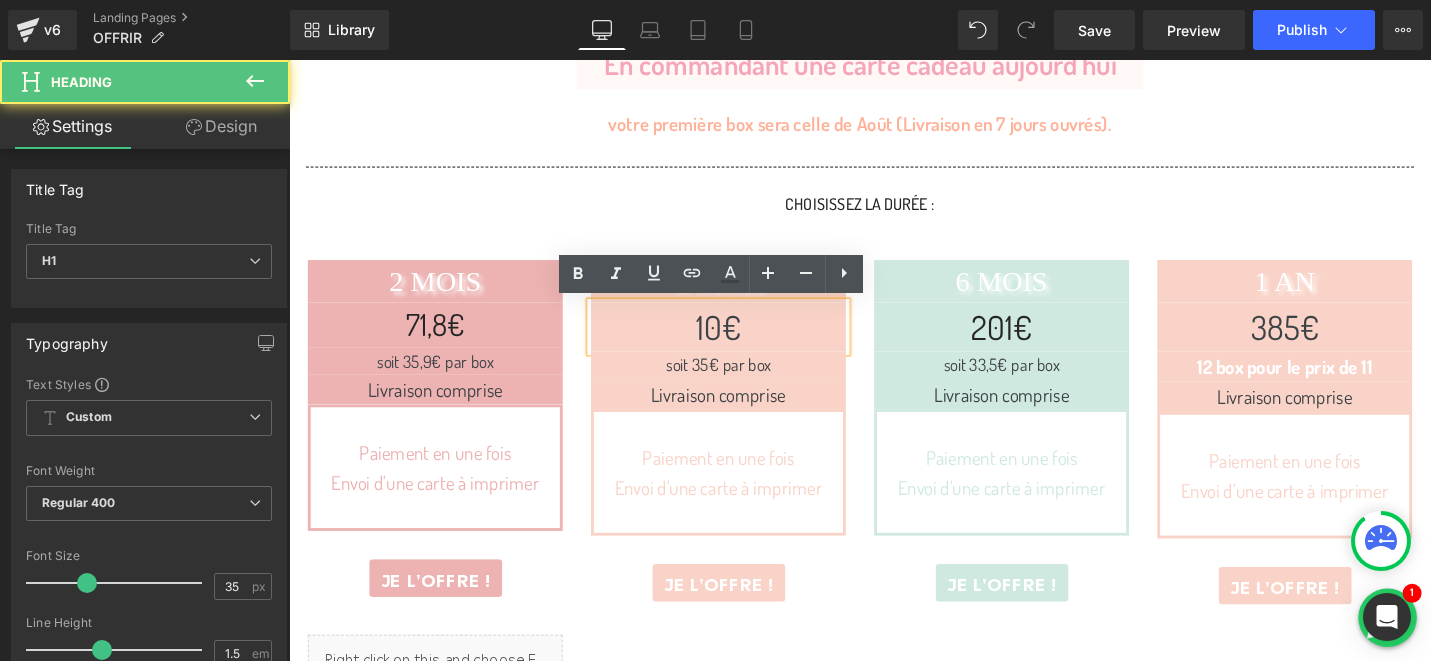 type 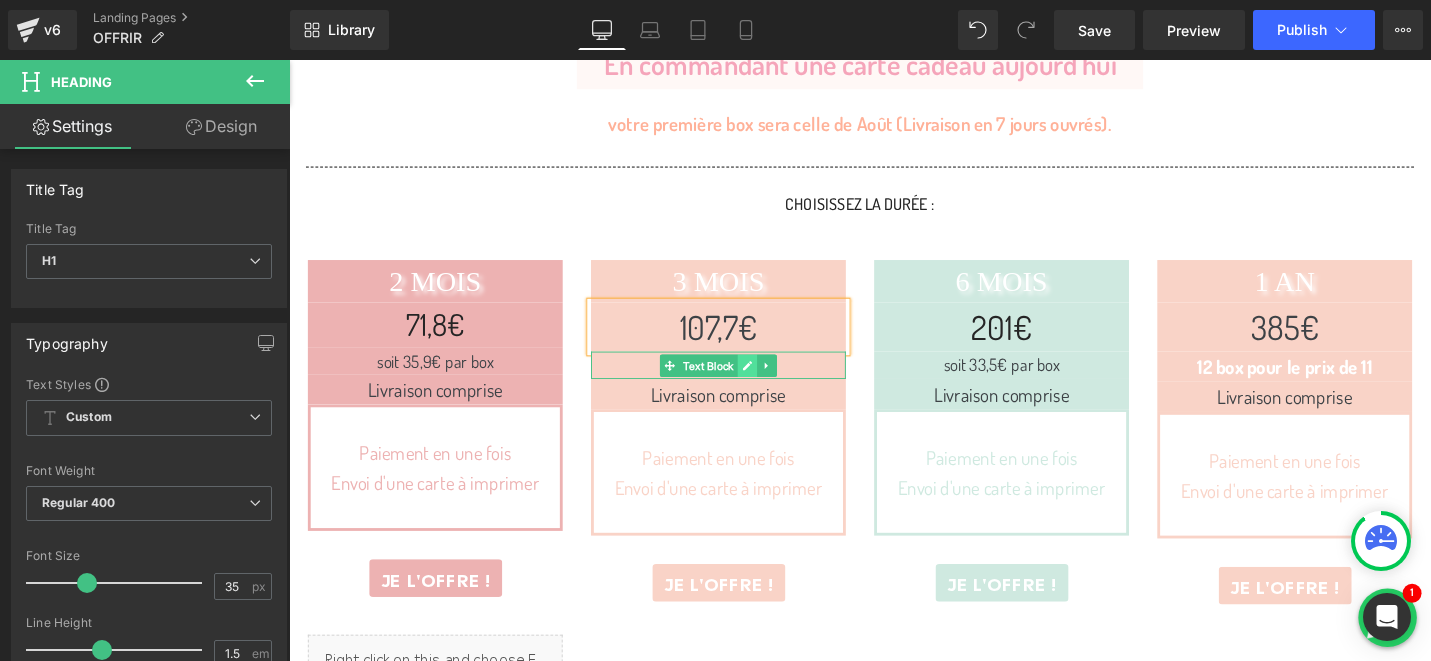 click 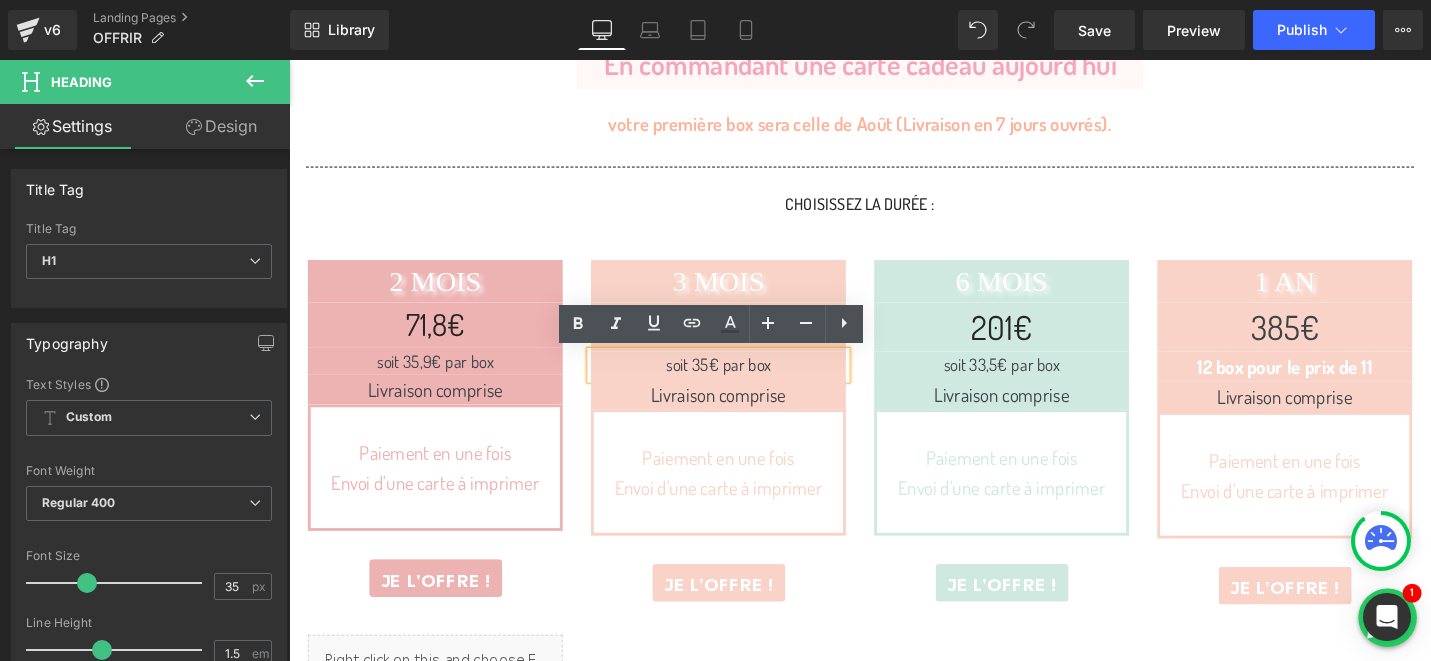 click on "soit 35€ par box" at bounding box center (744, 383) 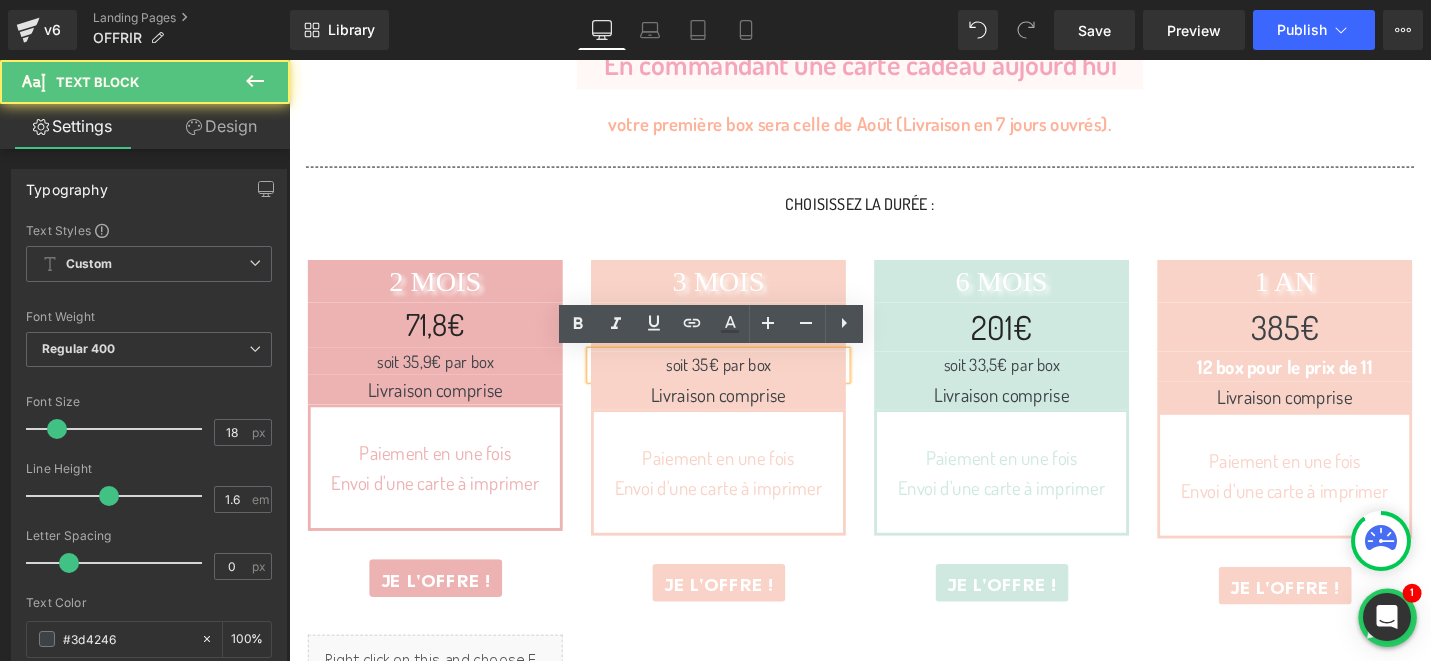 type 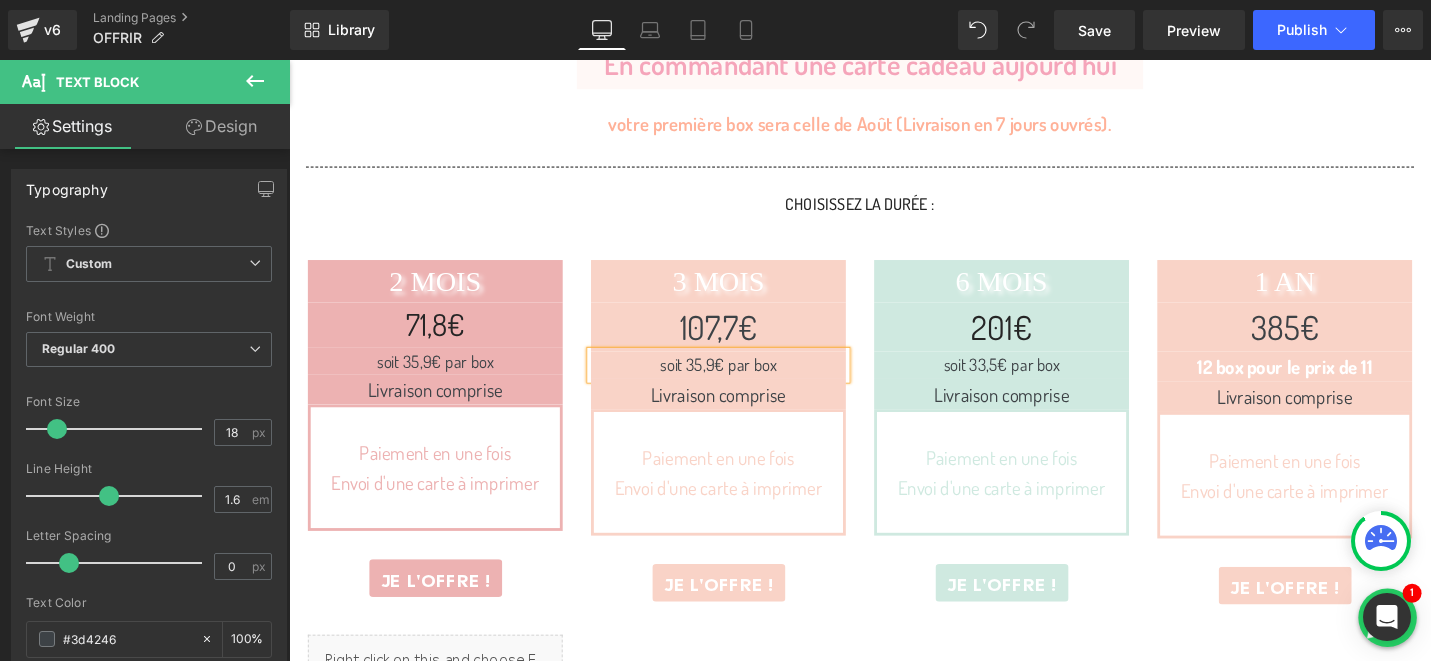 click on "2 MOIS Heading         71,8€ Heading         soit 35,9€ par box Text Block         Livraison comprise Text Block         Paiement en une fois Envoi d'une carte à imprimer Text Block
JE L'OFFRE !
(P) Cart Button Liquid
Plus que  171  Box de Novembre disponible
Counter
Product         Liquid         3 MOIS Heading         107,7€ Heading         soit 35,9€ par box Text Block         Livraison comprise Text Block         Paiement en une fois Envoi d'une carte à imprimer Text Block
JE L'OFFRE !
(P) Cart Button Liquid
Plus que  171  Box de Novembre disponible
Counter
Product" at bounding box center (894, 473) 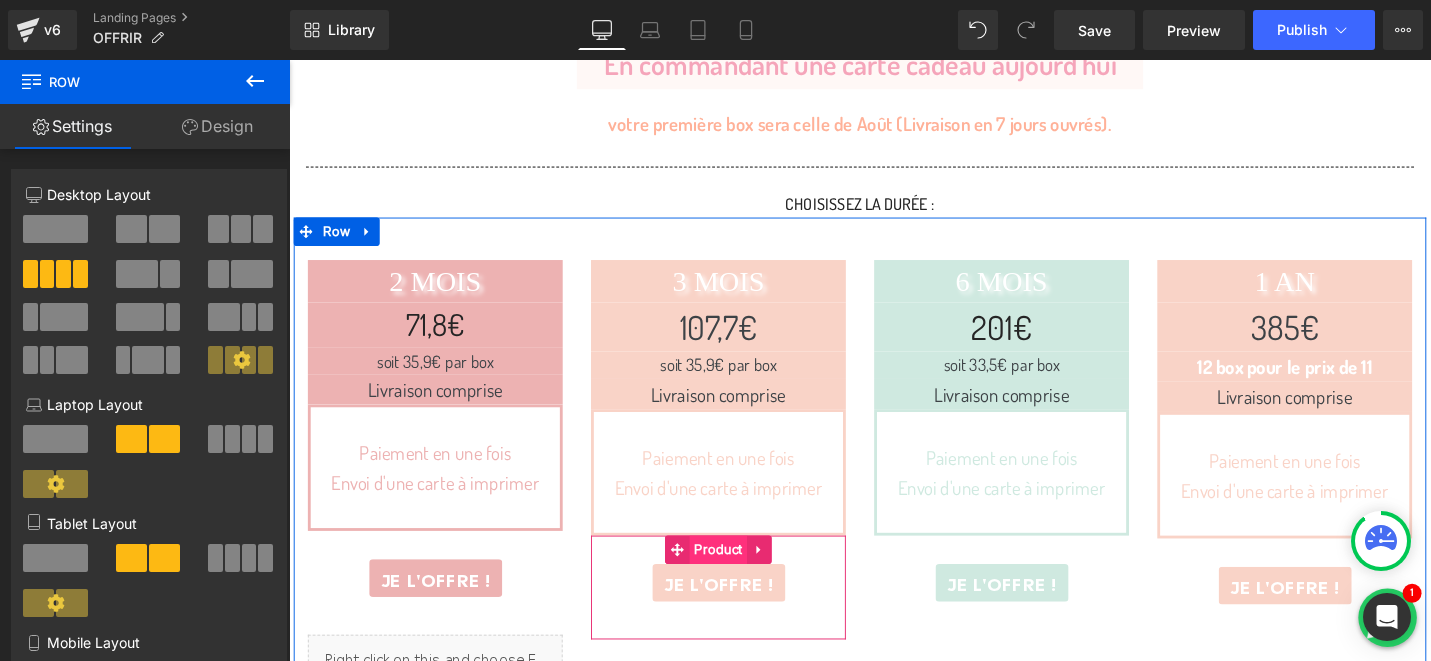 click on "Product" at bounding box center [743, 579] 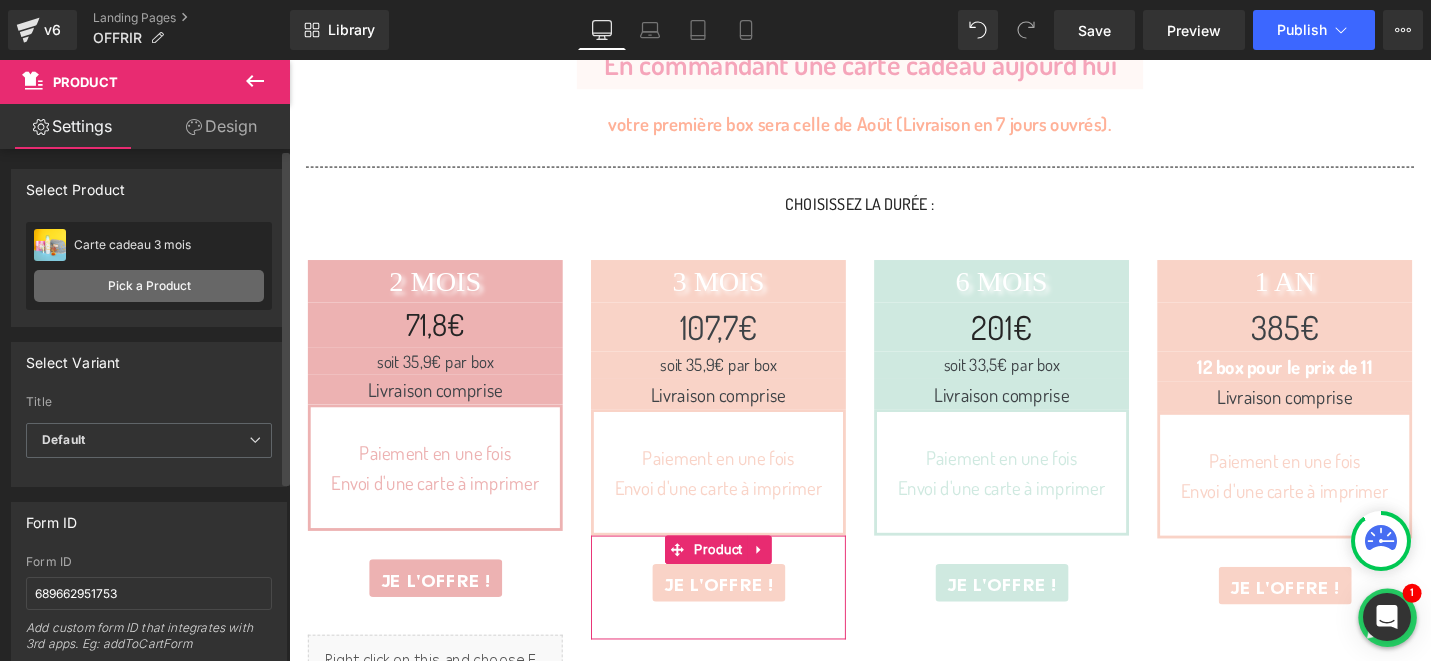 click on "Pick a Product" at bounding box center [149, 286] 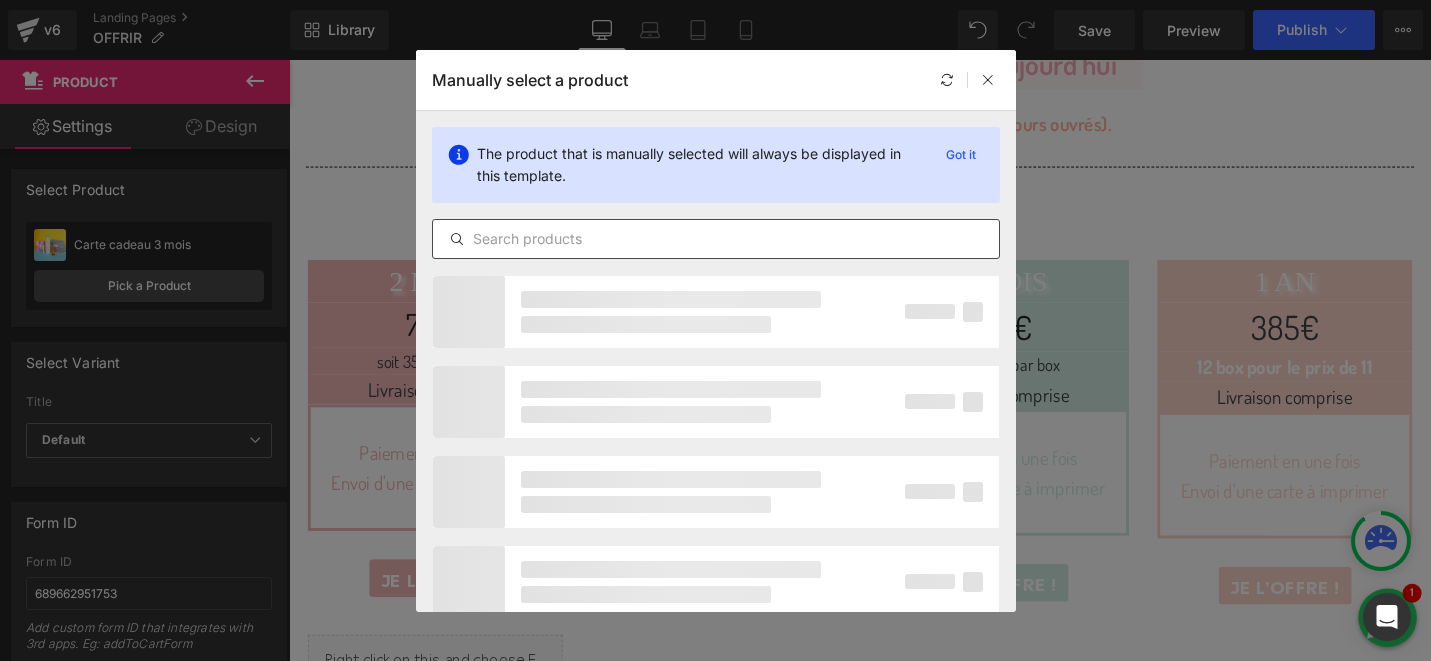 click at bounding box center (716, 239) 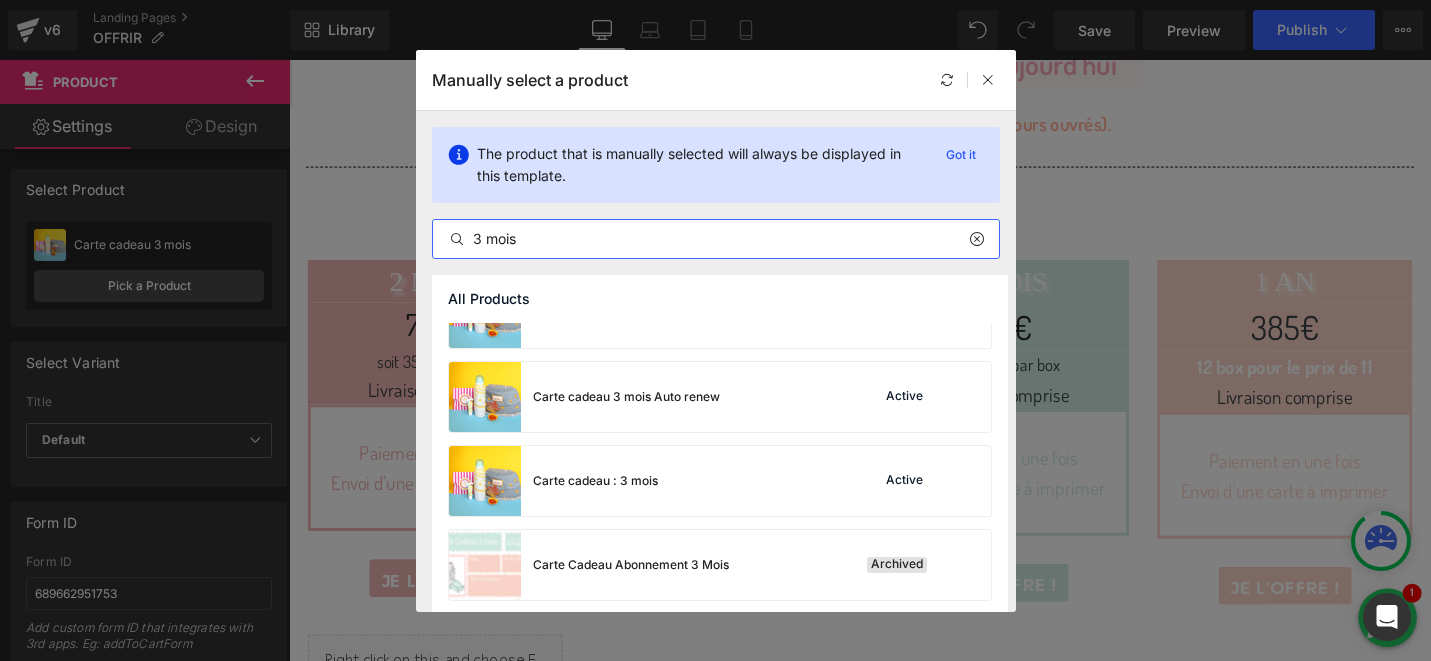 scroll, scrollTop: 1038, scrollLeft: 0, axis: vertical 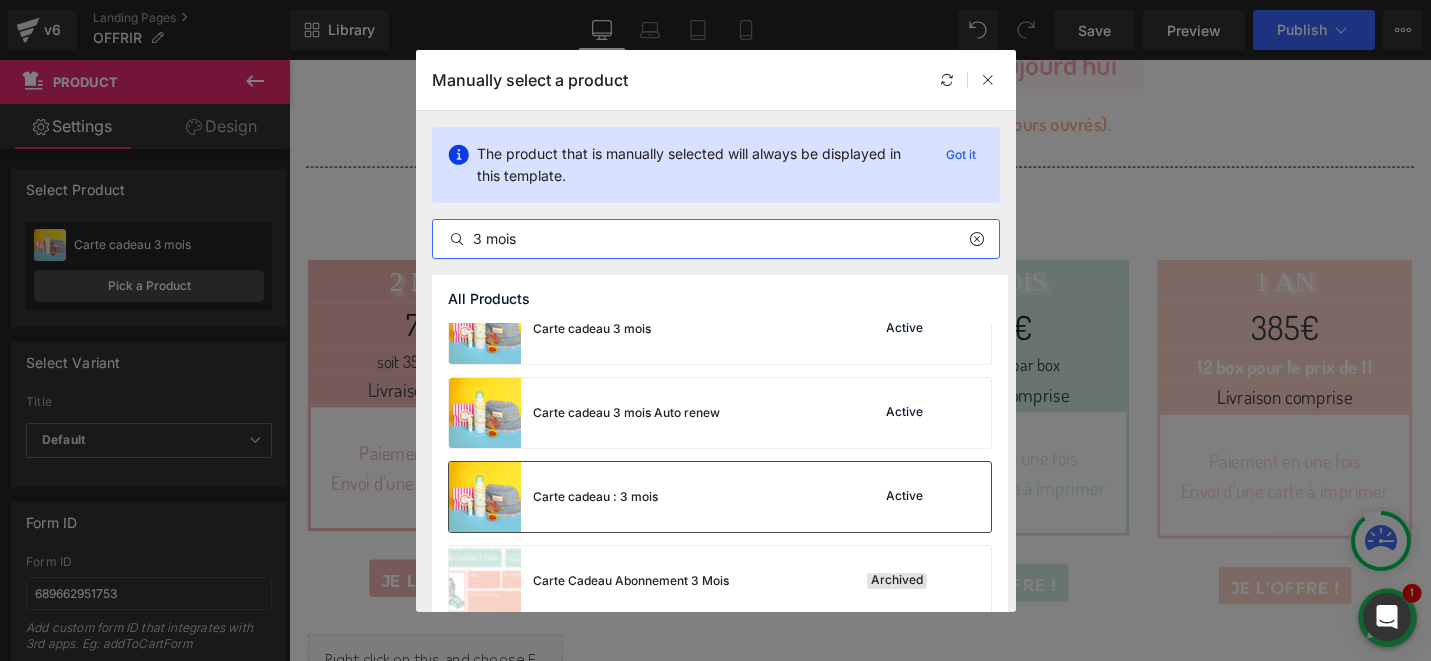 type on "3 mois" 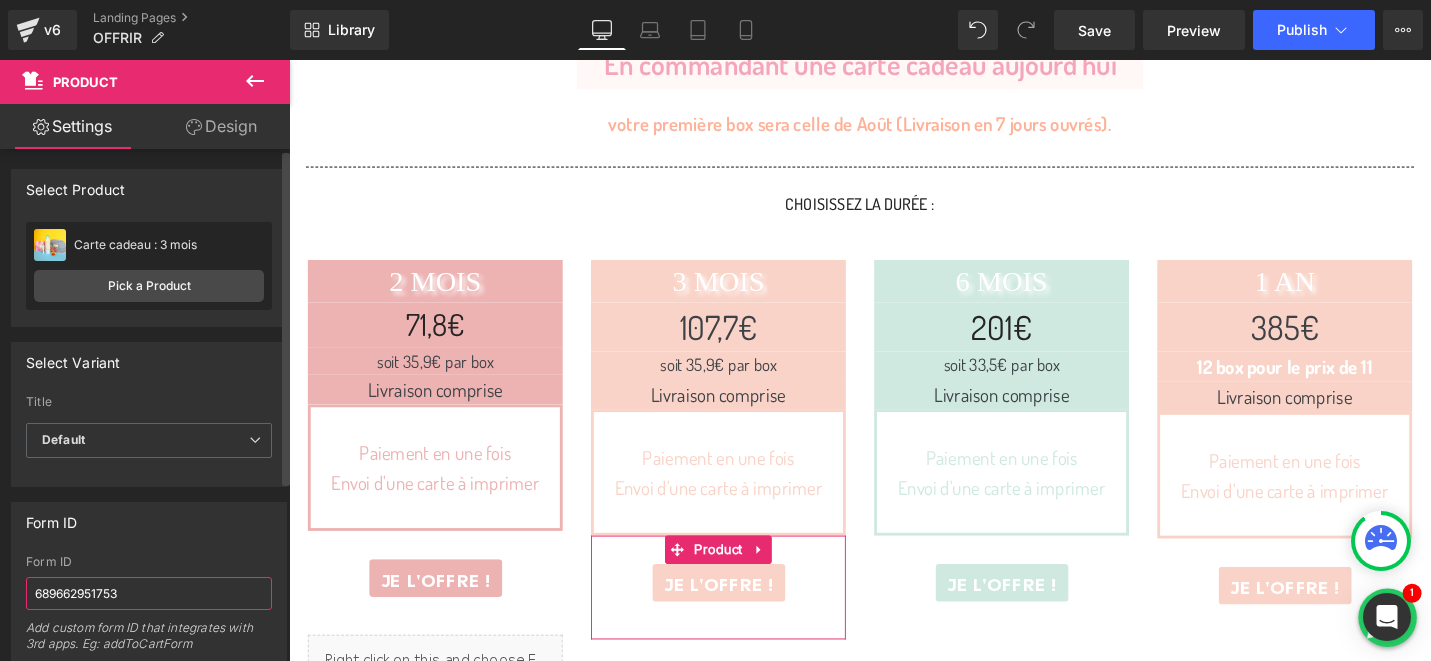 click on "689662951753" at bounding box center [149, 593] 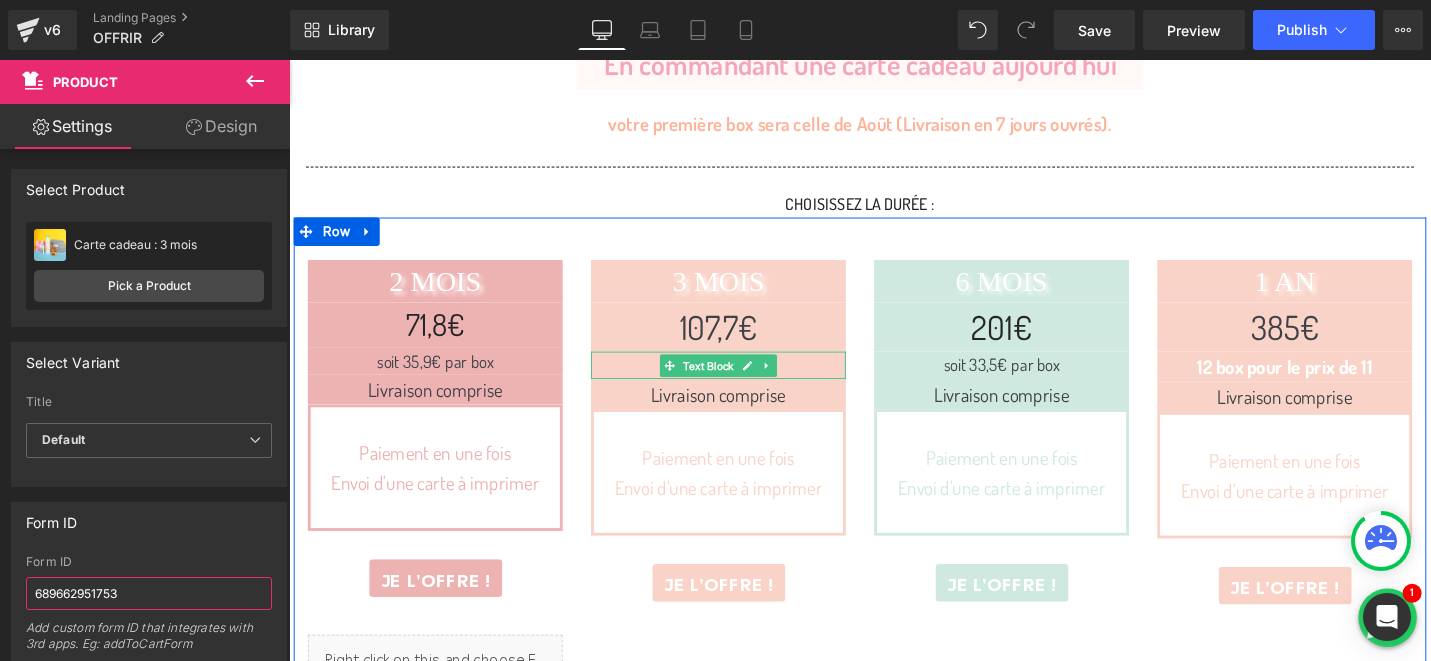 paste on "41765796544675" 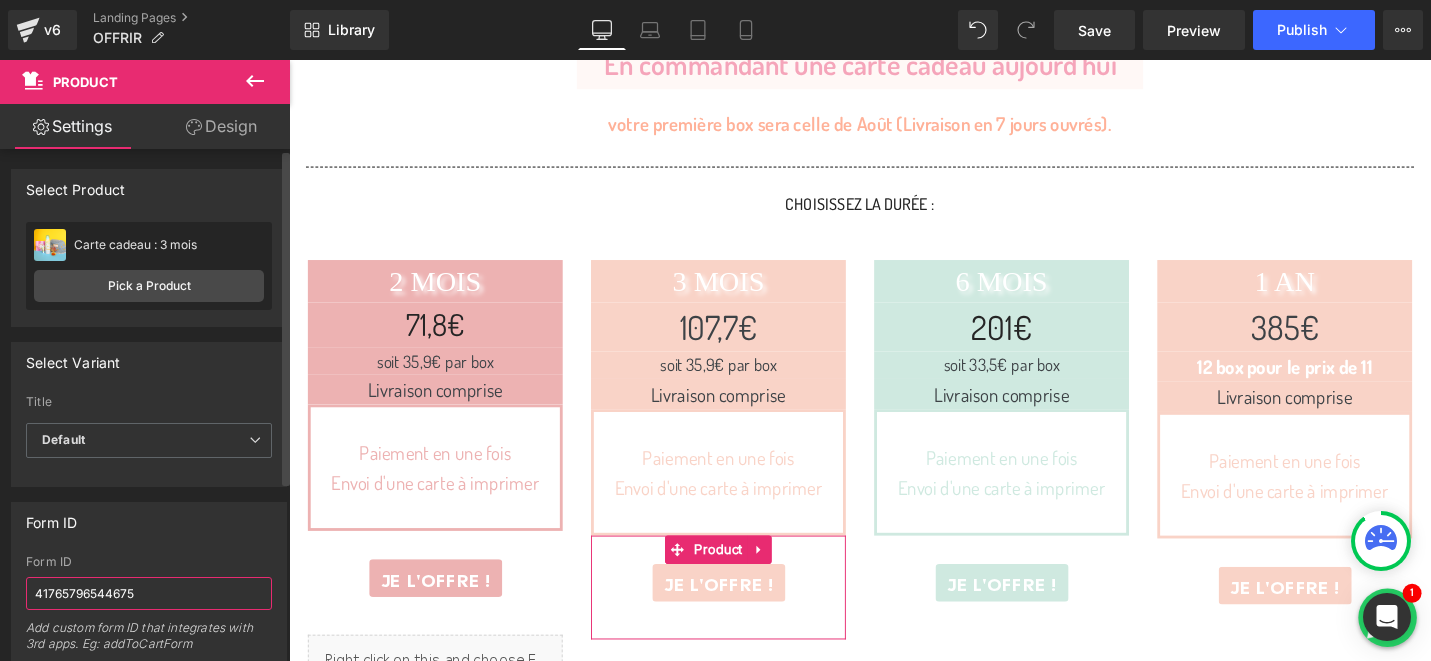 type on "41765796544675" 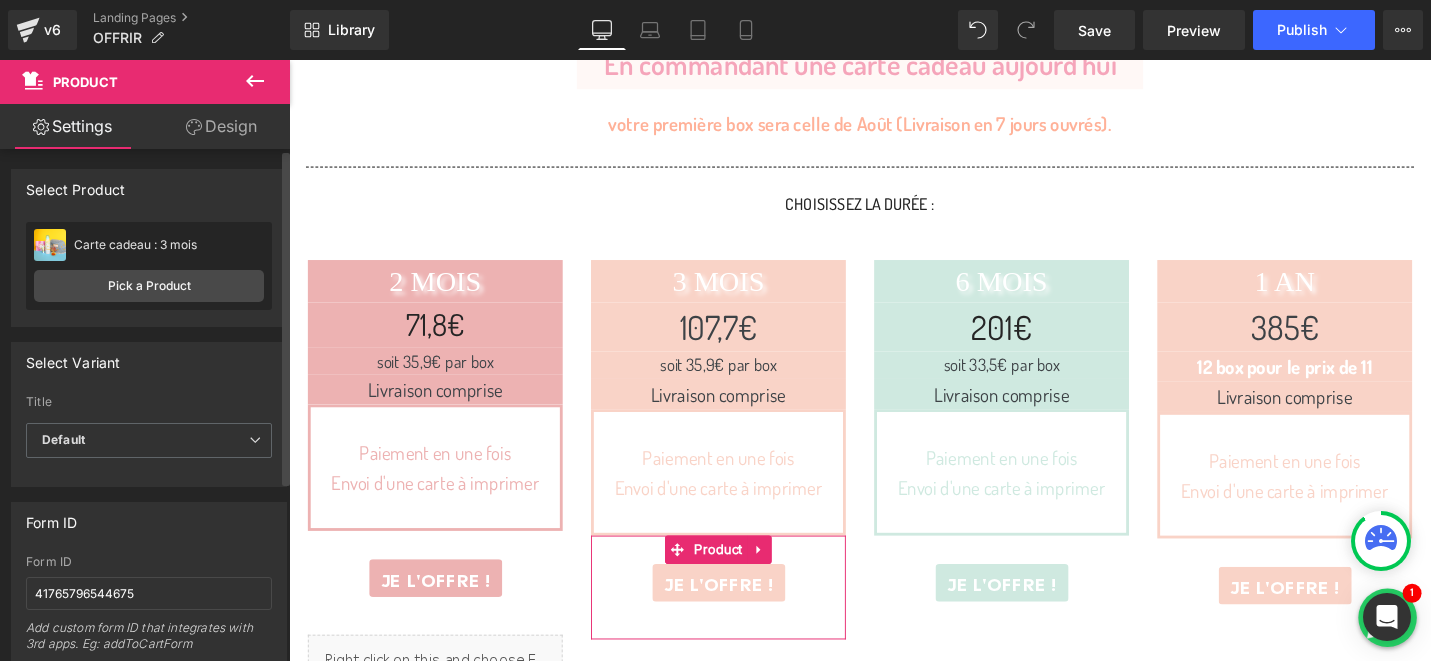 click on "Form ID" at bounding box center [149, 522] 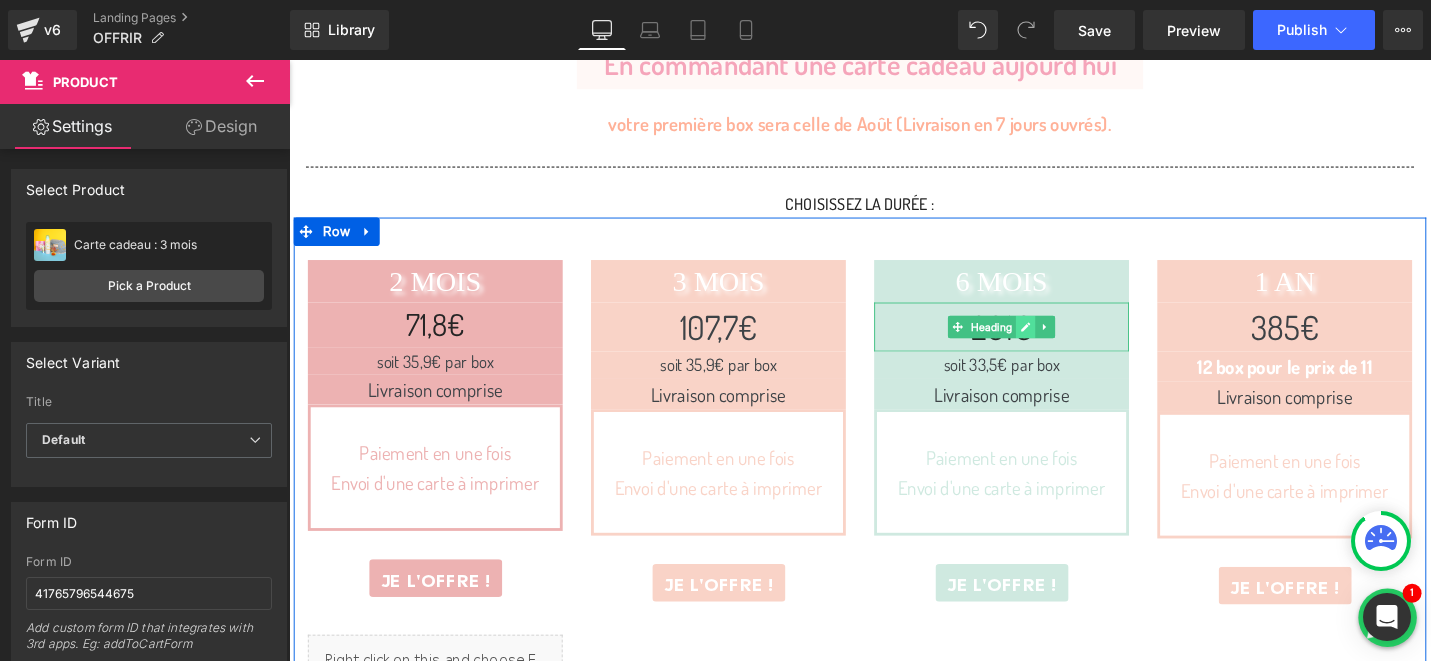 click 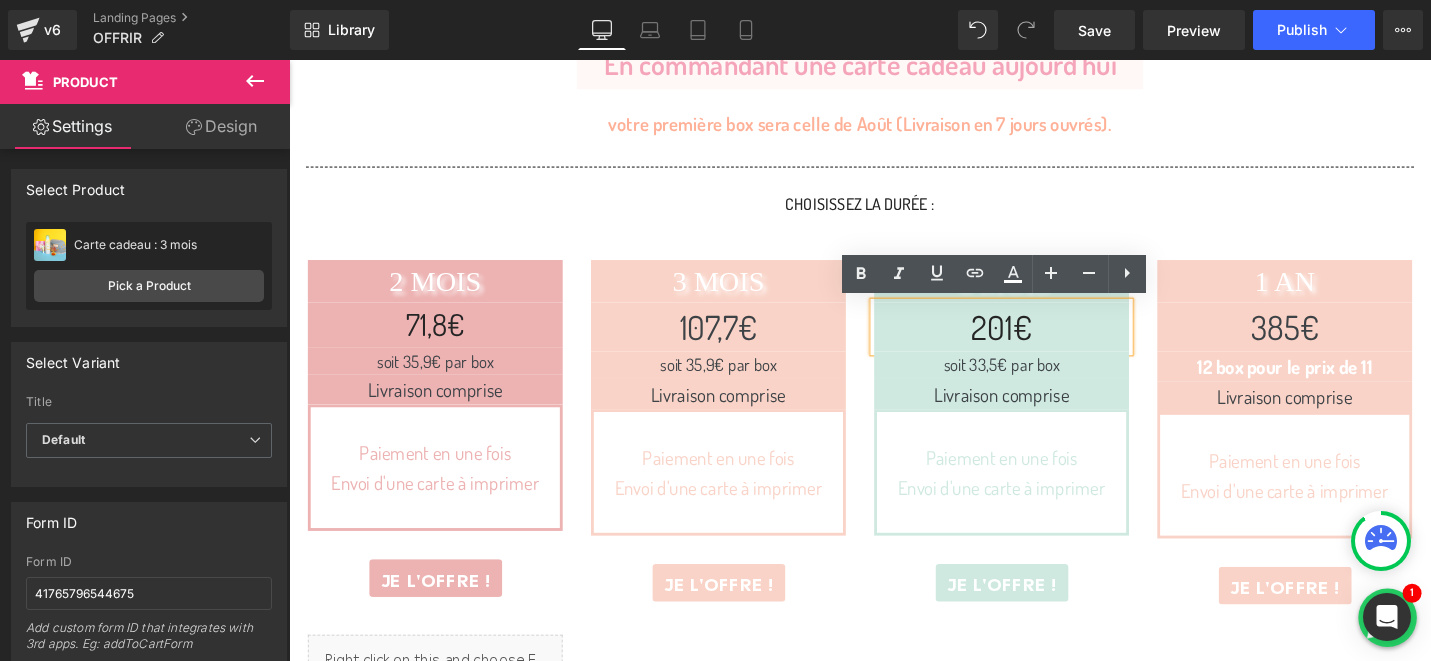 click on "201€" at bounding box center [1044, 343] 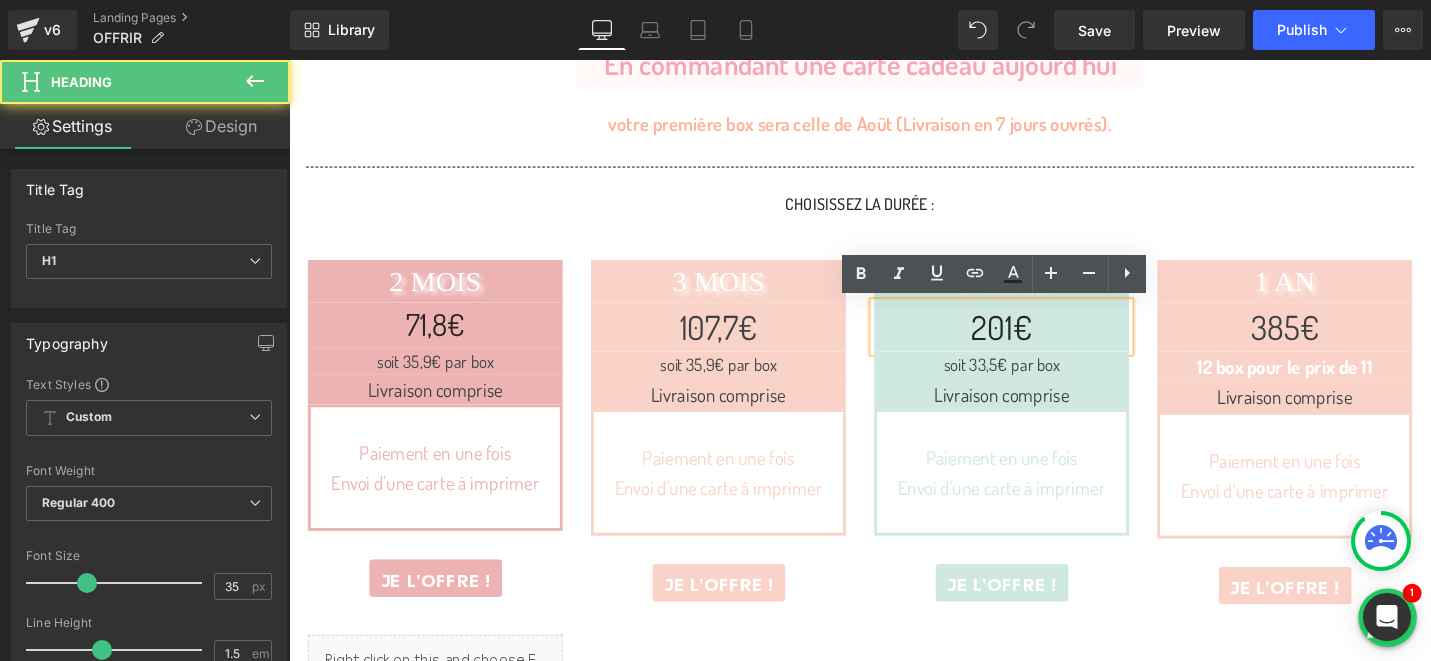 type 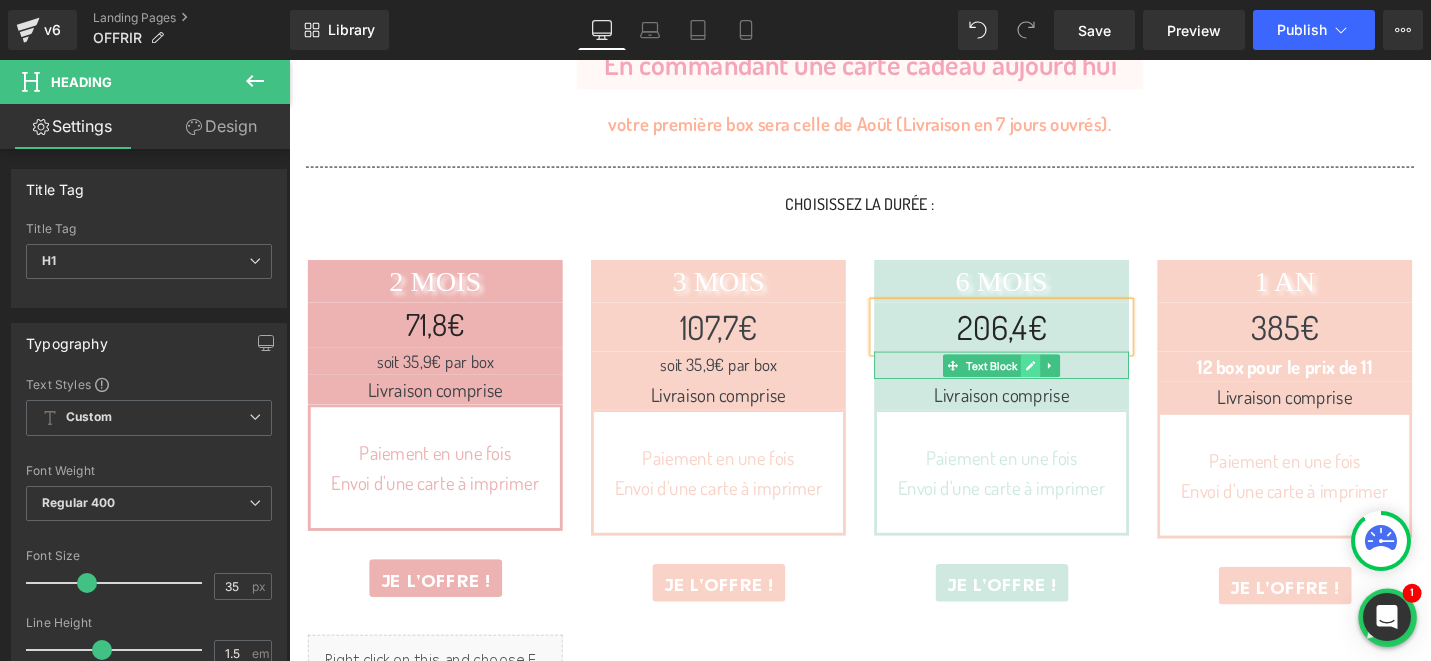 click at bounding box center (1074, 384) 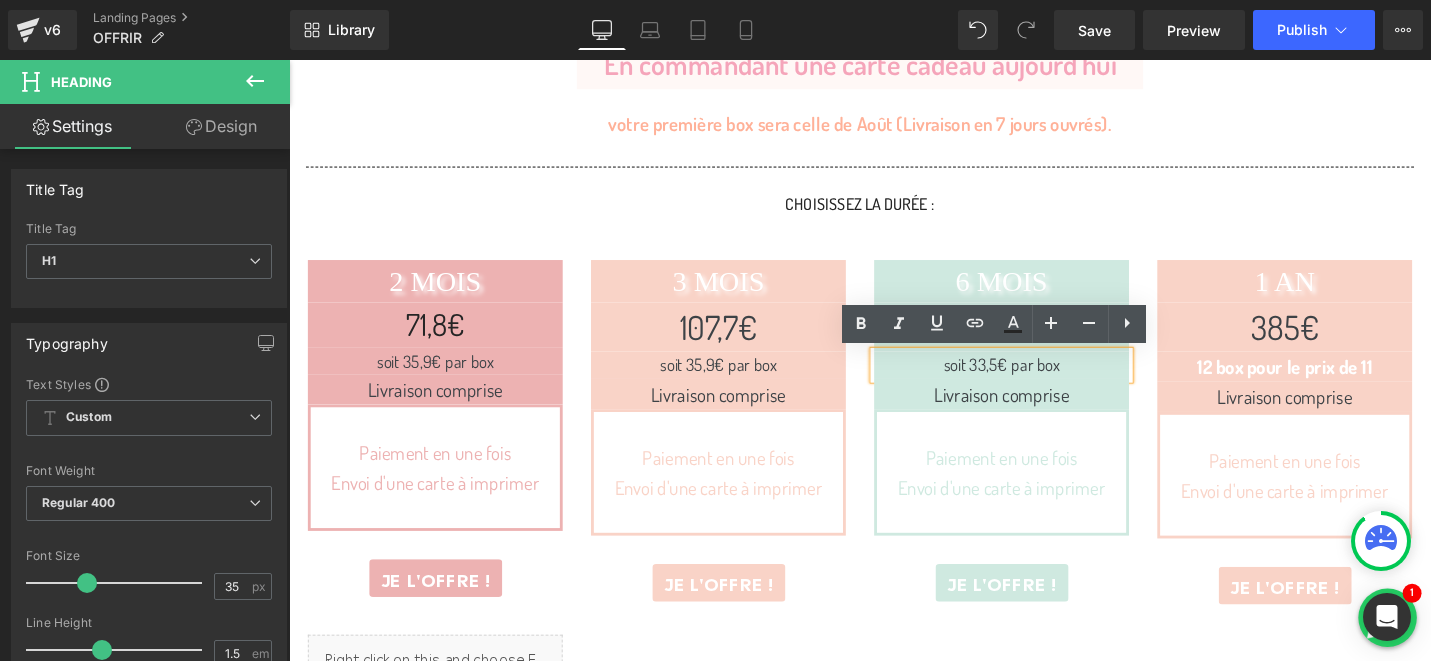 click on "soit 33,5€ par box" at bounding box center [1044, 383] 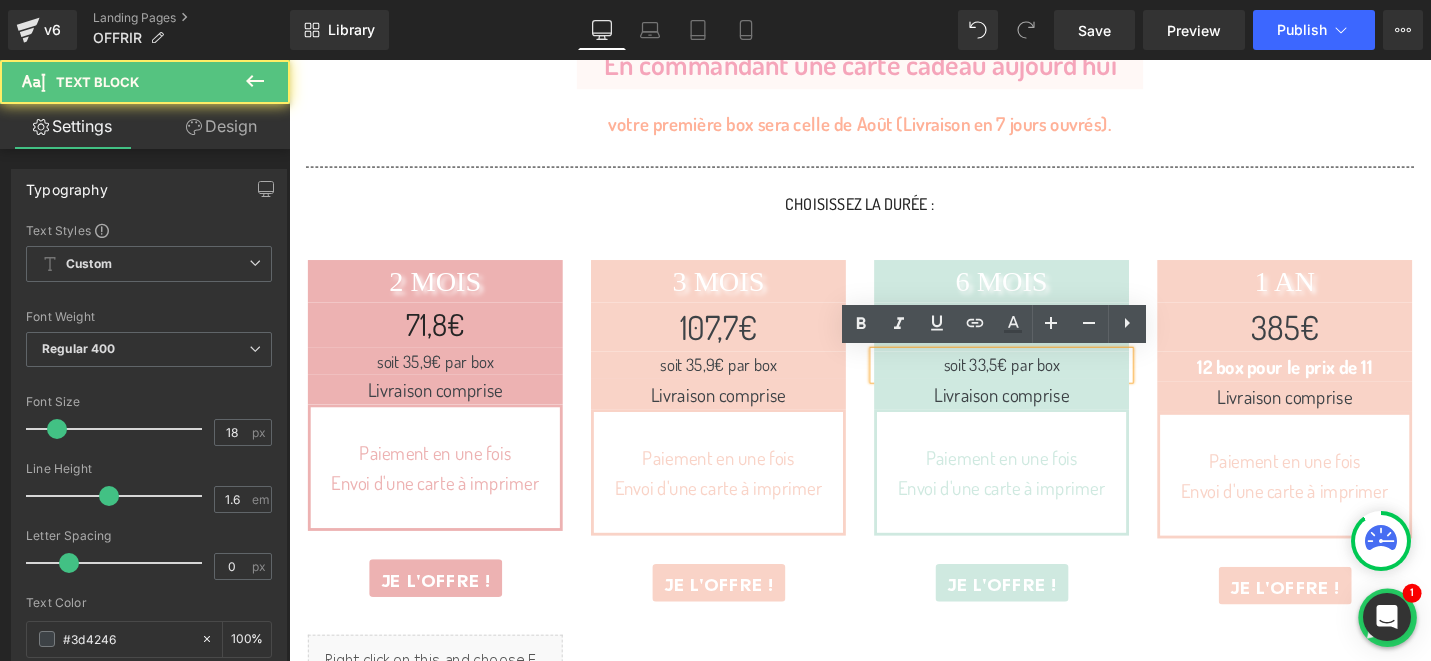 type 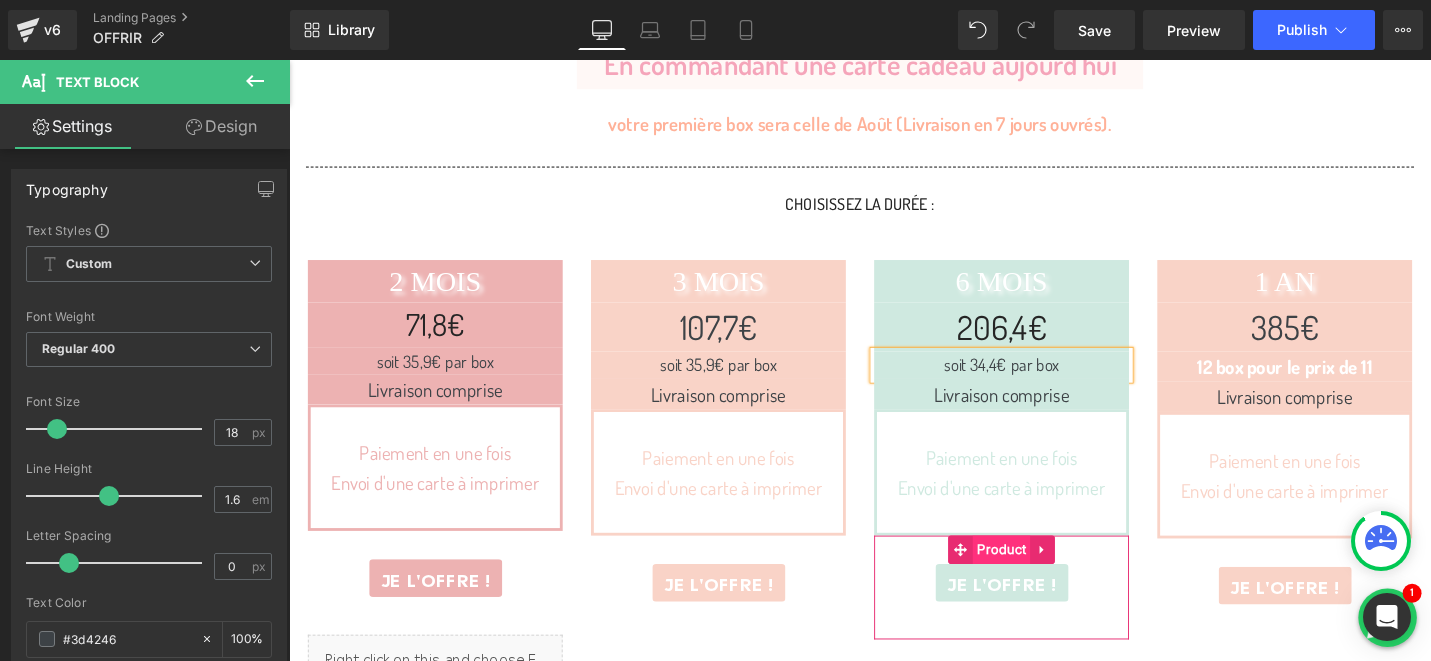 click on "Product" at bounding box center [1043, 579] 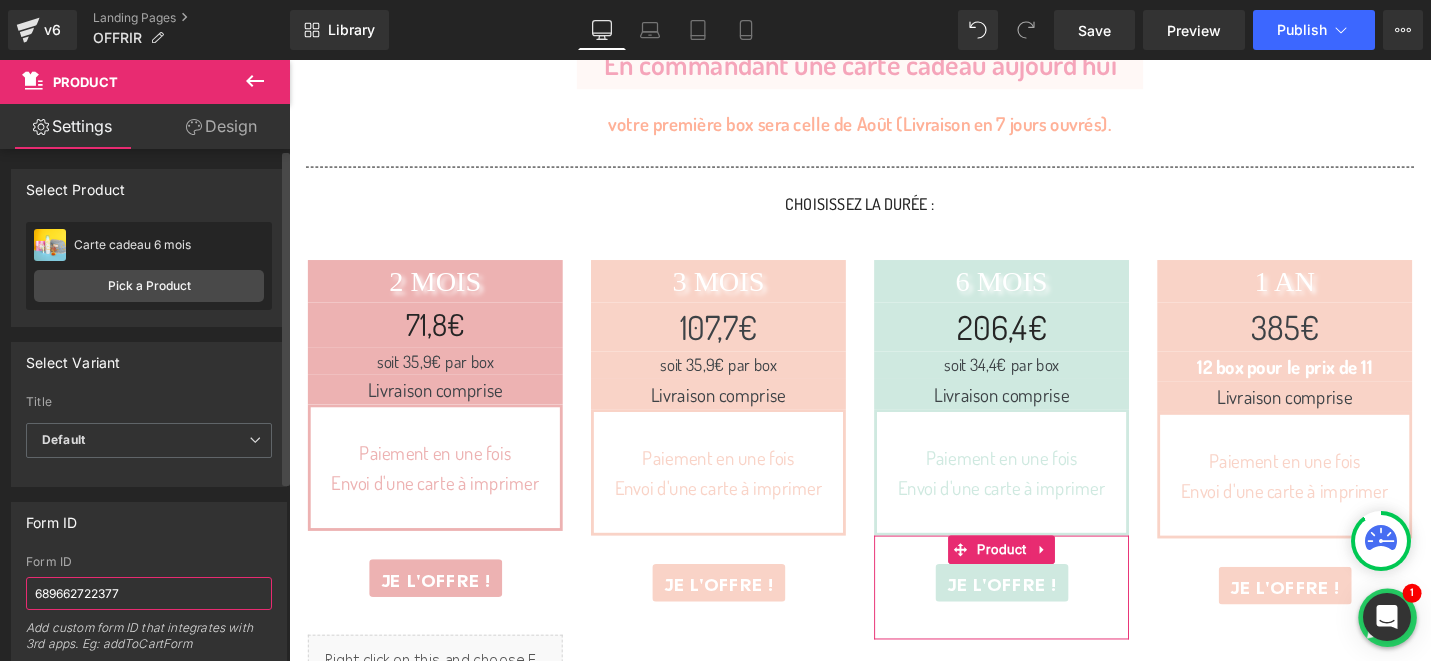 click on "689662722377" at bounding box center (149, 593) 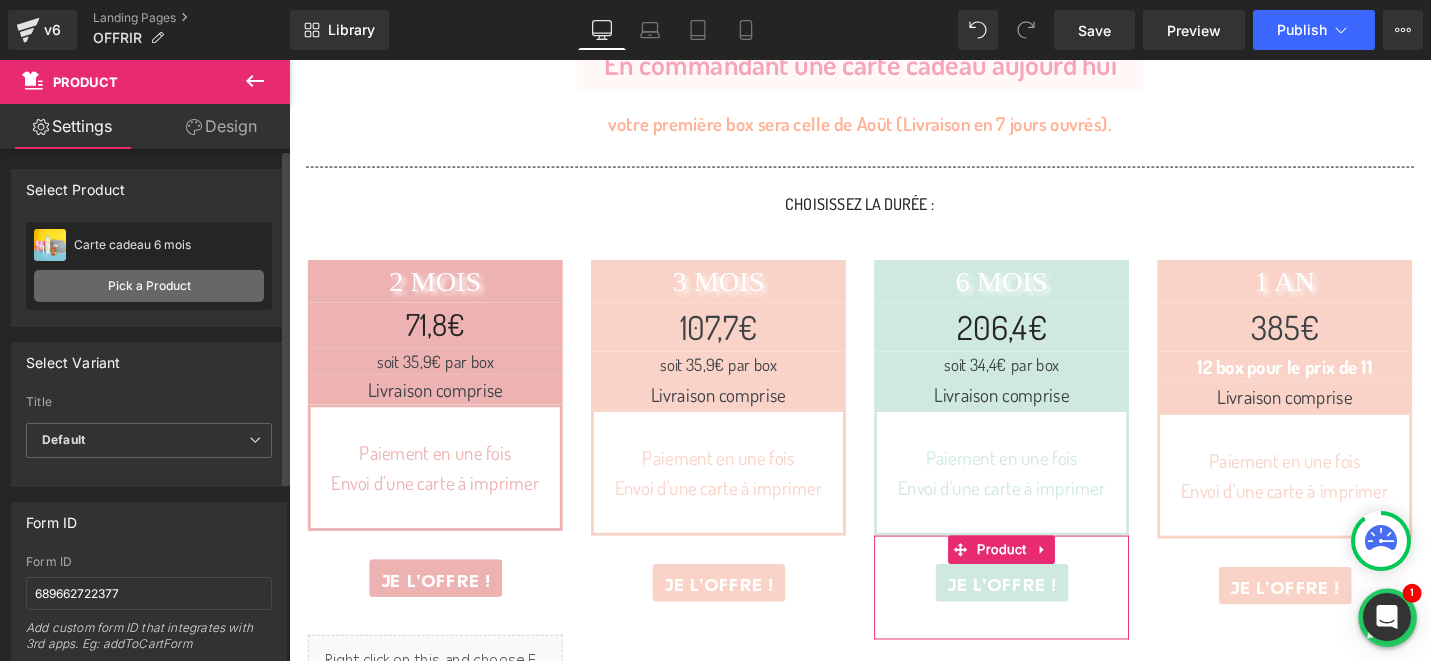 click on "Pick a Product" at bounding box center (149, 286) 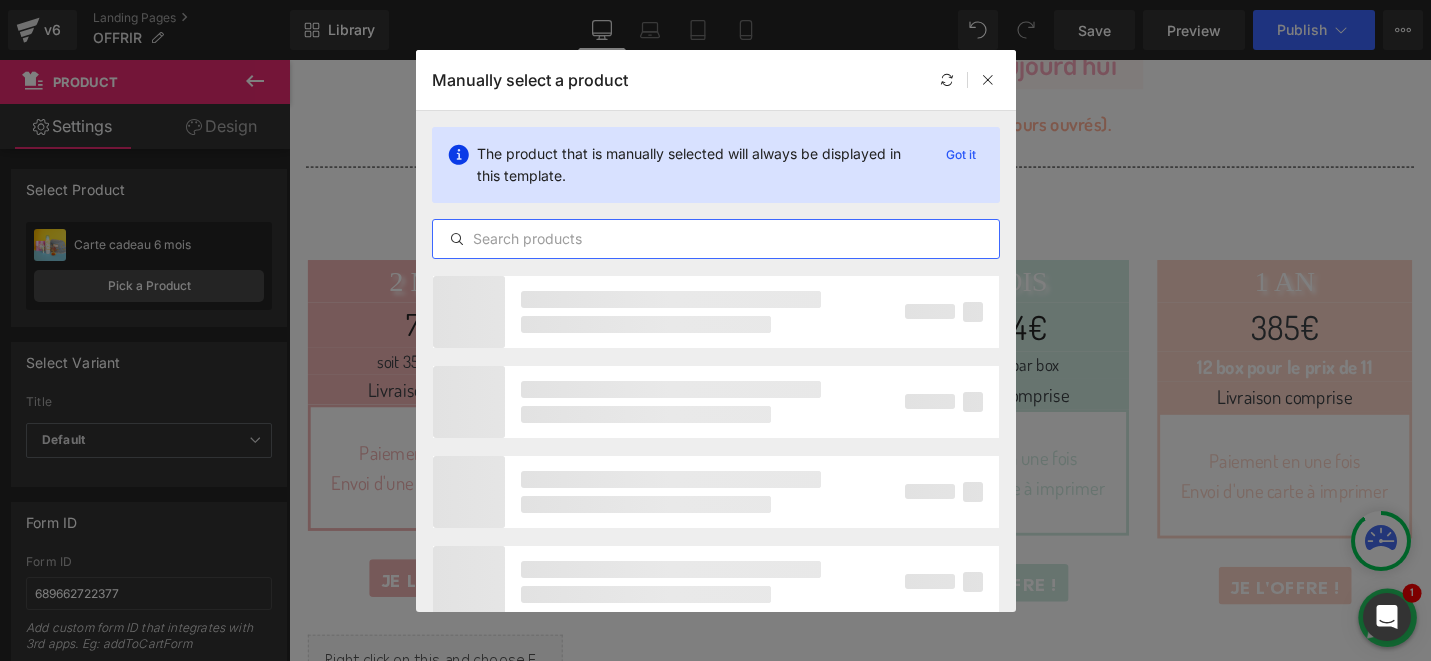 click at bounding box center [716, 239] 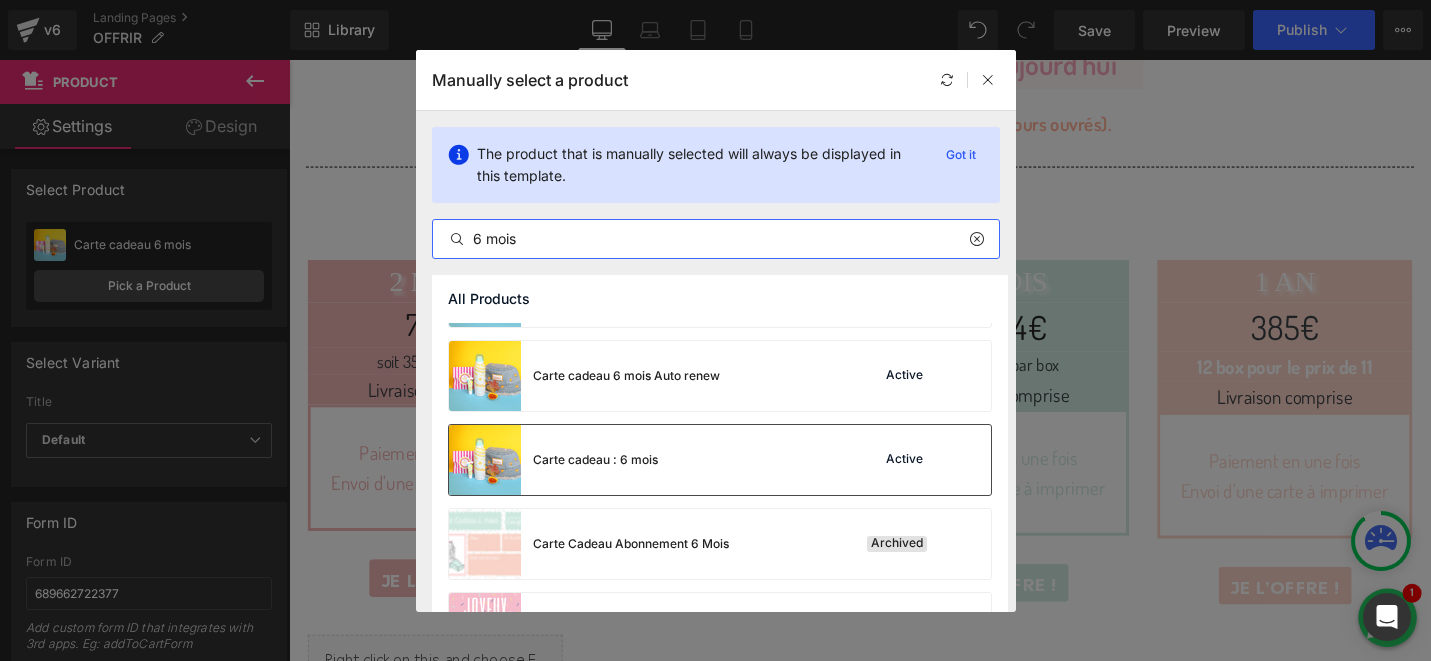 scroll, scrollTop: 1676, scrollLeft: 0, axis: vertical 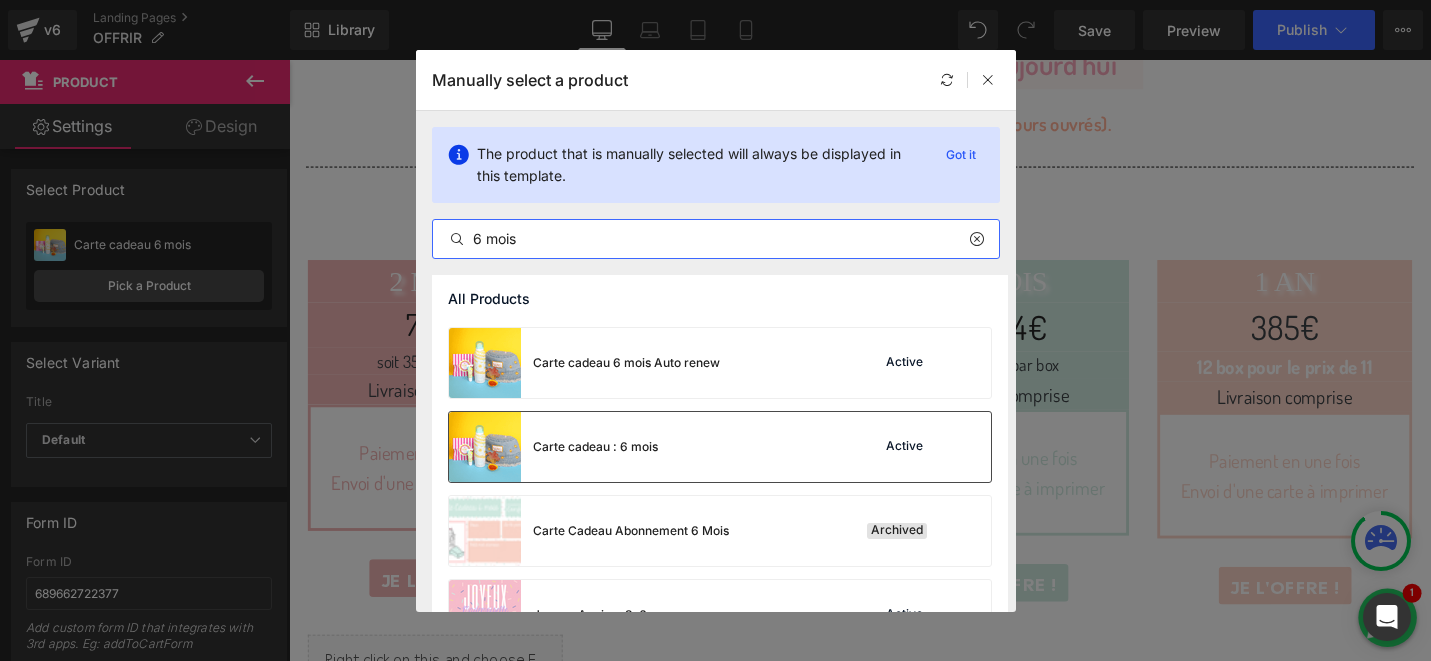 type on "6 mois" 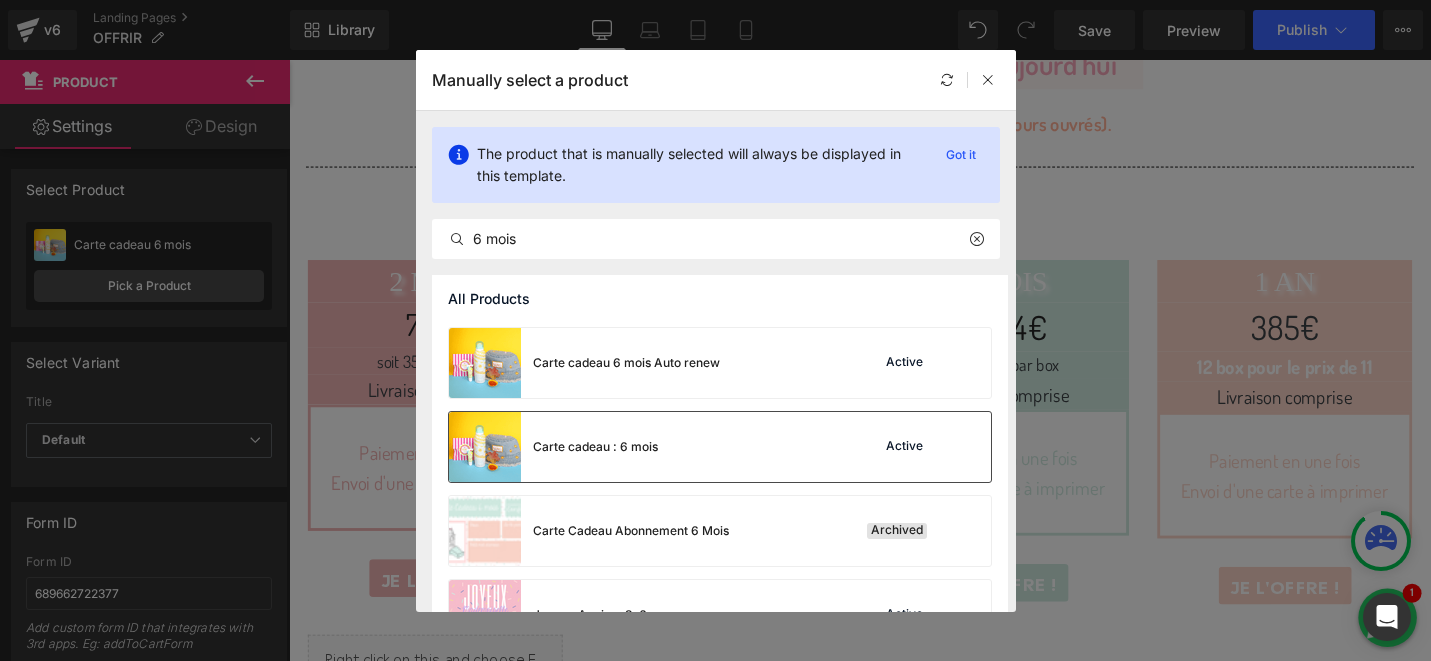 click on "Carte cadeau : 6 mois Active" at bounding box center [720, 447] 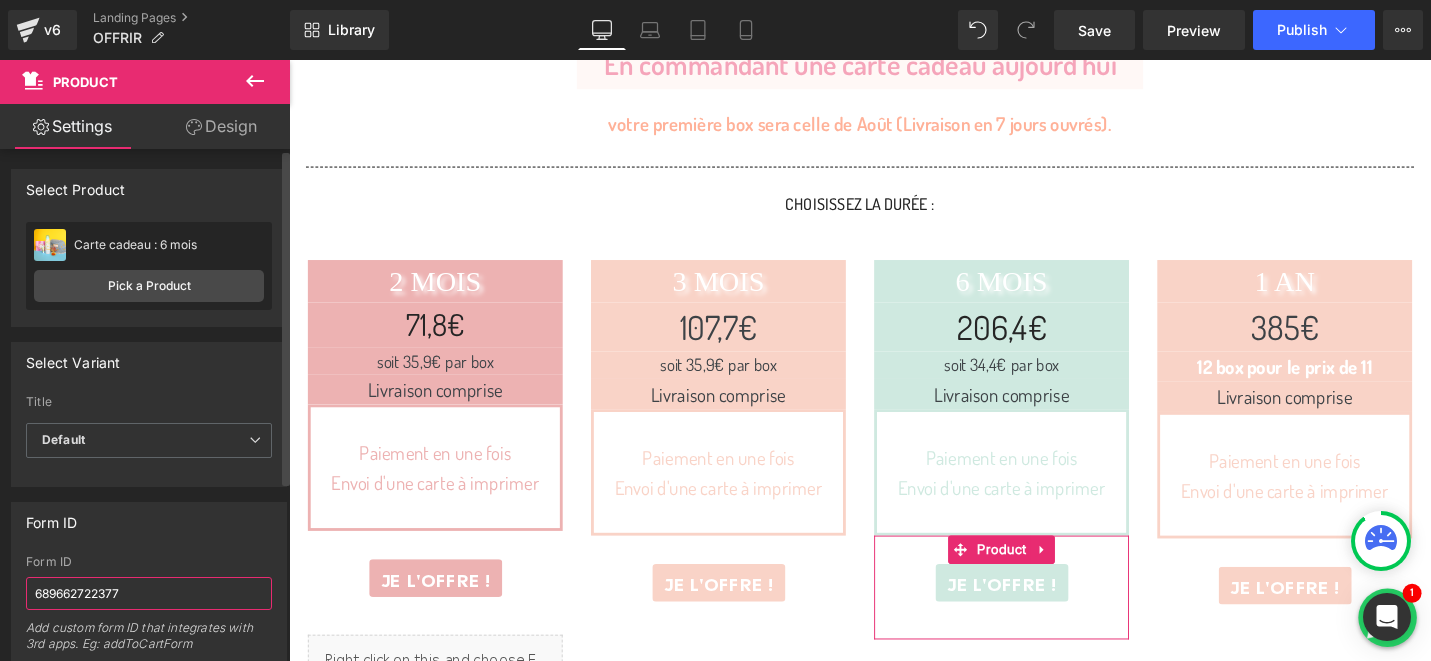 click on "689662722377" at bounding box center (149, 593) 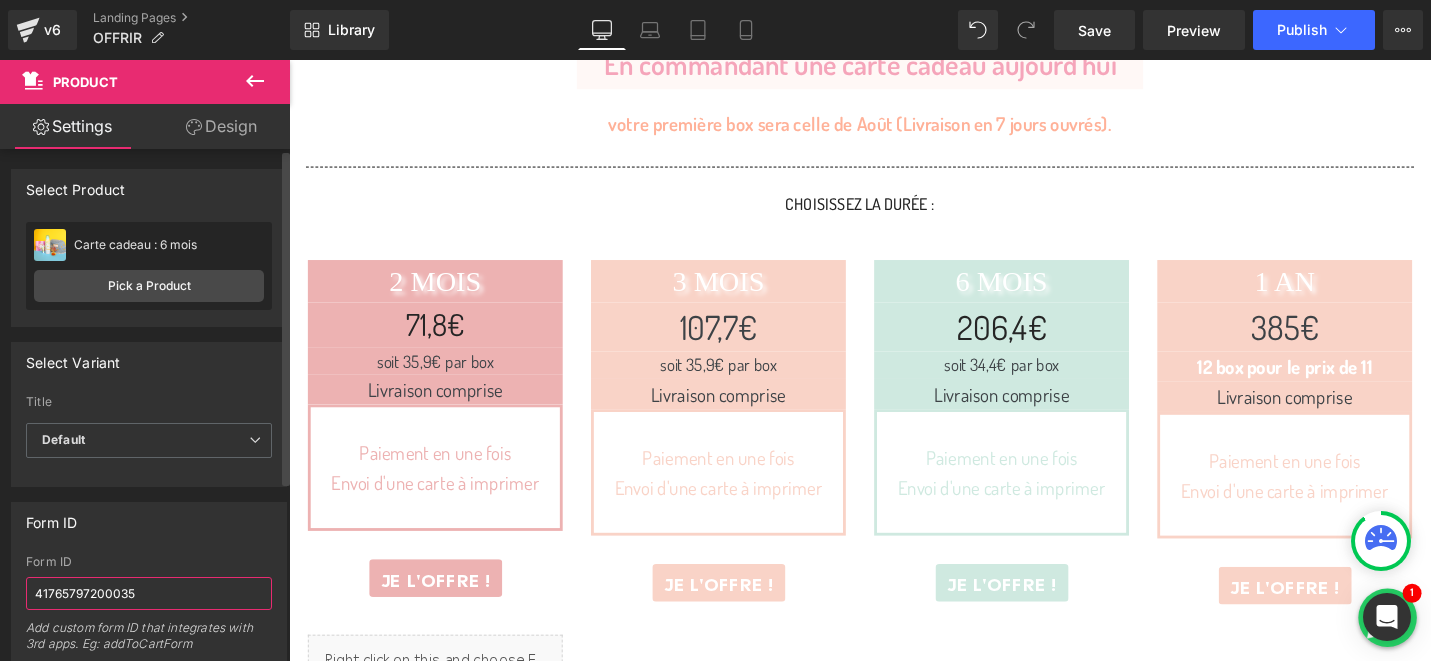 type on "41765797200035" 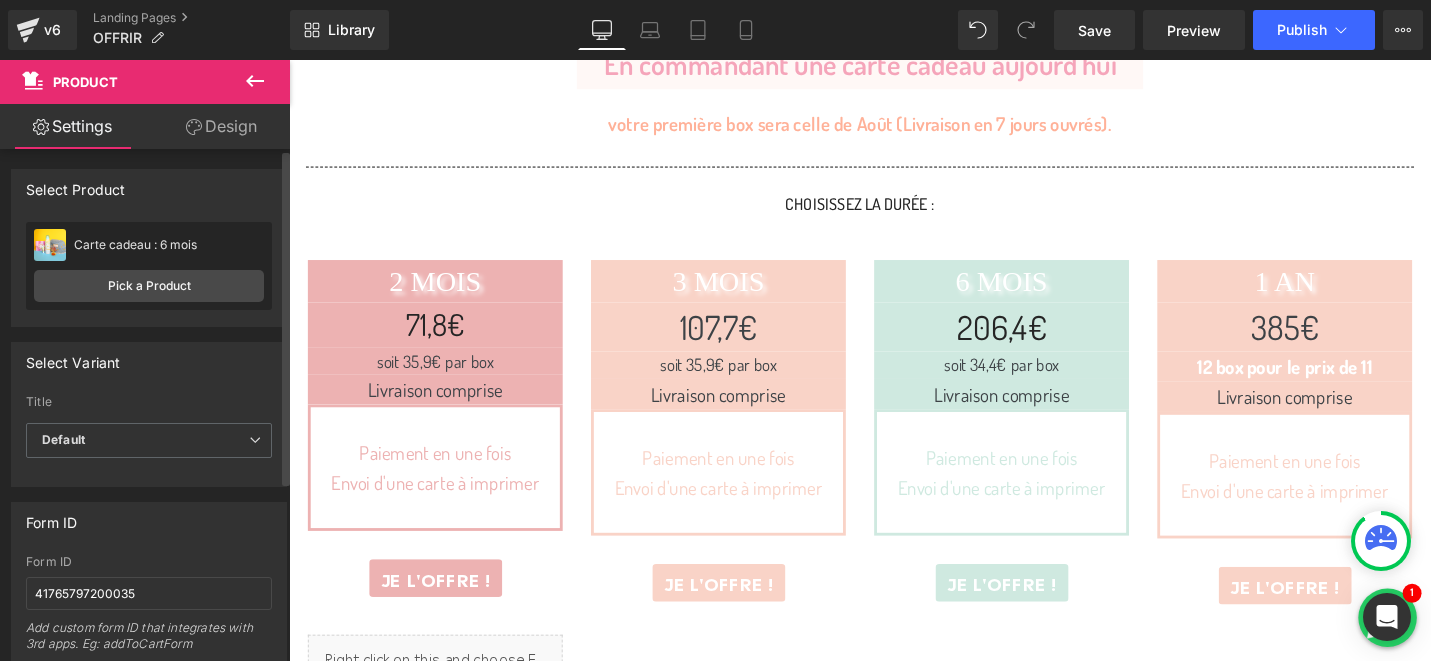 click on "Form ID 689662722377 Form ID 41765797200035 Add custom form ID that integrates with 3rd apps. Eg: addToCartForm" at bounding box center [149, 584] 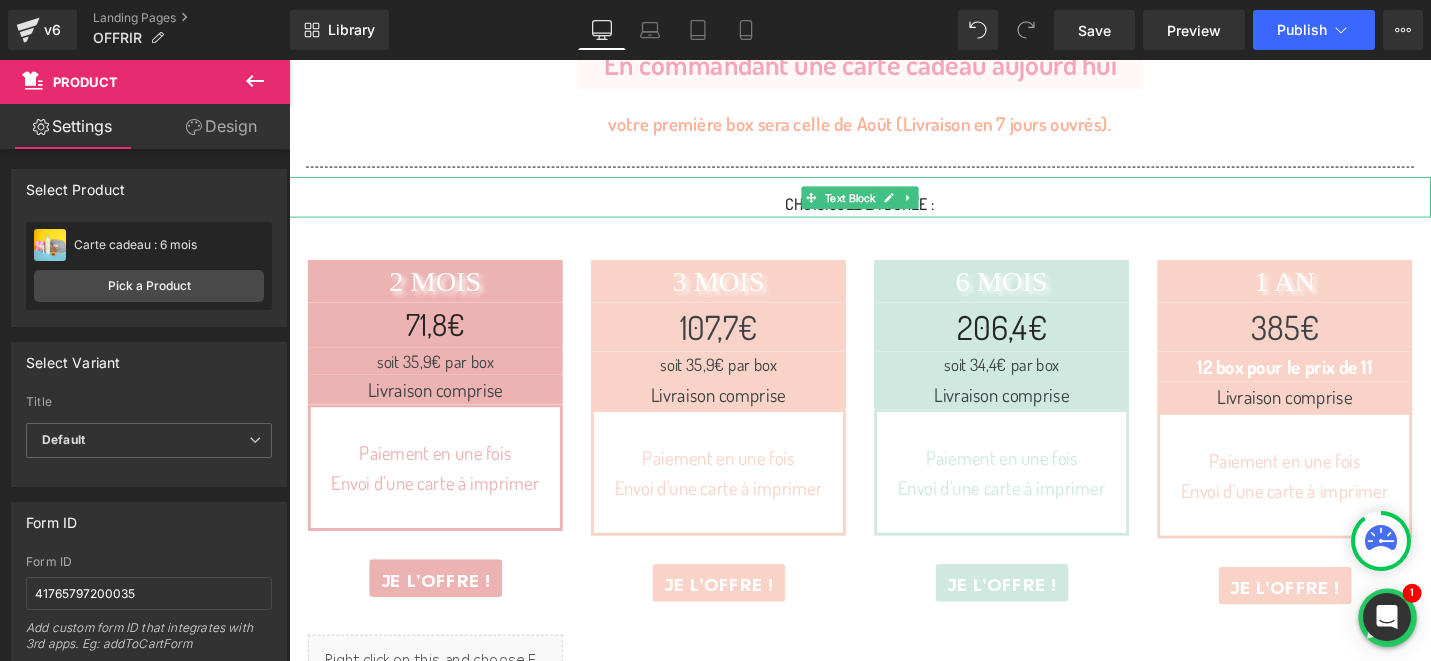 click on "Choisissez LA DURÉE :" at bounding box center [894, 212] 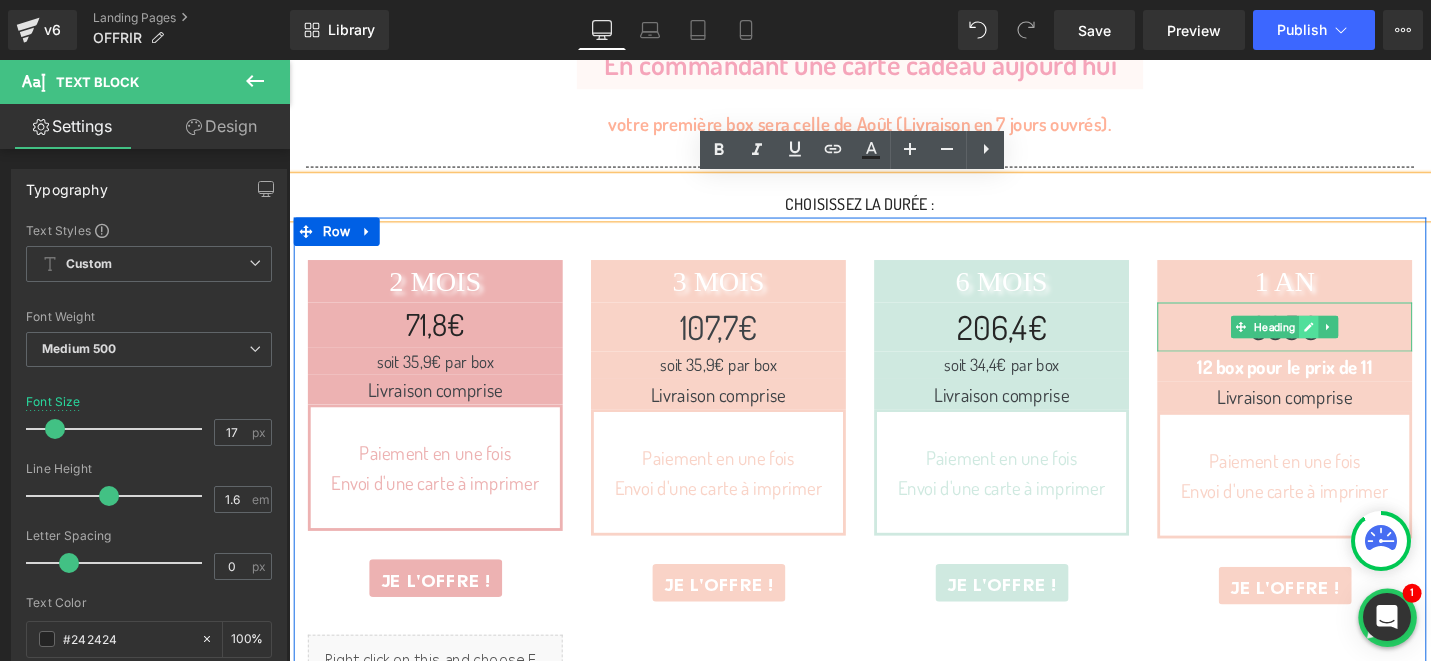 click at bounding box center (1369, 343) 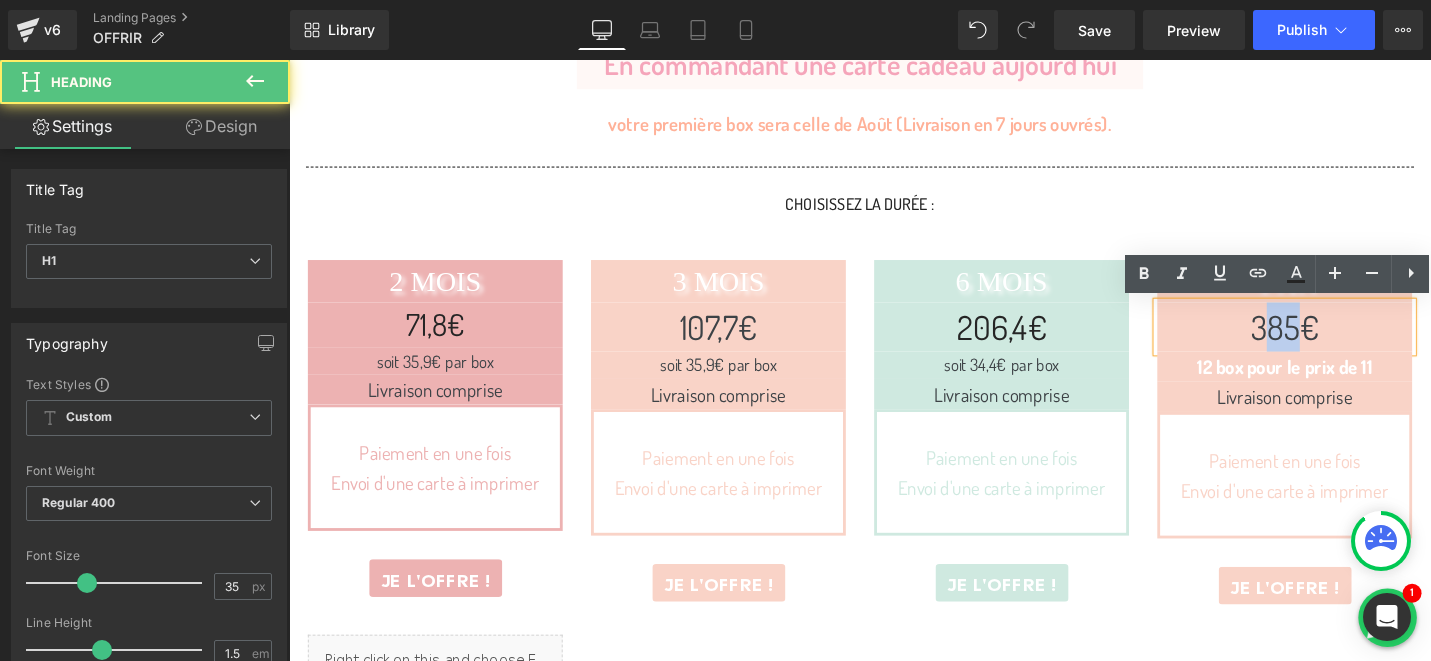 click on "385€" at bounding box center [1344, 343] 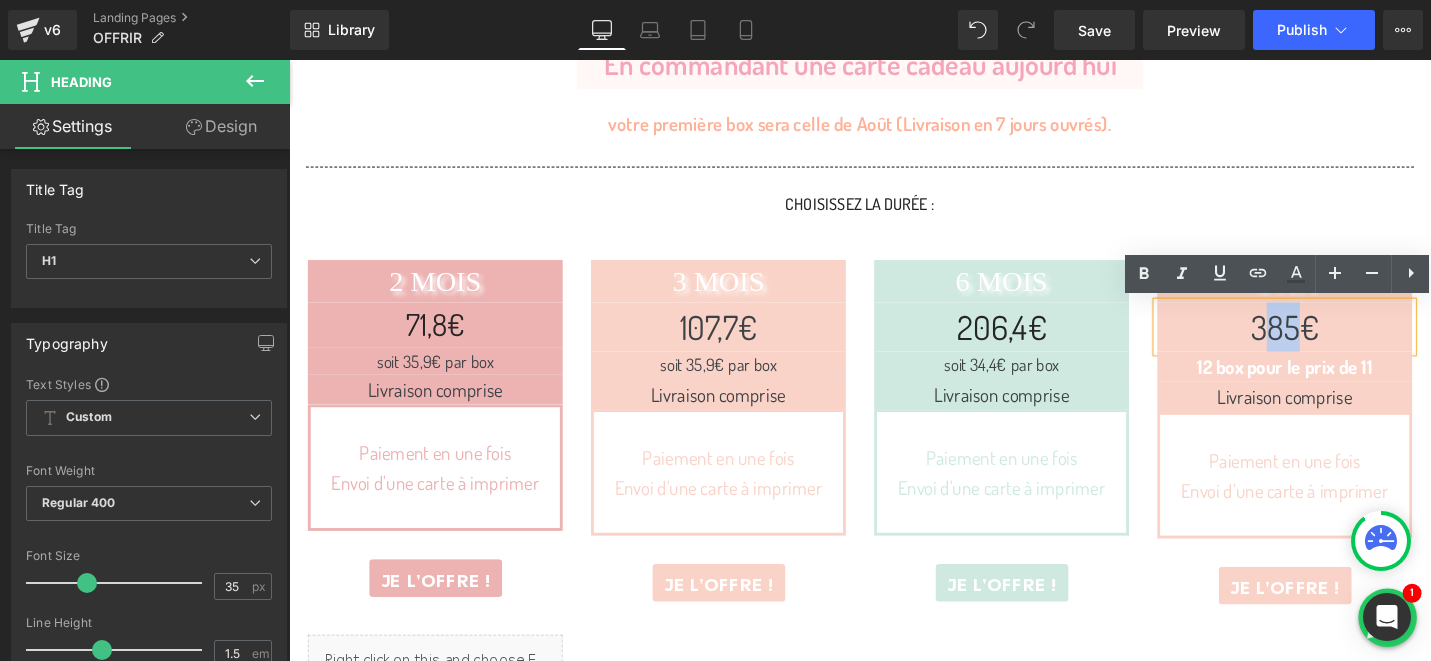 type 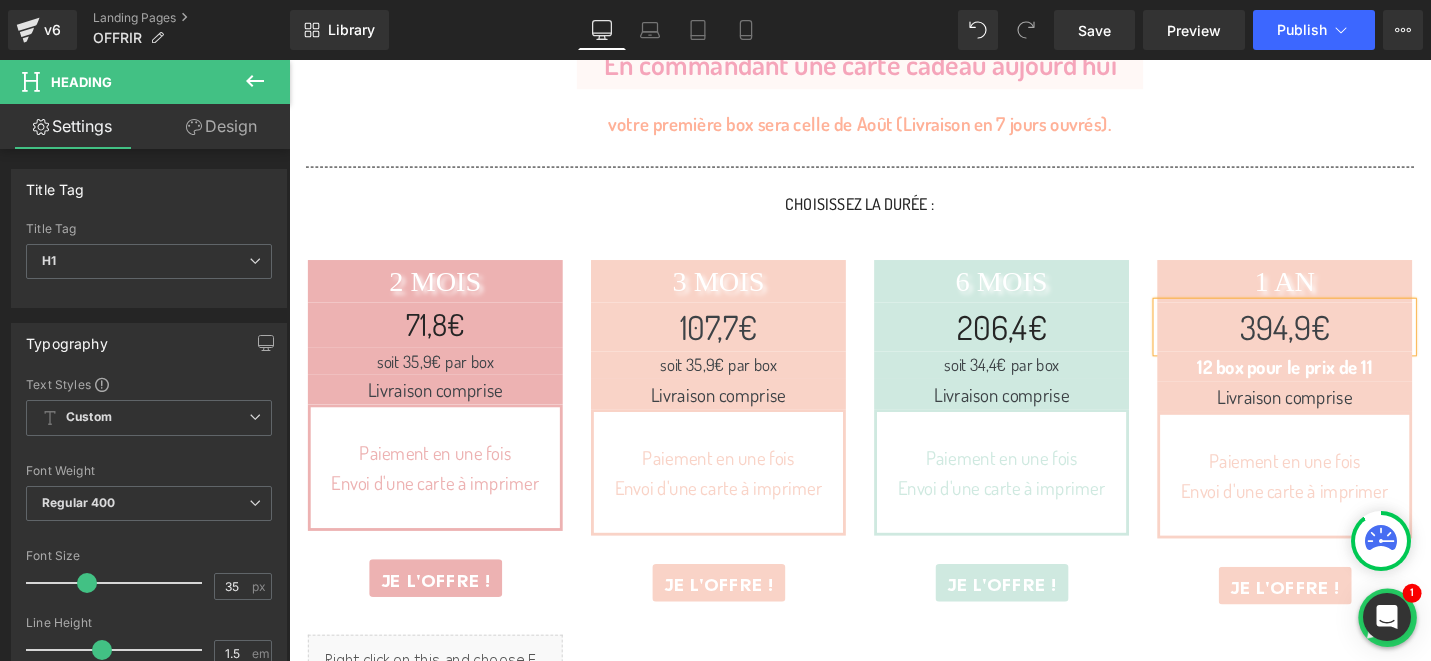 click on "2 MOIS Heading         71,8€ Heading         soit 35,9€ par box Text Block         Livraison comprise Text Block         Paiement en une fois Envoi d'une carte à imprimer Text Block
JE L'OFFRE !
(P) Cart Button Liquid
Plus que  171  Box de Novembre disponible
Counter
Product         Liquid         3 MOIS Heading         107,7€ Heading         soit 35,9€ par box Text Block         Livraison comprise Text Block         Paiement en une fois Envoi d'une carte à imprimer Text Block
JE L'OFFRE !
(P) Cart Button Liquid
Plus que  171  Box de Novembre disponible
Counter
Product" at bounding box center [894, 473] 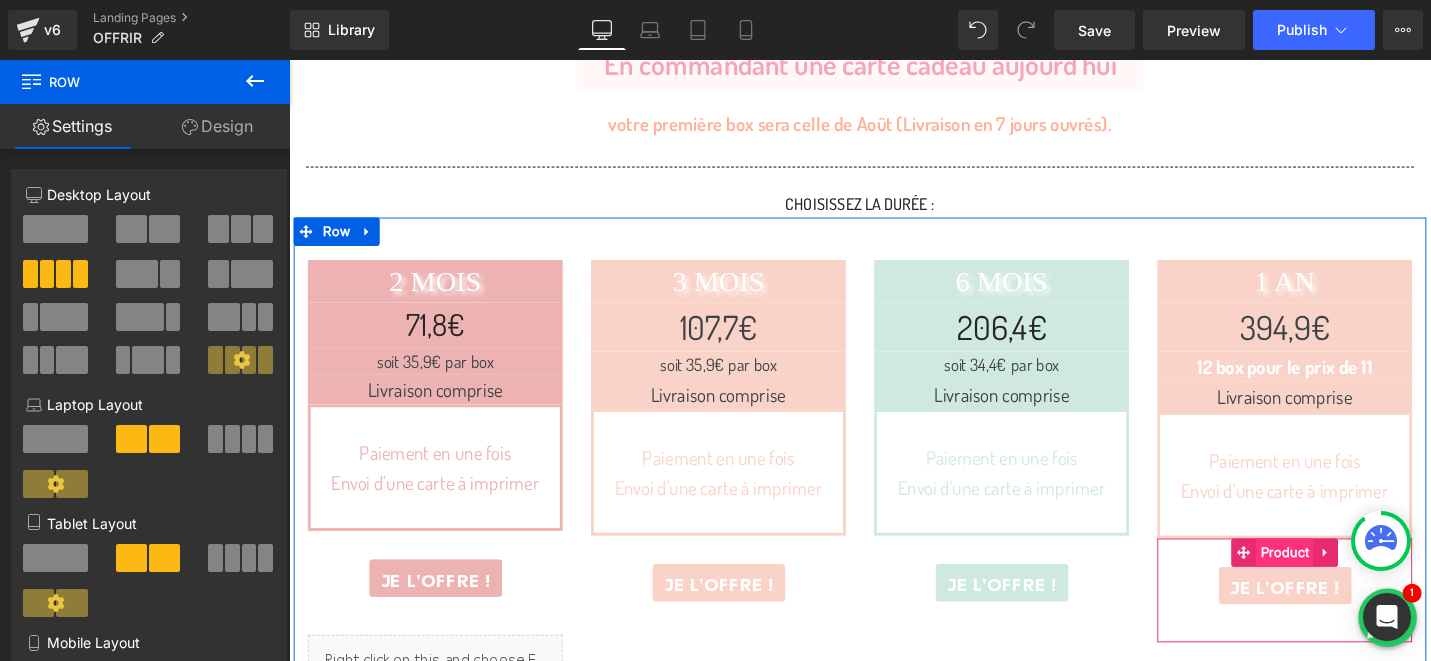 click on "Product" at bounding box center (1343, 582) 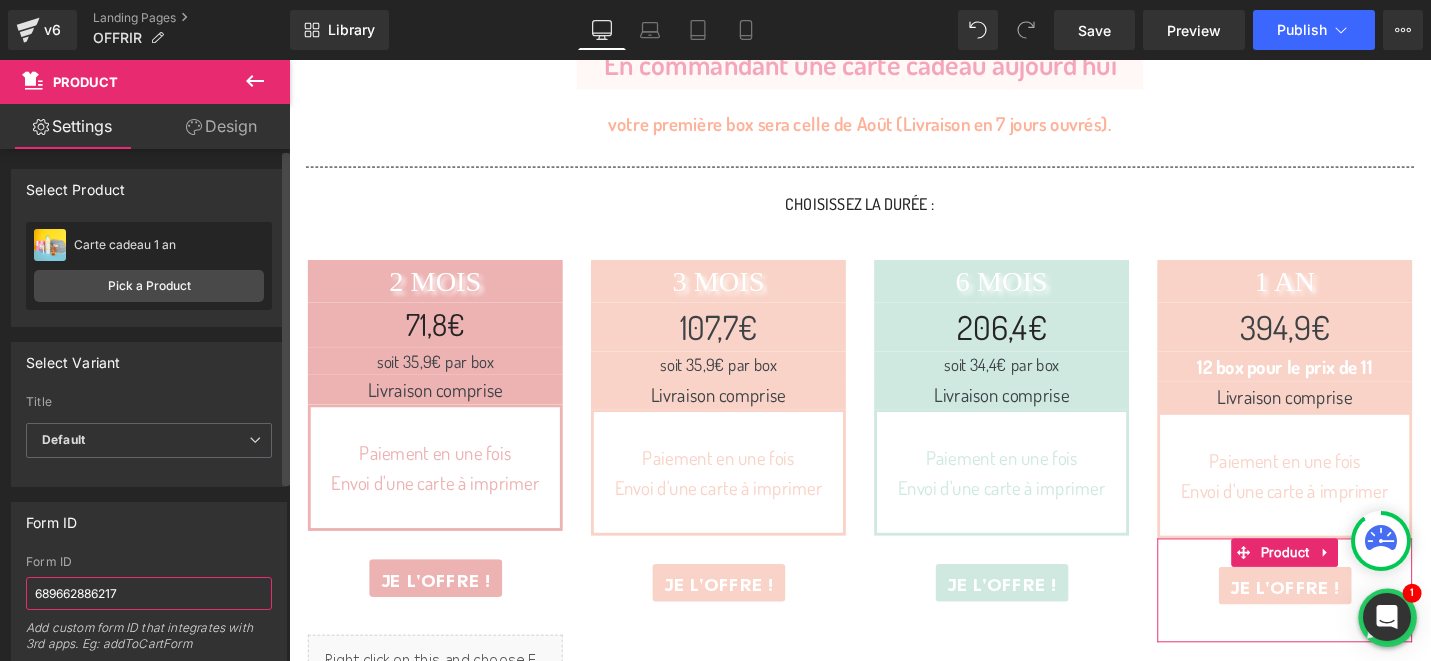 click on "689662886217" at bounding box center [149, 593] 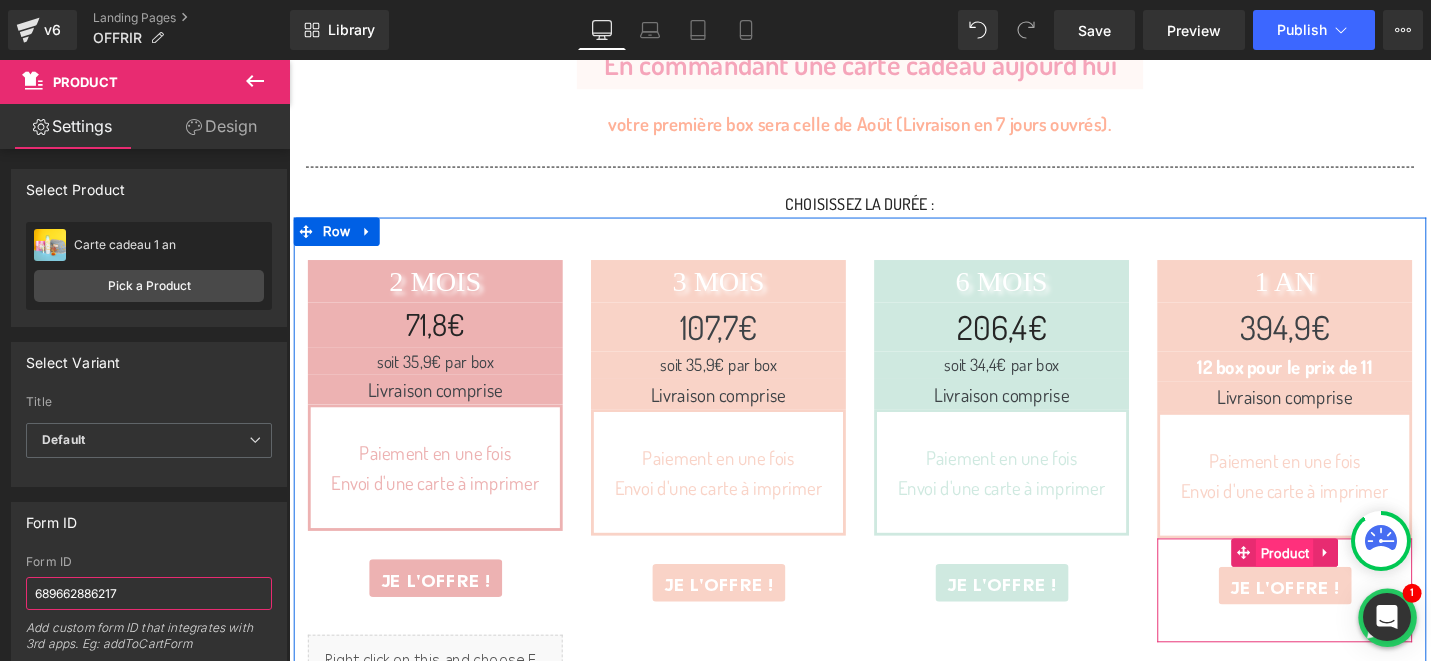 click on "Product" at bounding box center (1343, 583) 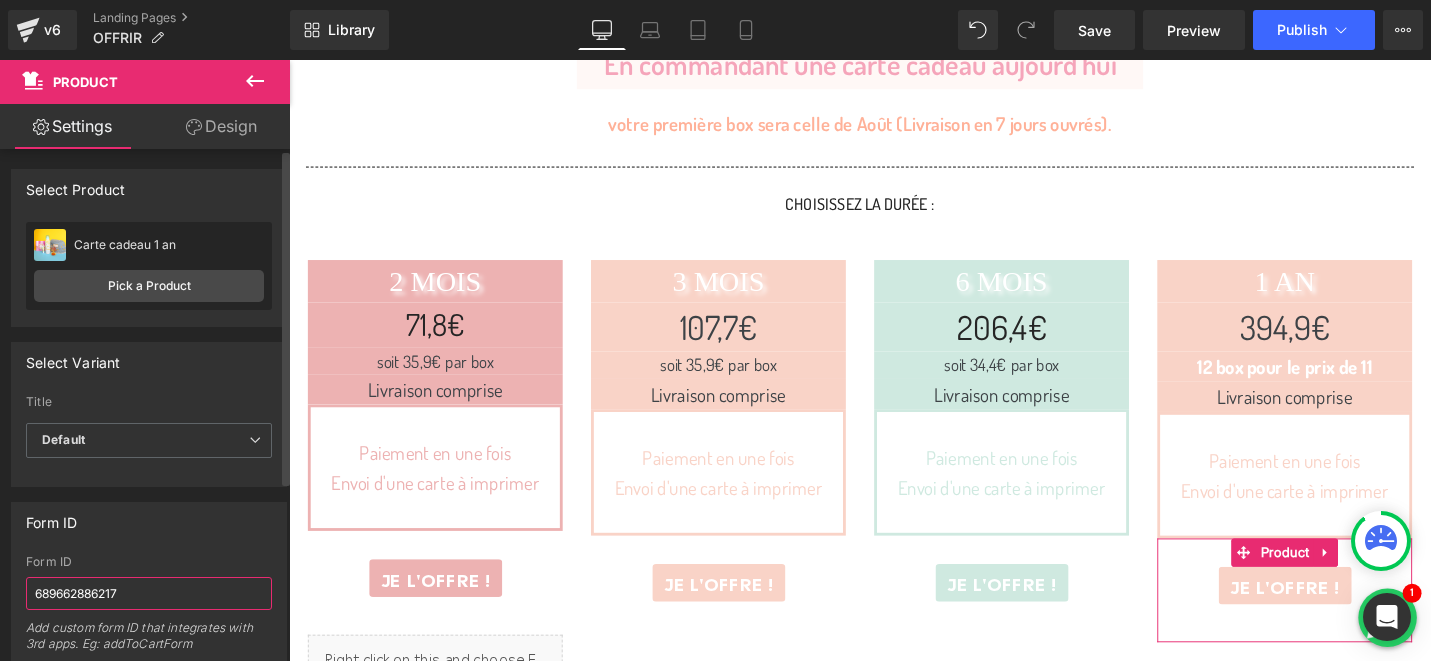 paste on "42257464492195" 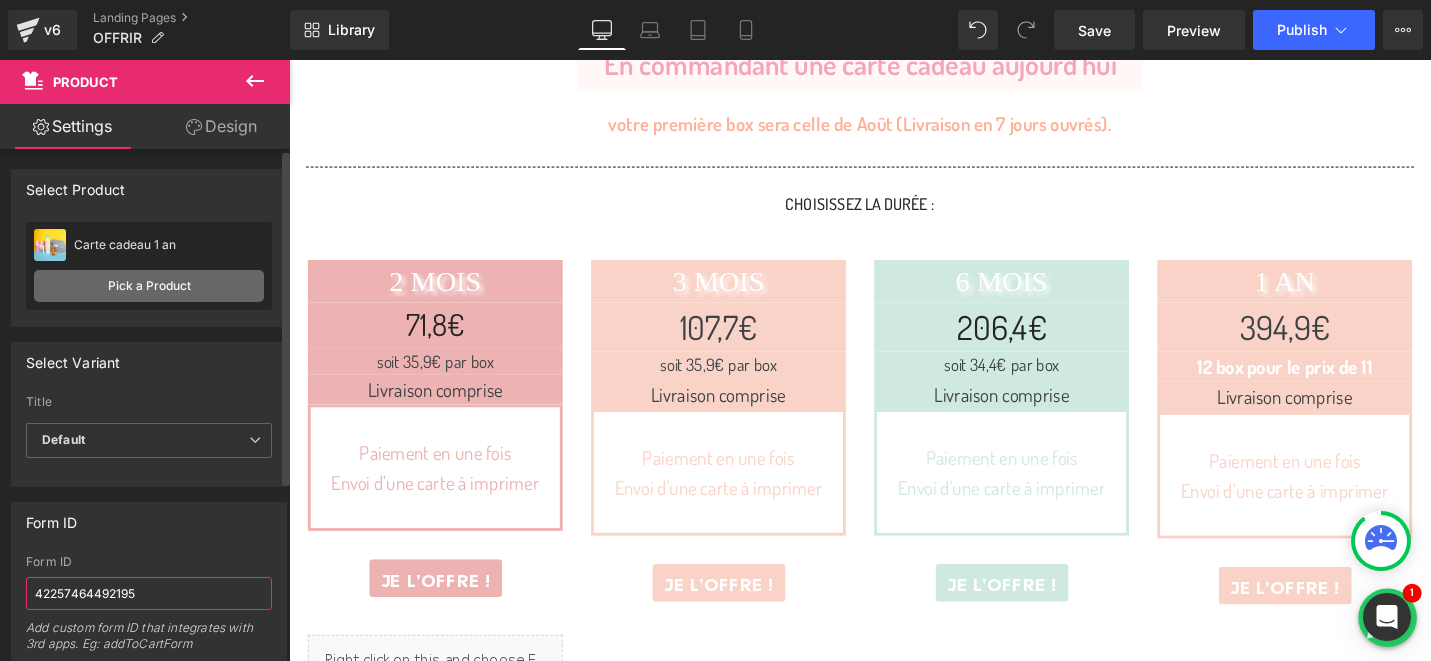 type on "42257464492195" 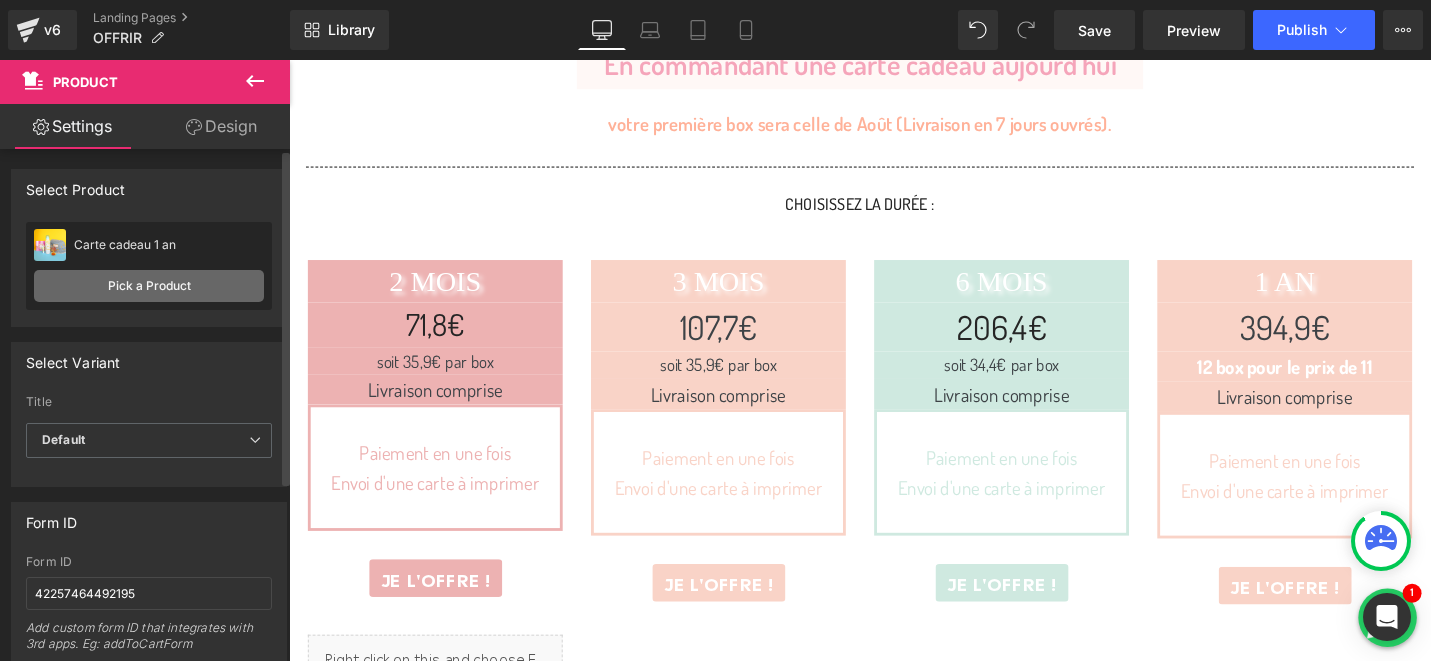 click on "Pick a Product" at bounding box center [149, 286] 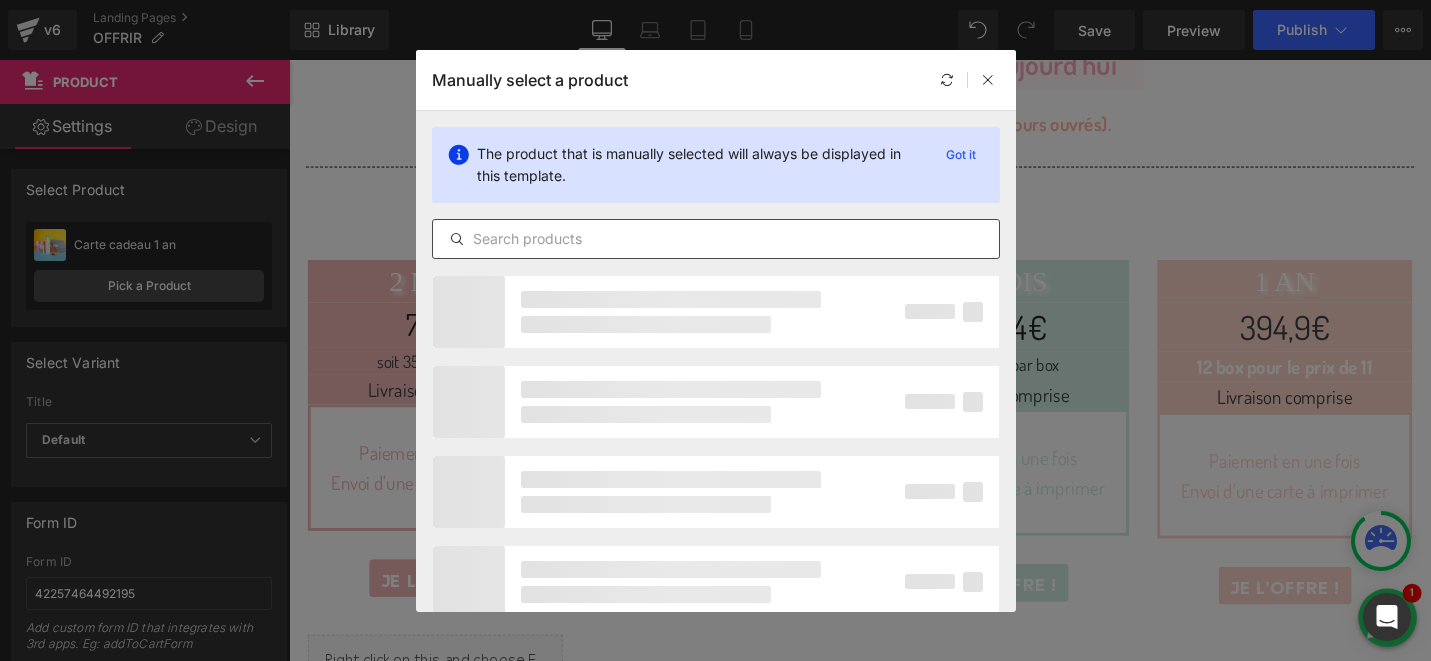 click at bounding box center [716, 239] 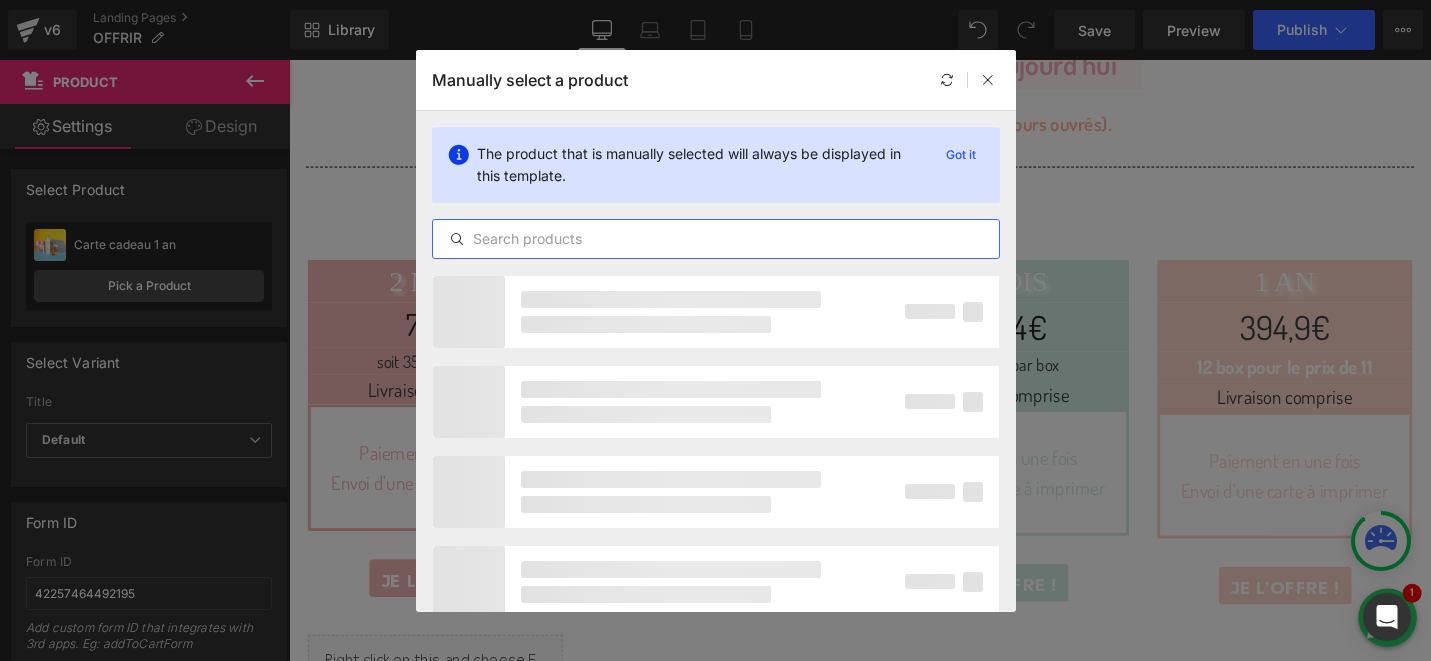 type on "A" 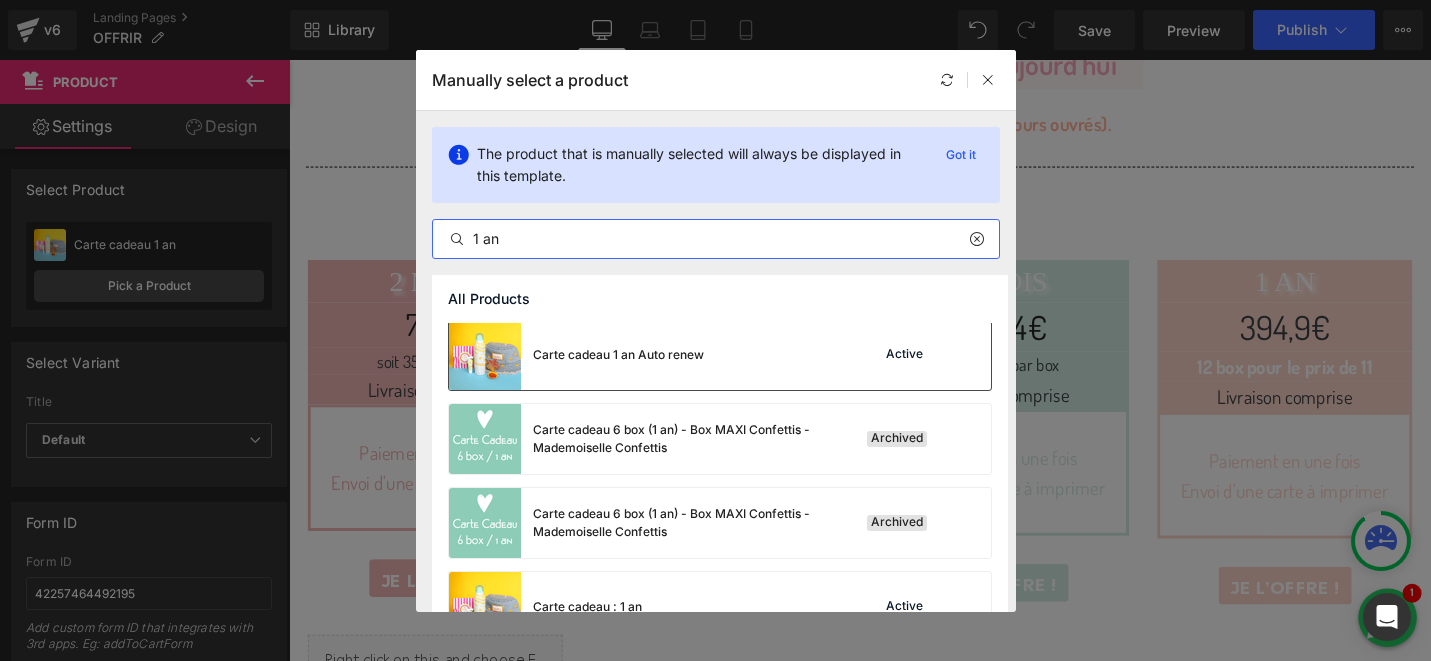 scroll, scrollTop: 723, scrollLeft: 0, axis: vertical 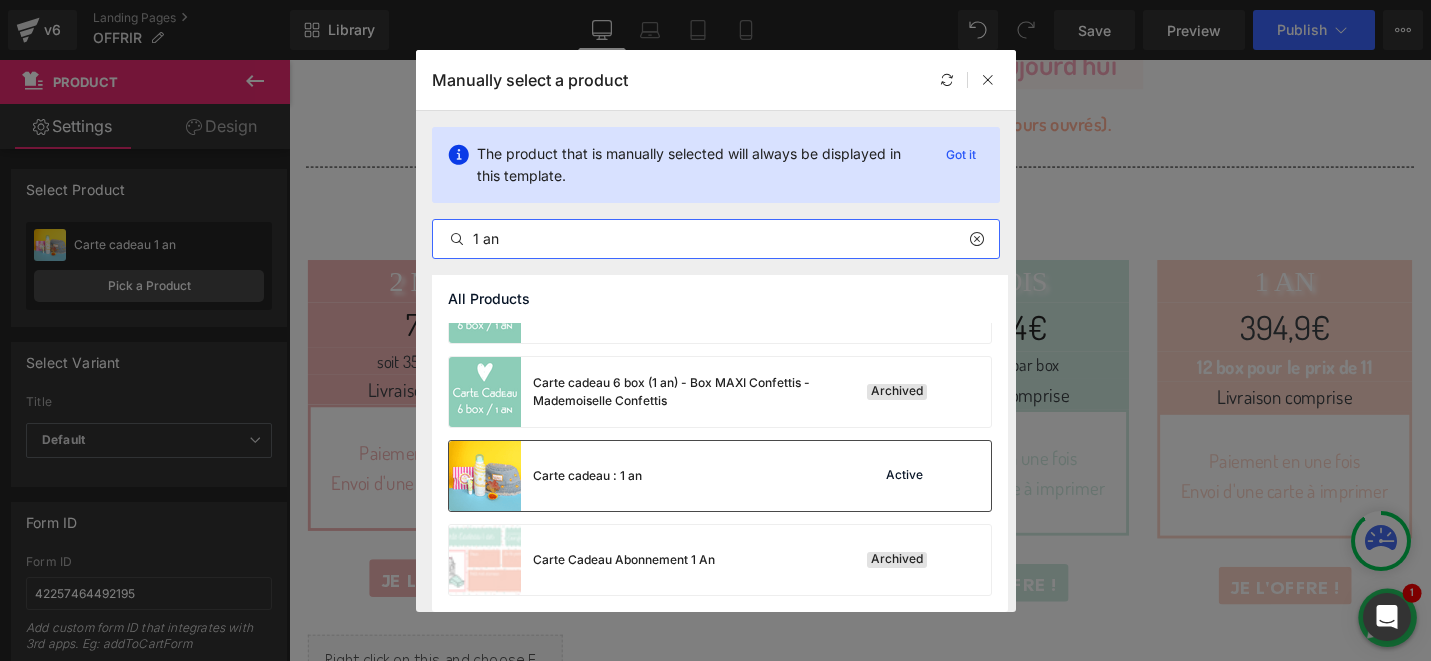 type on "1 an" 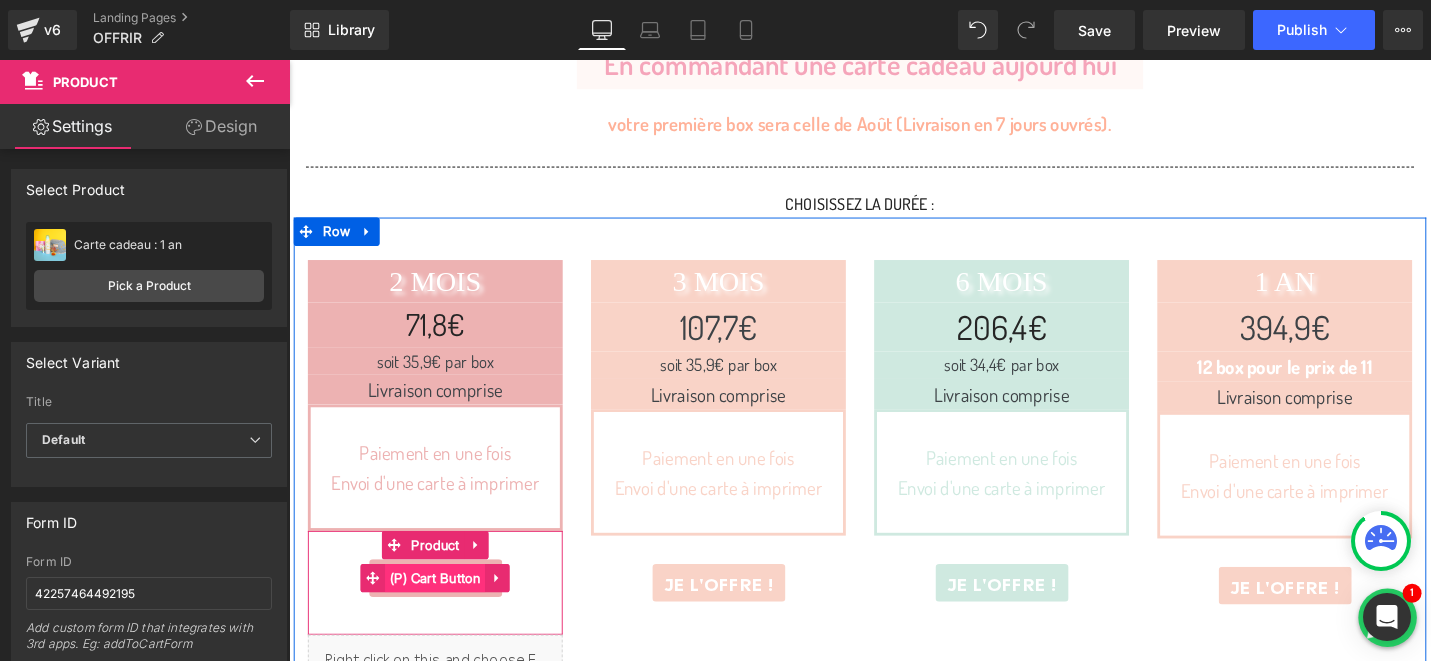 click on "(P) Cart Button" at bounding box center [444, 609] 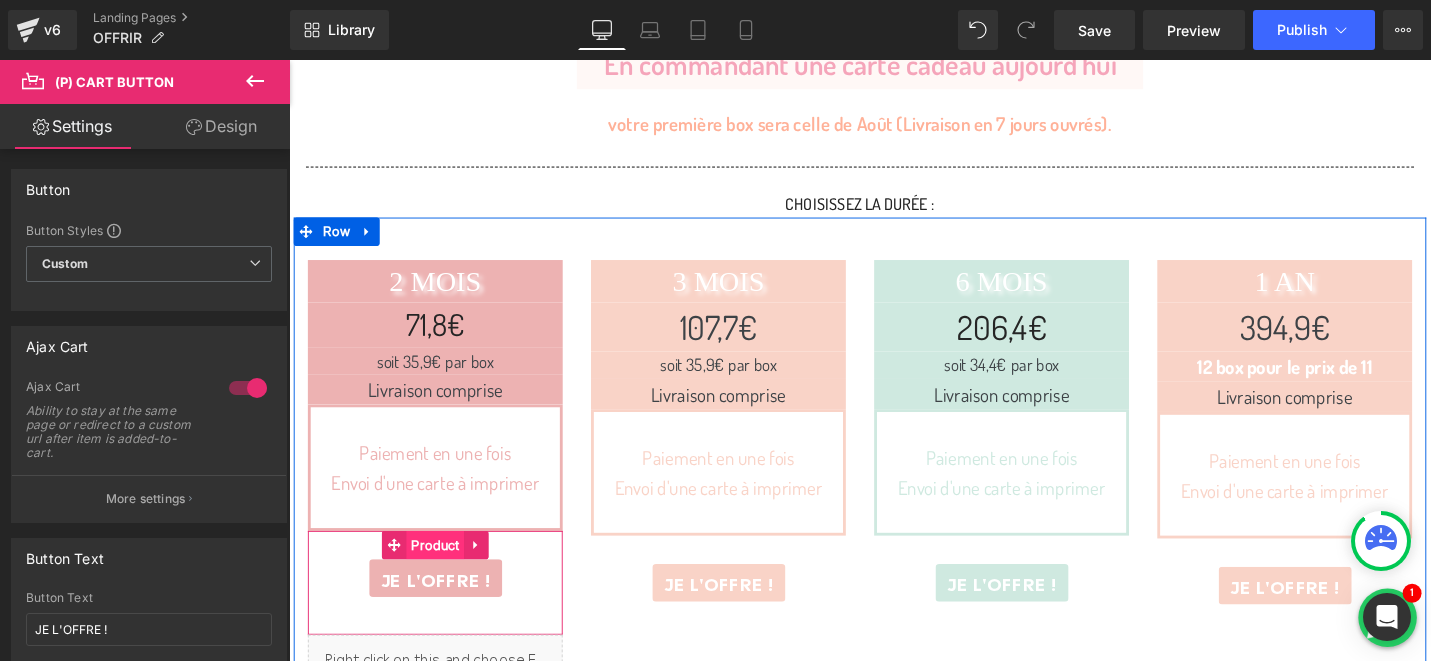 click on "Product" at bounding box center [443, 574] 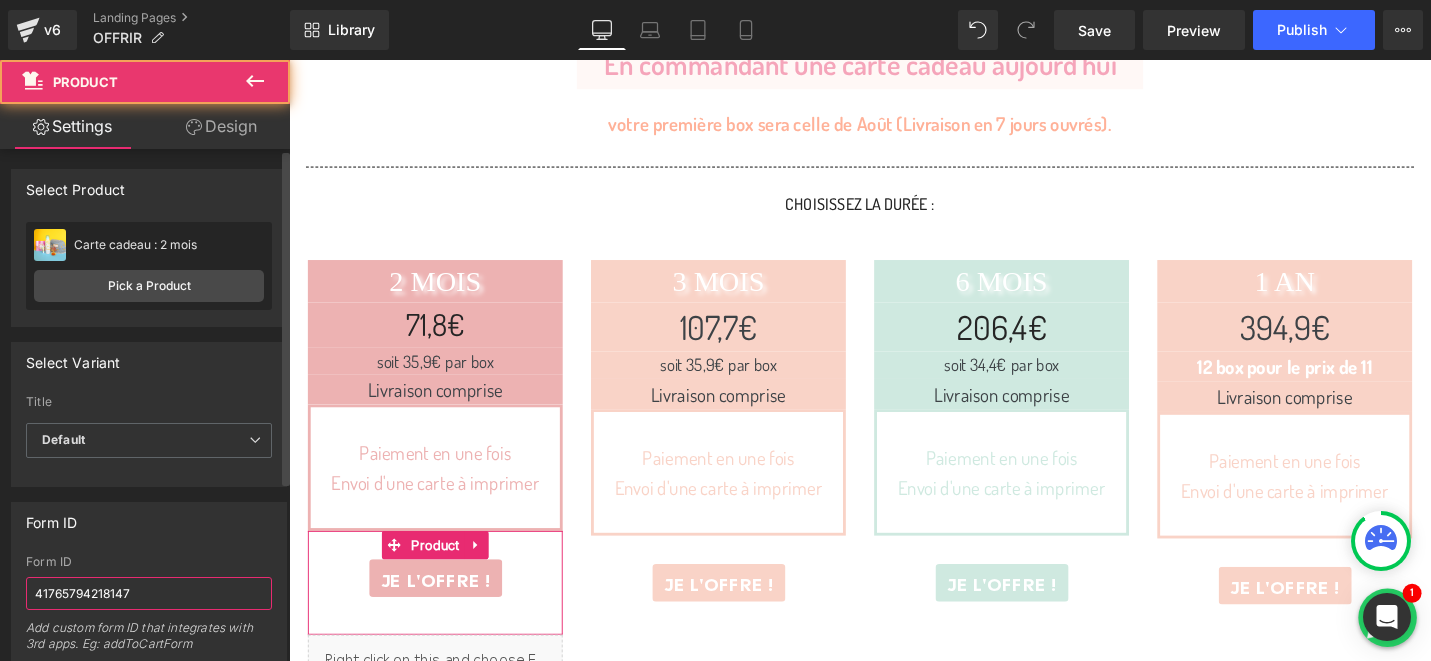 click on "41765794218147" at bounding box center [149, 593] 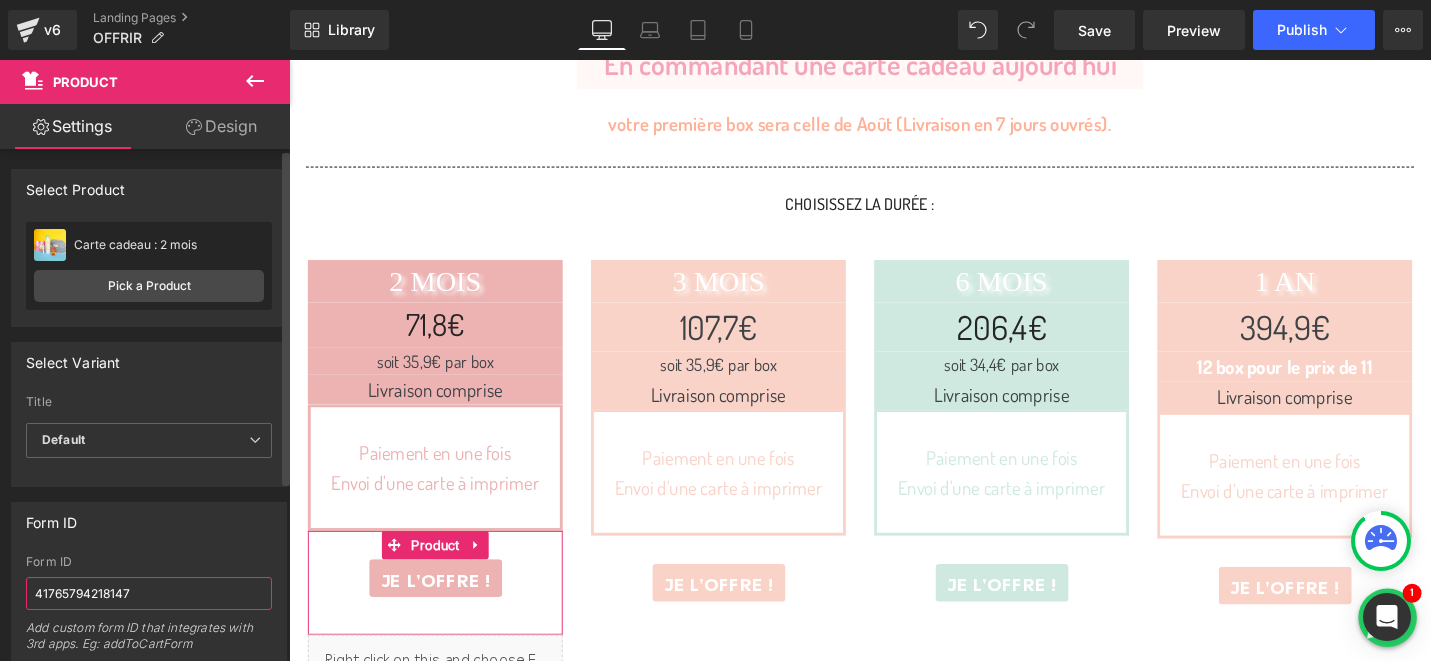 click on "41765794218147" at bounding box center (149, 593) 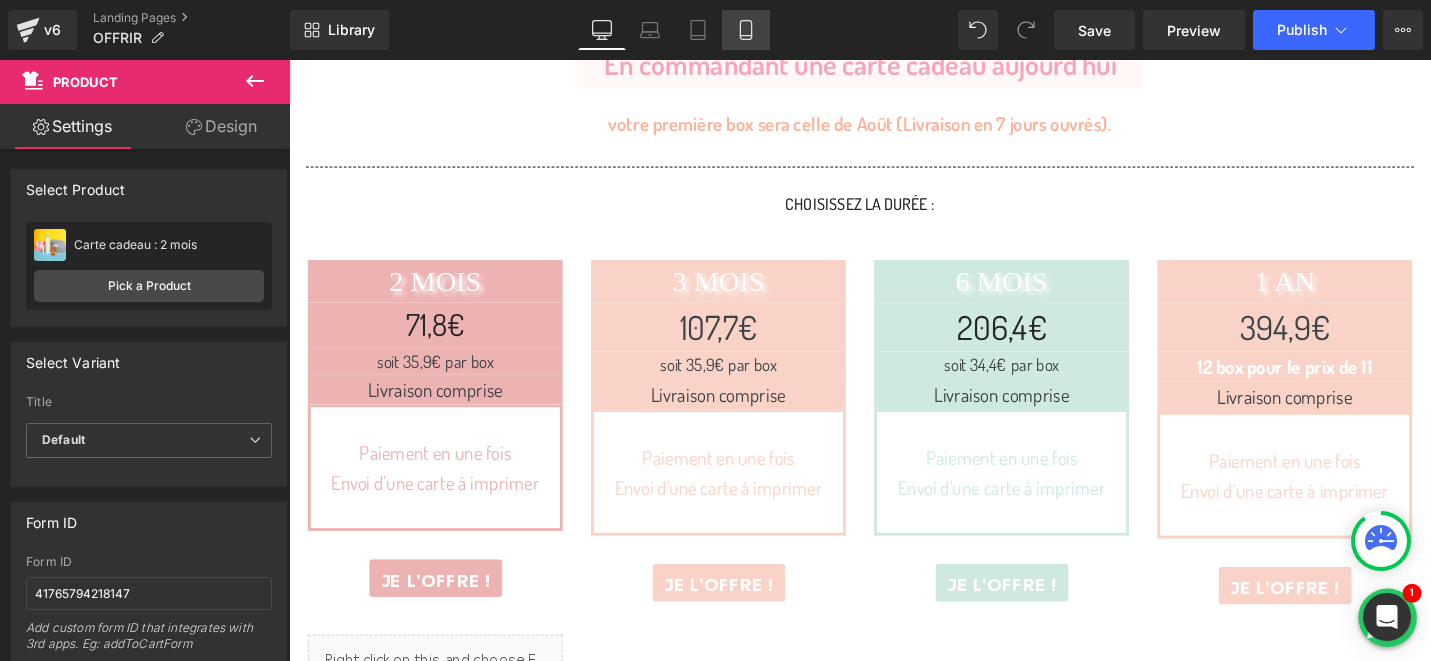 click 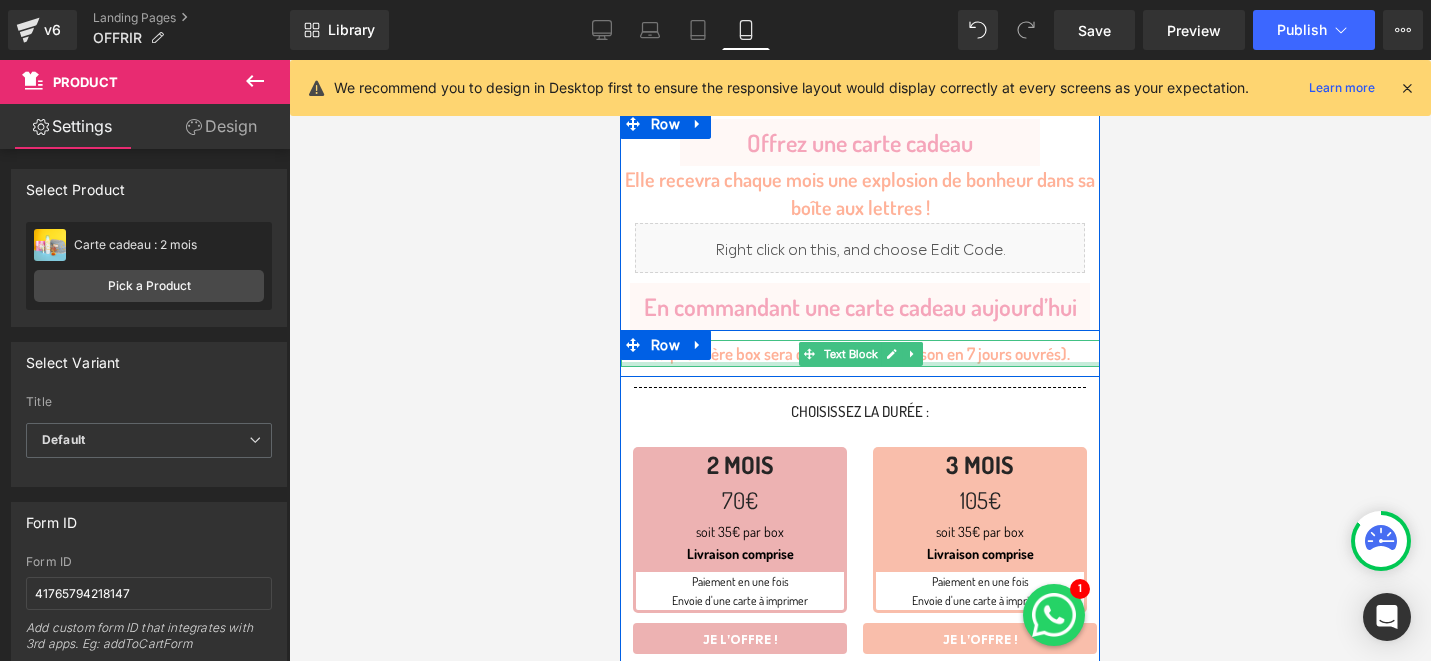 scroll, scrollTop: 216, scrollLeft: 0, axis: vertical 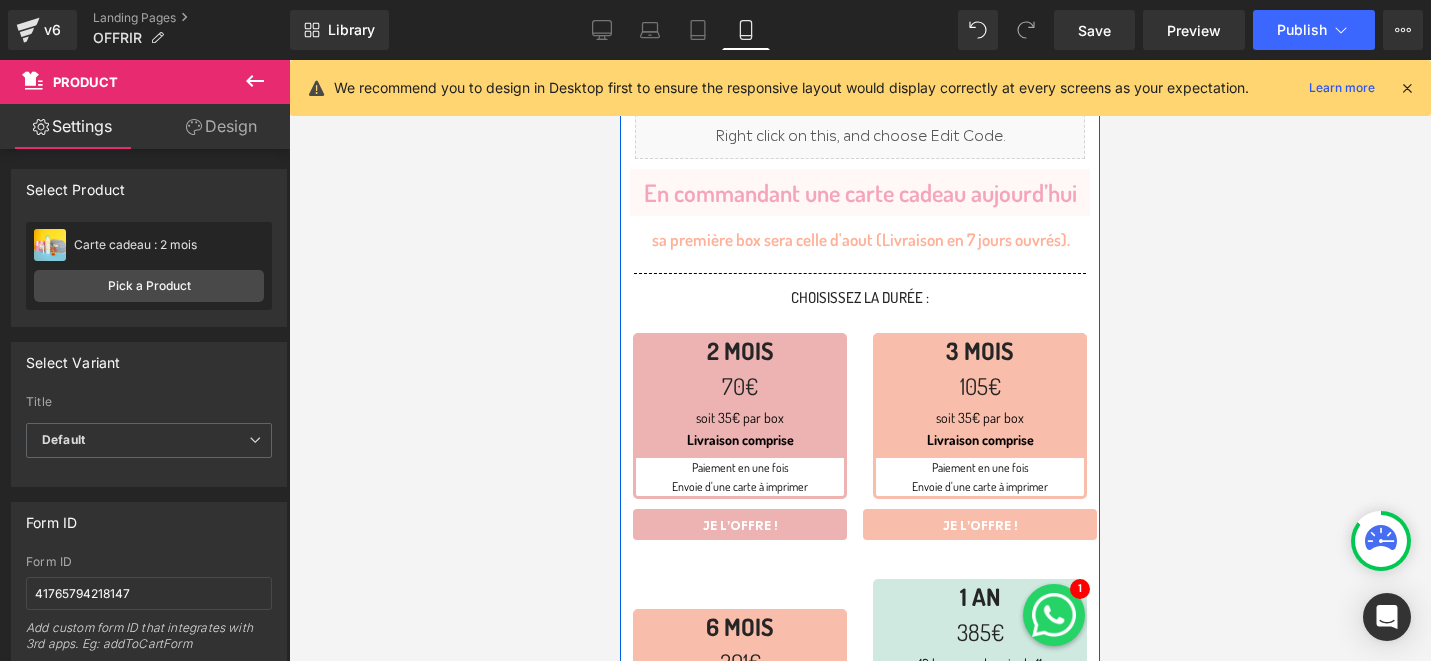 click on "70€ Heading" at bounding box center [740, 386] 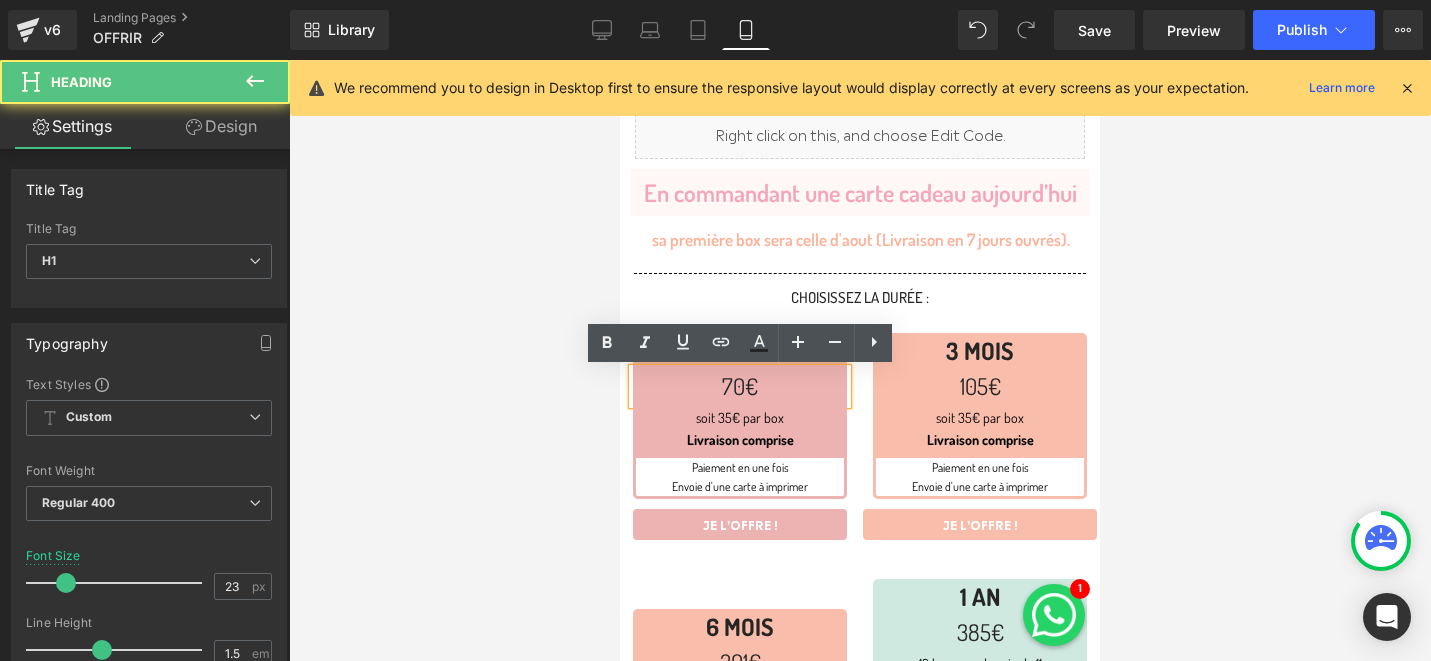 click on "70€" at bounding box center (740, 386) 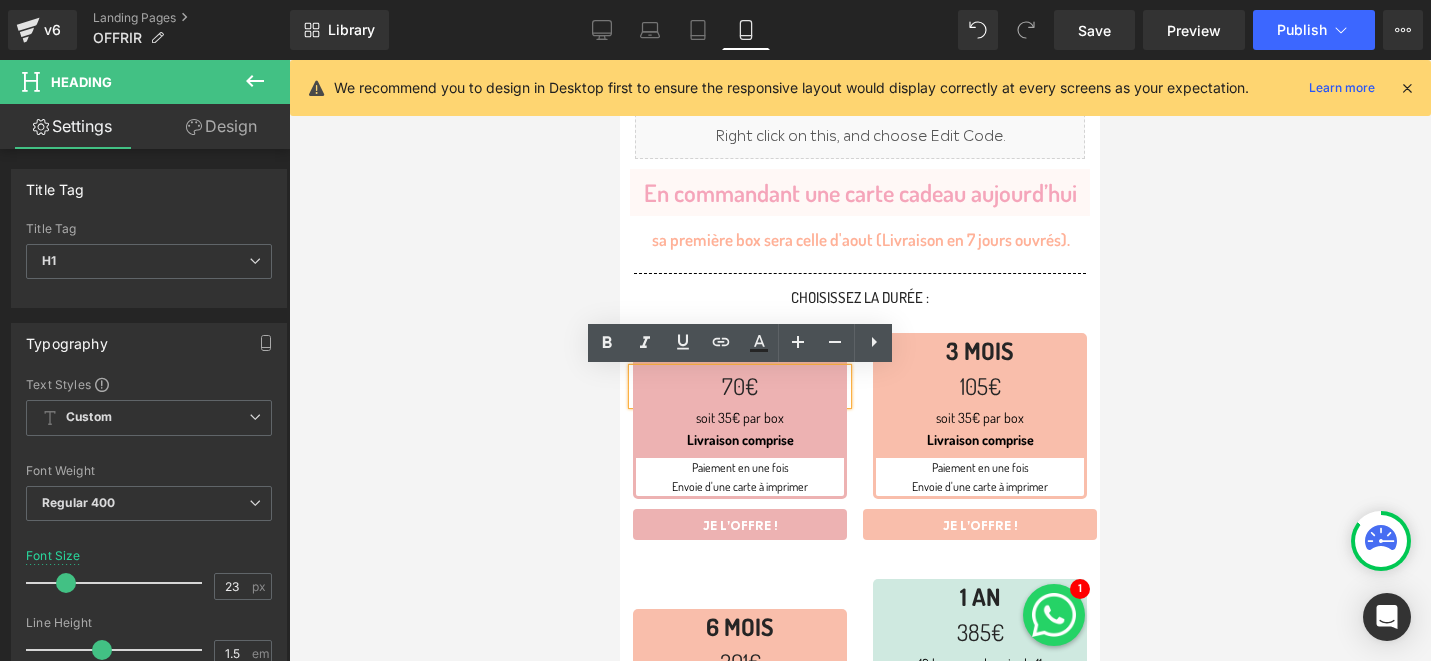 type 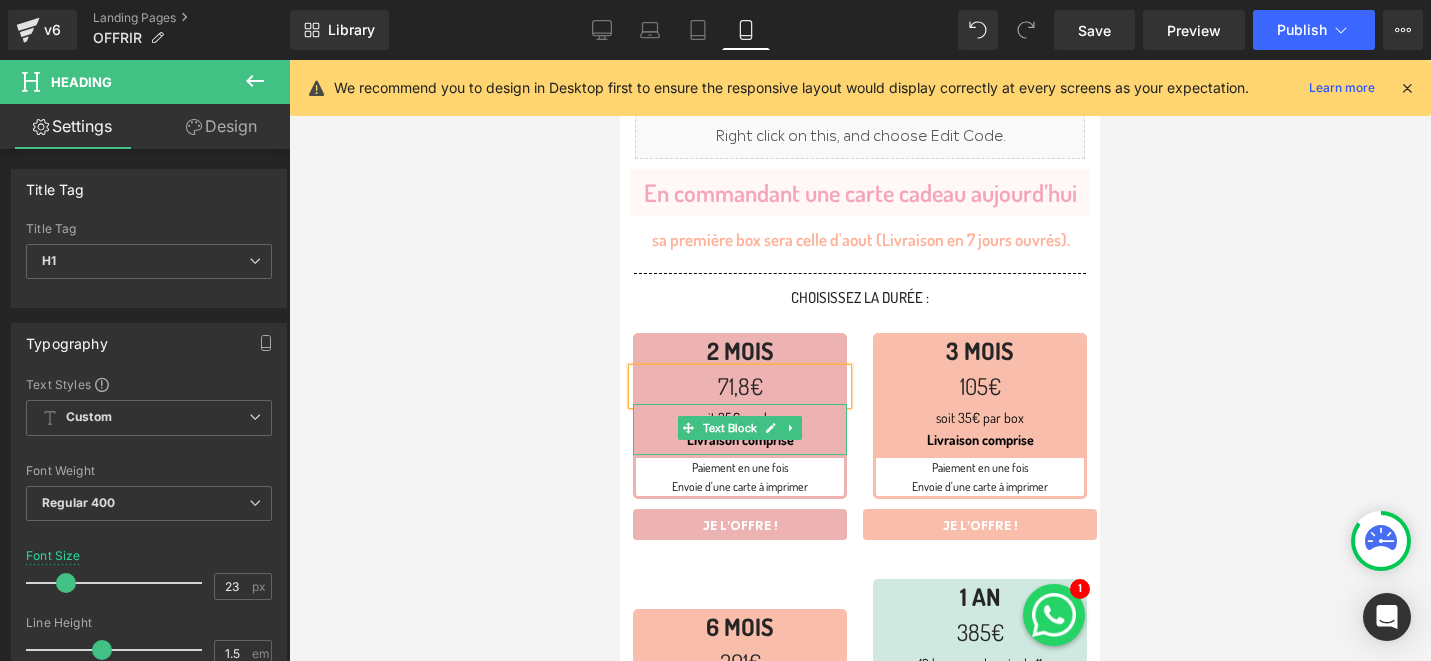 click on "soit 35€ par box" at bounding box center [740, 417] 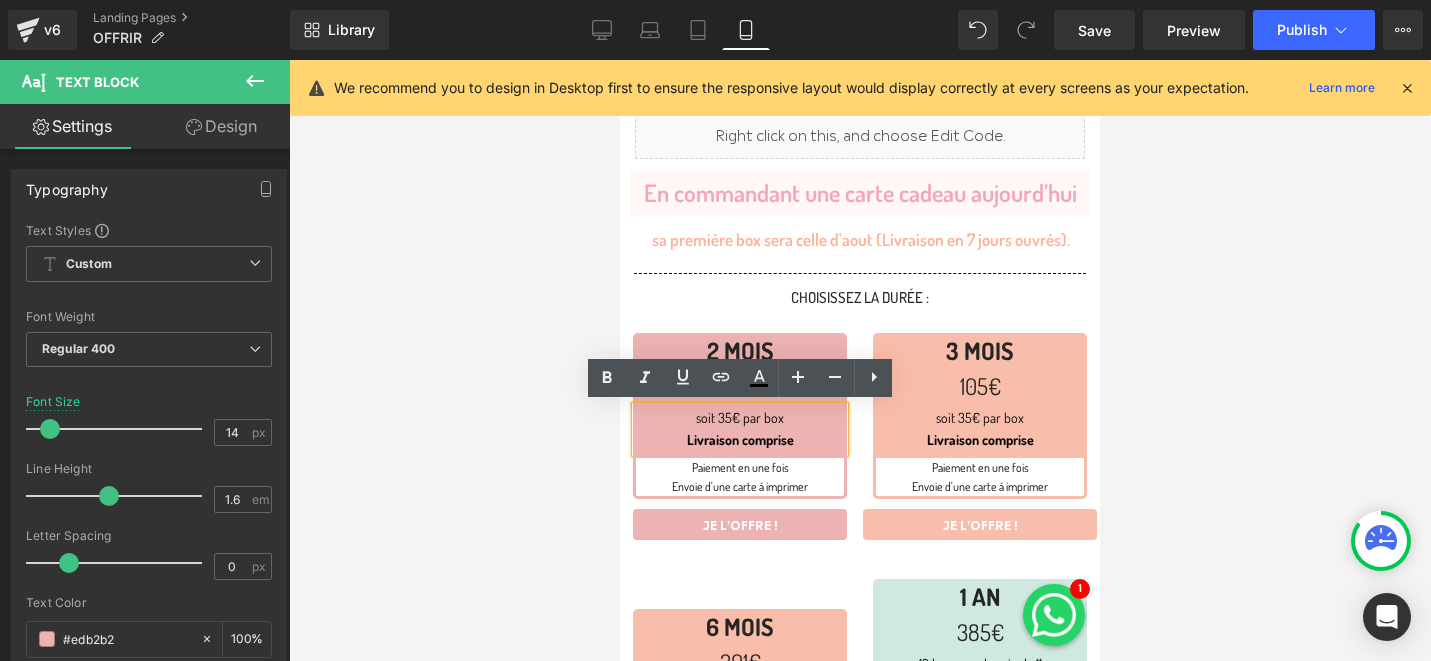click on "soit 35€ par box" at bounding box center (740, 417) 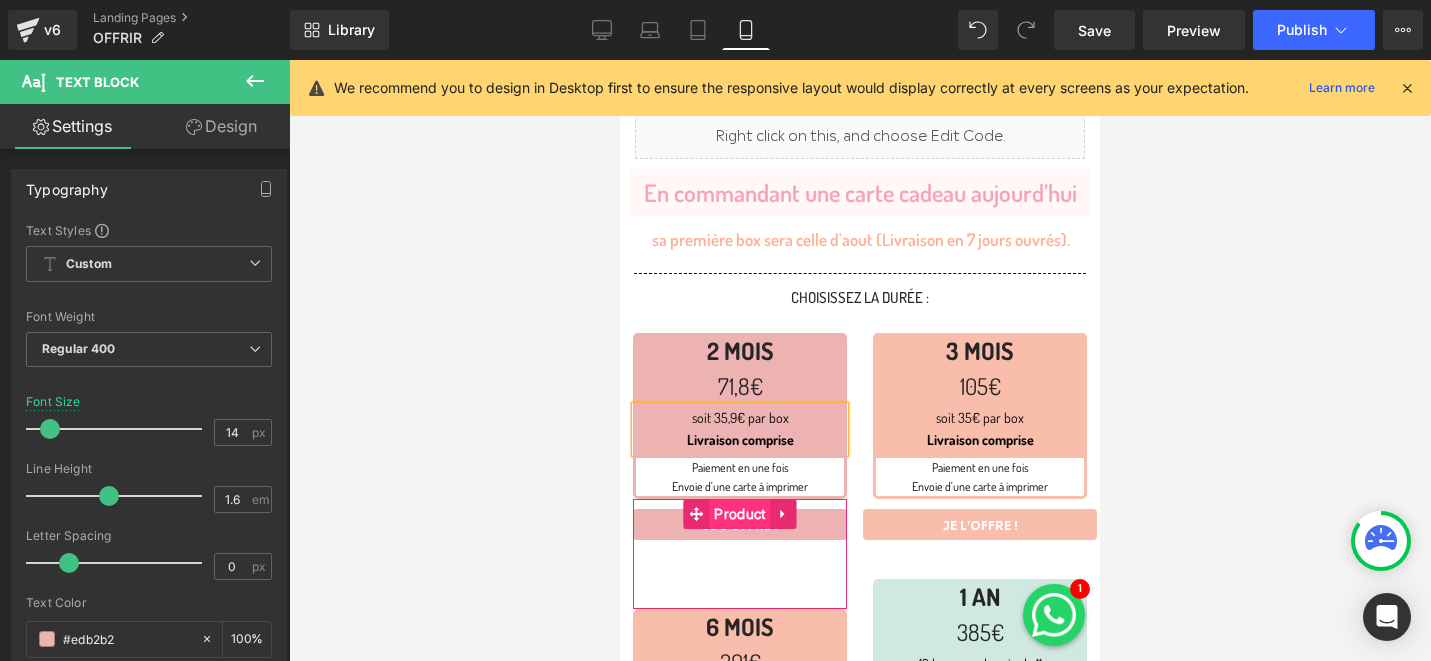 click on "Product" at bounding box center (739, 514) 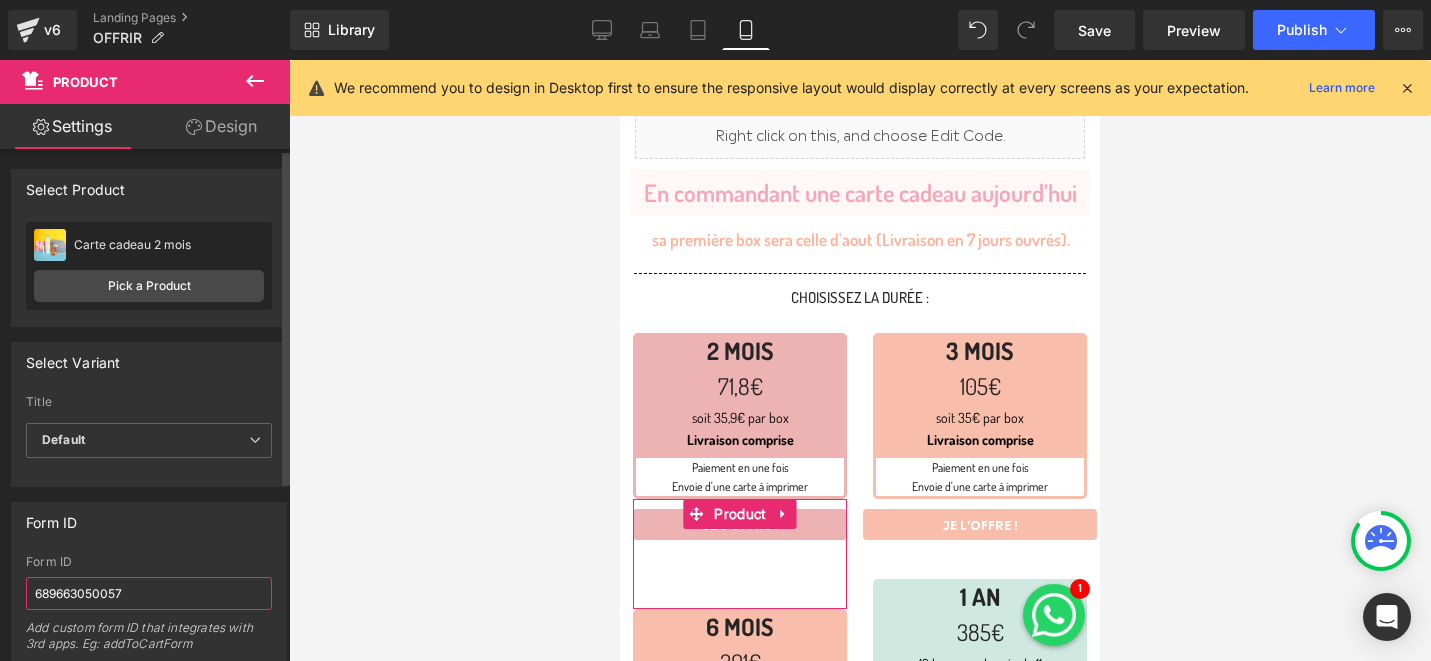 click on "689663050057" at bounding box center [149, 593] 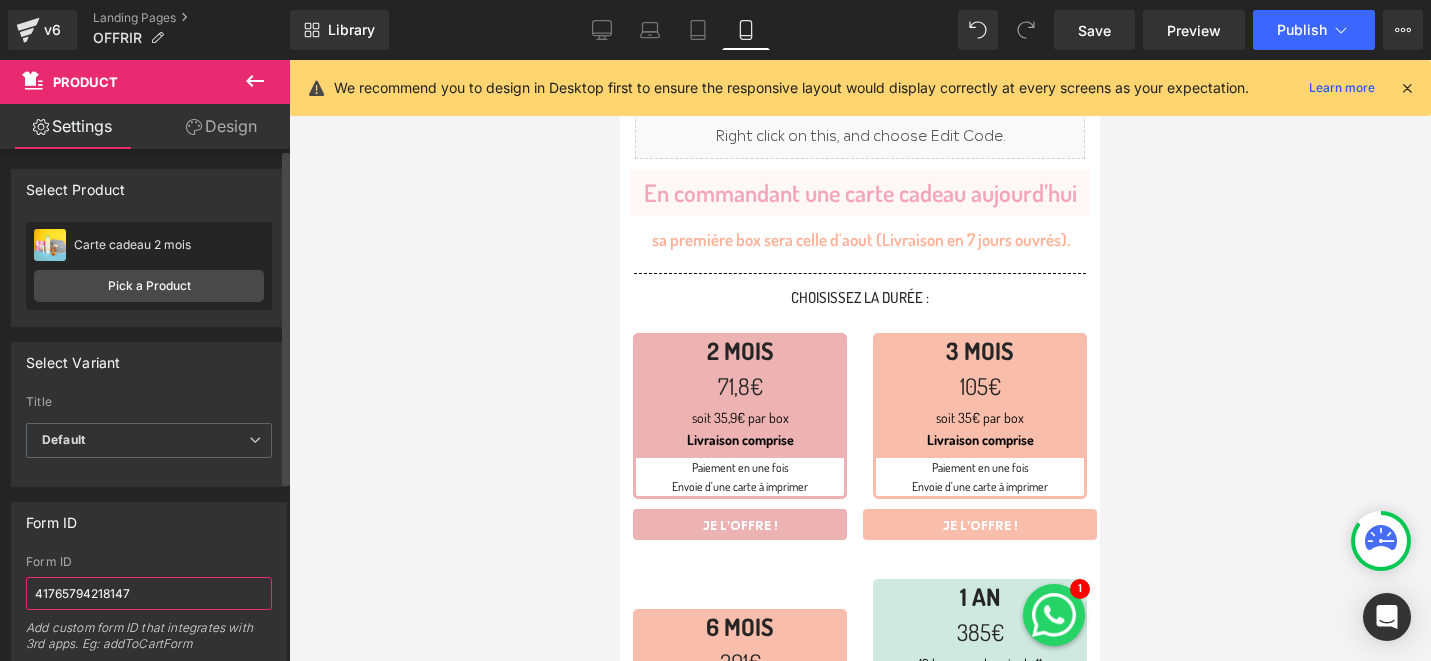 type on "41765794218147" 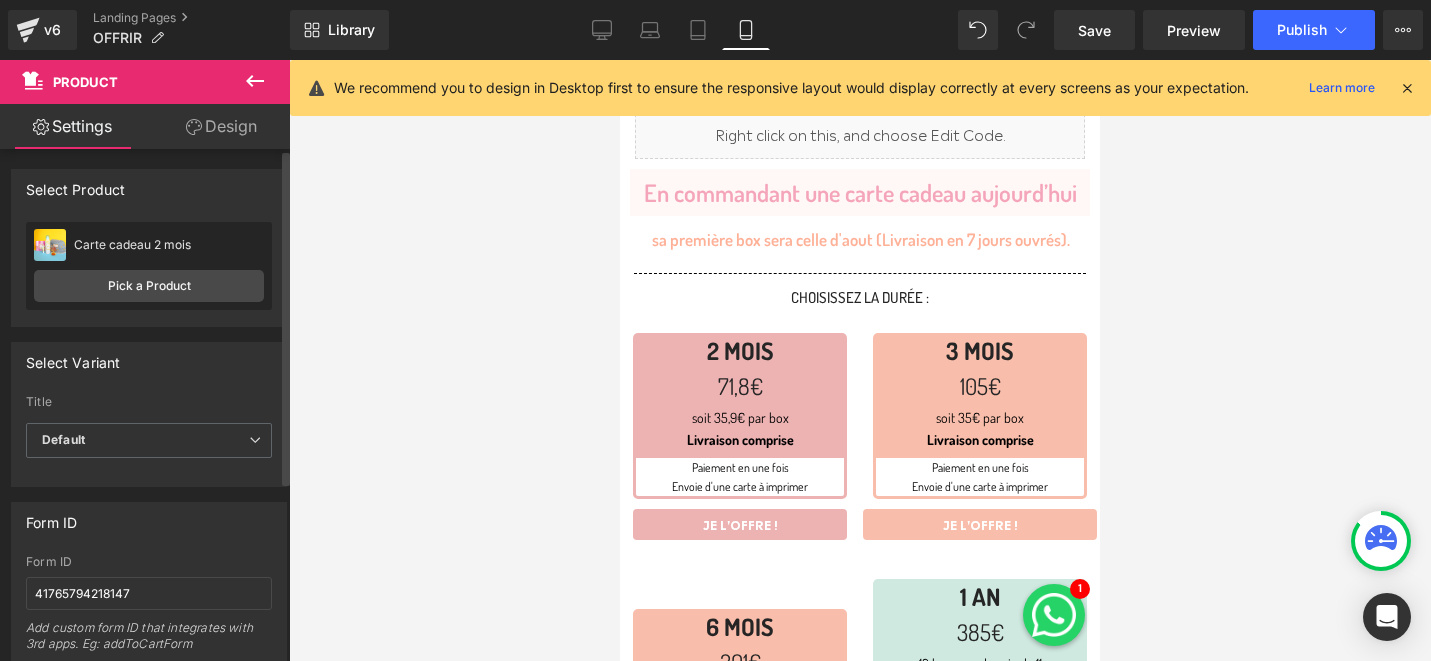 click on "Form ID" at bounding box center (149, 522) 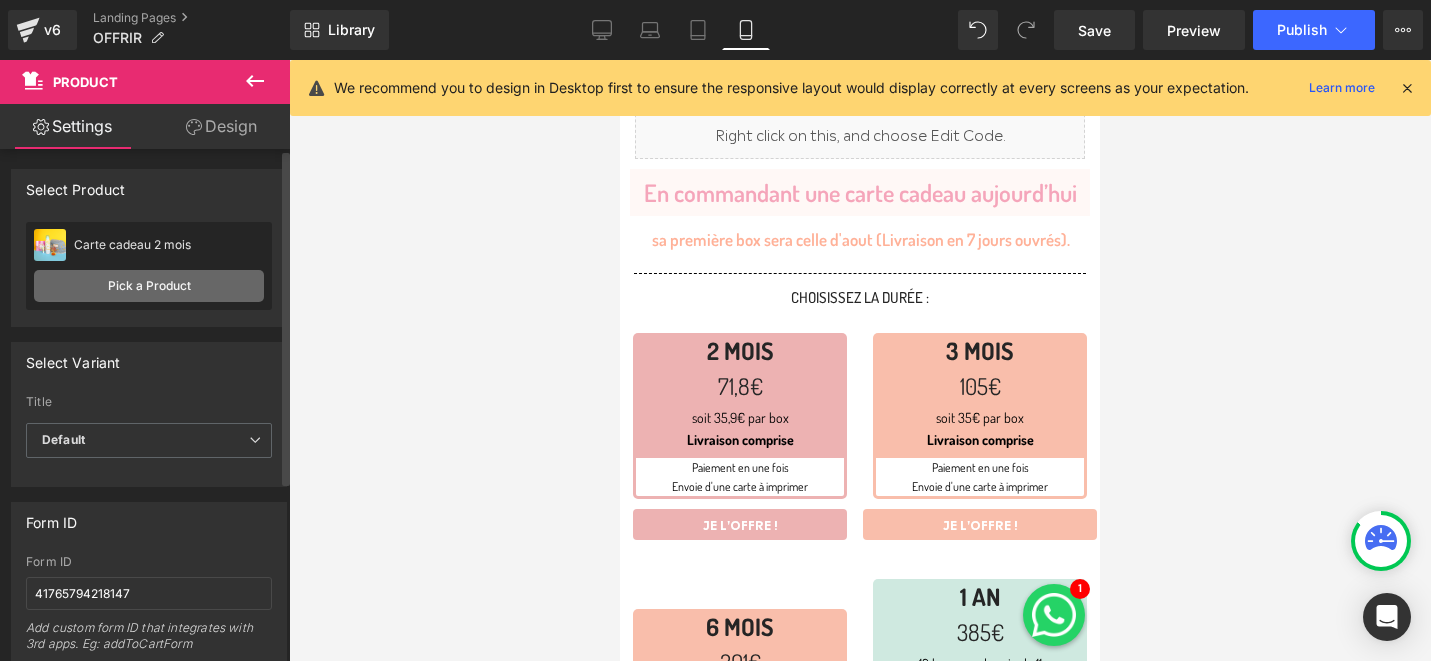 click on "Pick a Product" at bounding box center (149, 286) 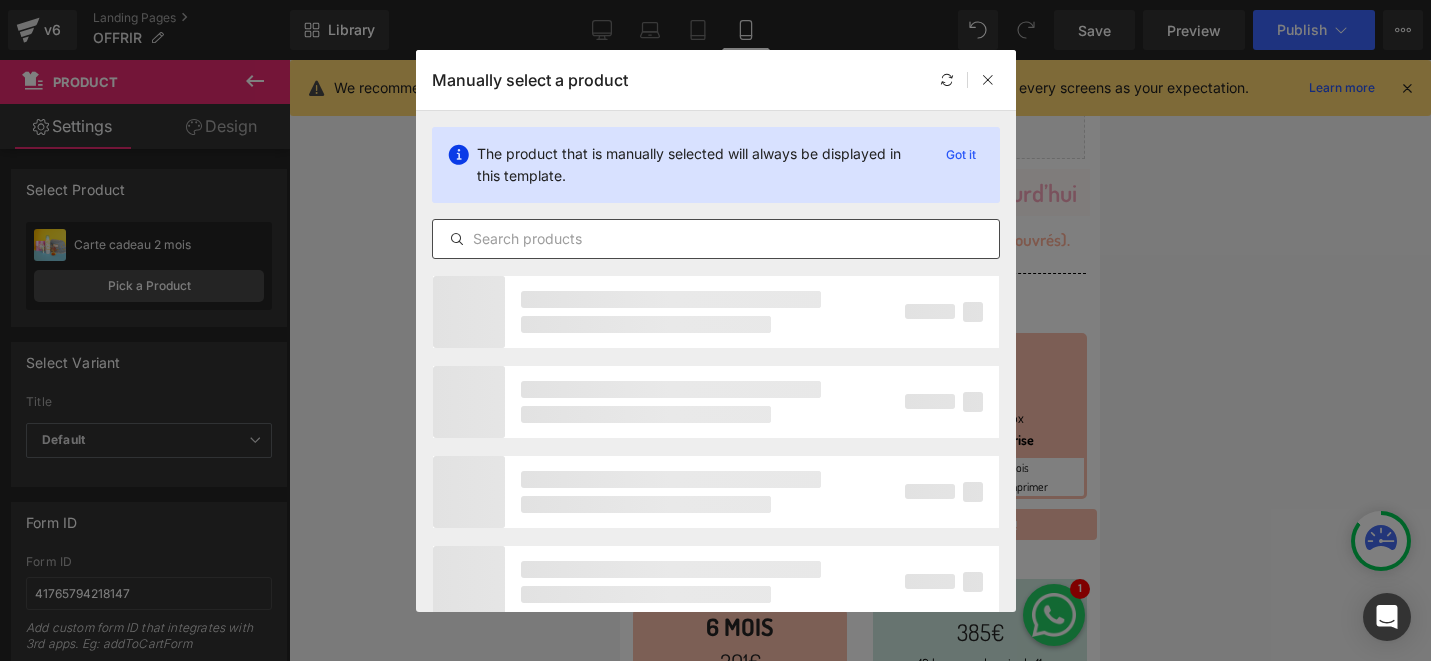click at bounding box center (716, 239) 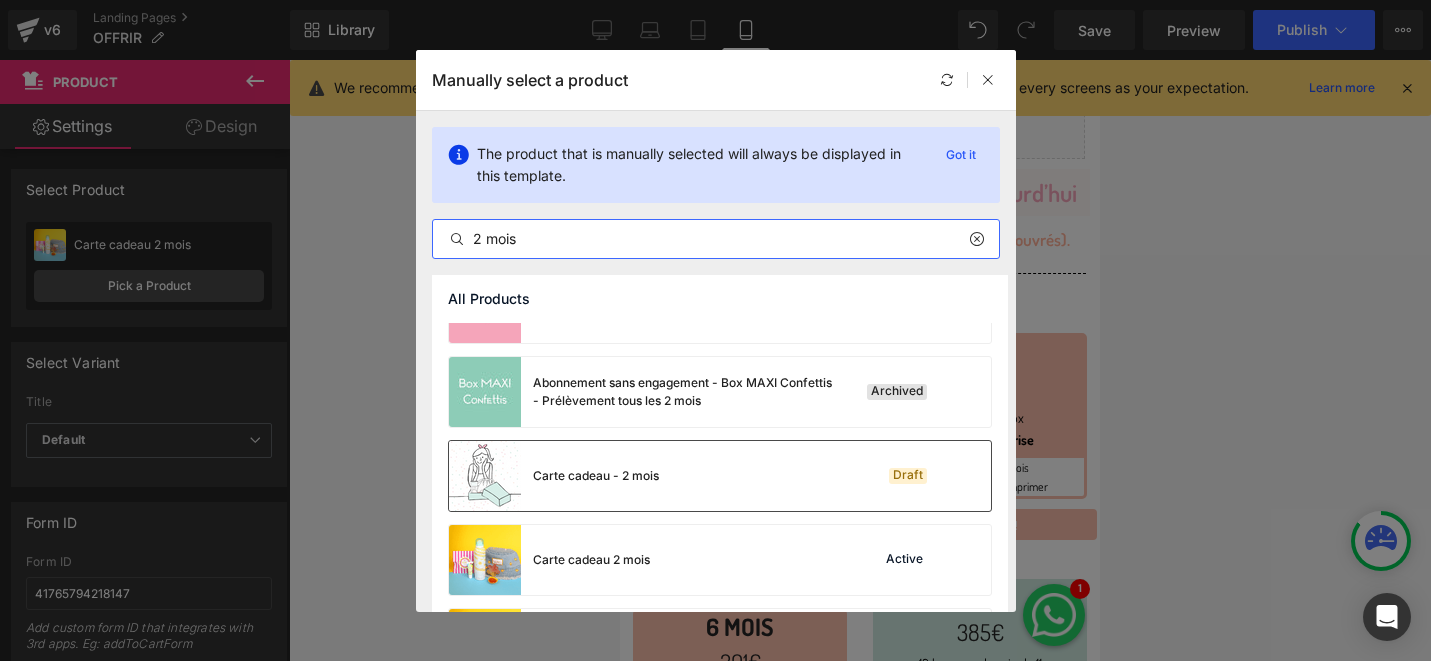 scroll, scrollTop: 387, scrollLeft: 0, axis: vertical 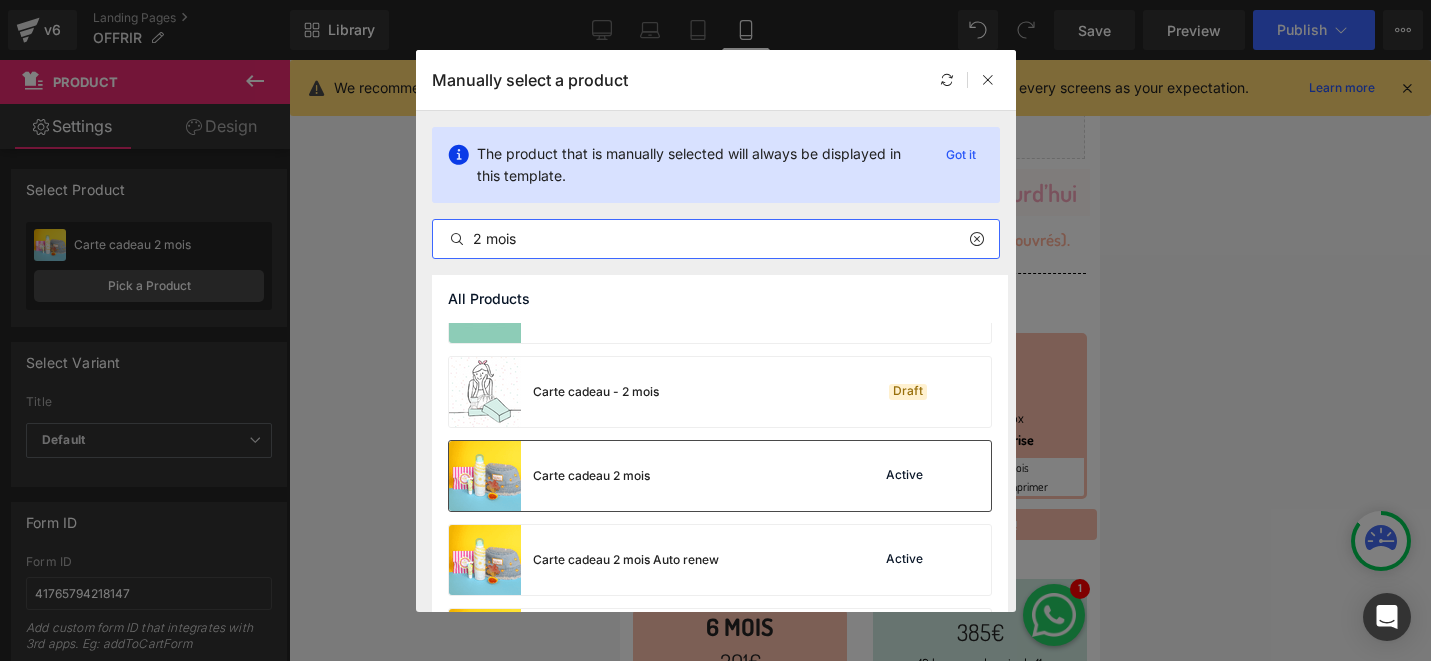 type on "2 mois" 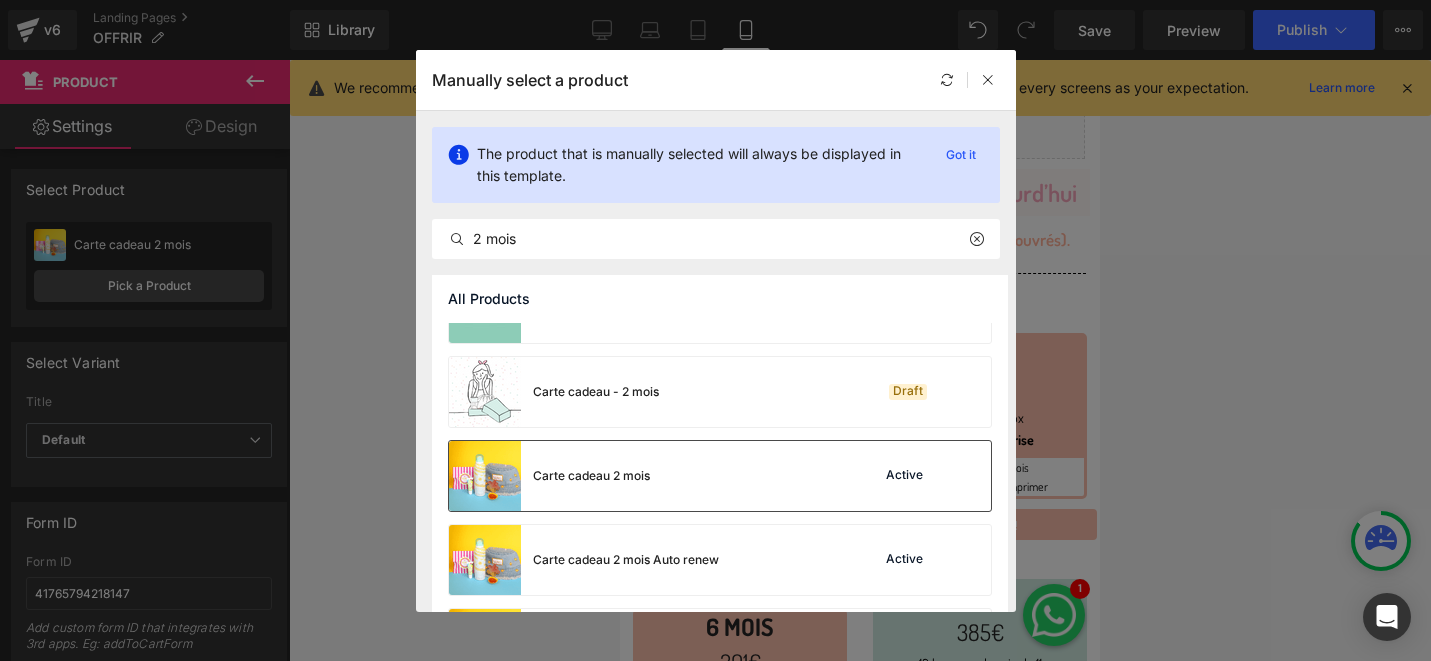 click on "Carte cadeau 2 mois Active" at bounding box center [720, 476] 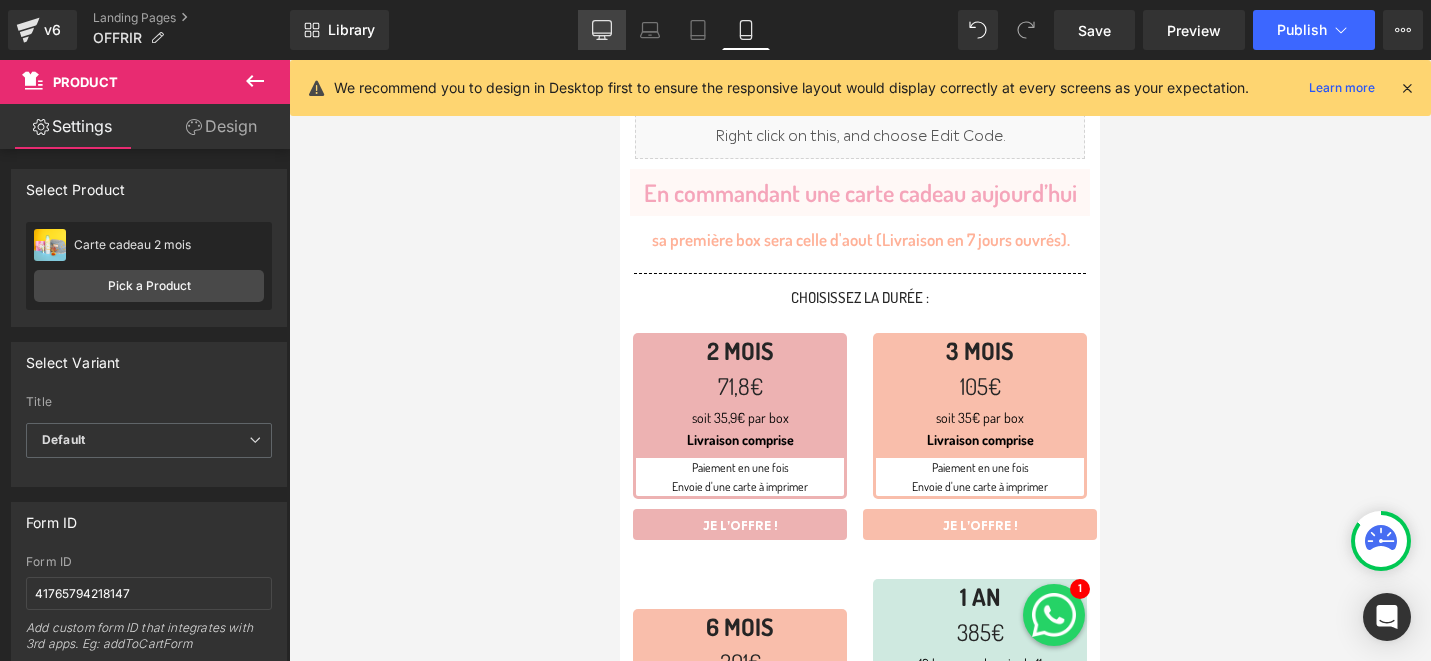click 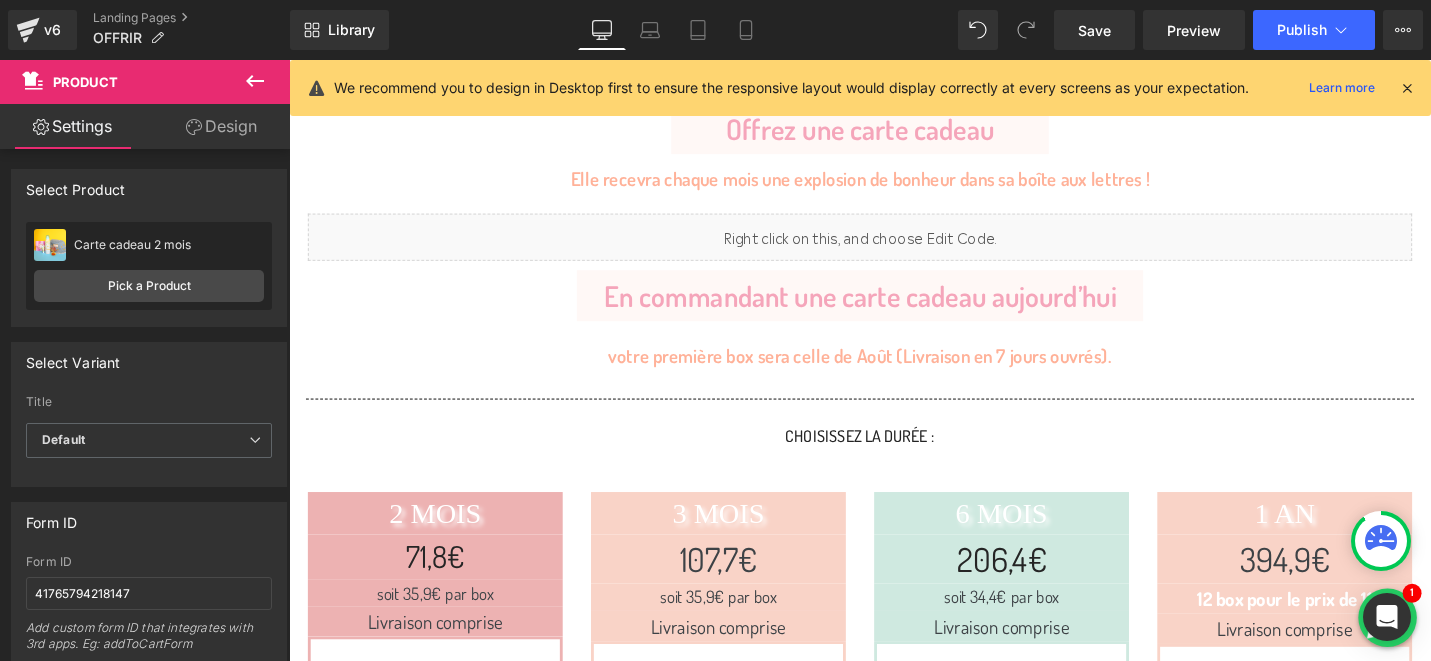 scroll, scrollTop: 398, scrollLeft: 0, axis: vertical 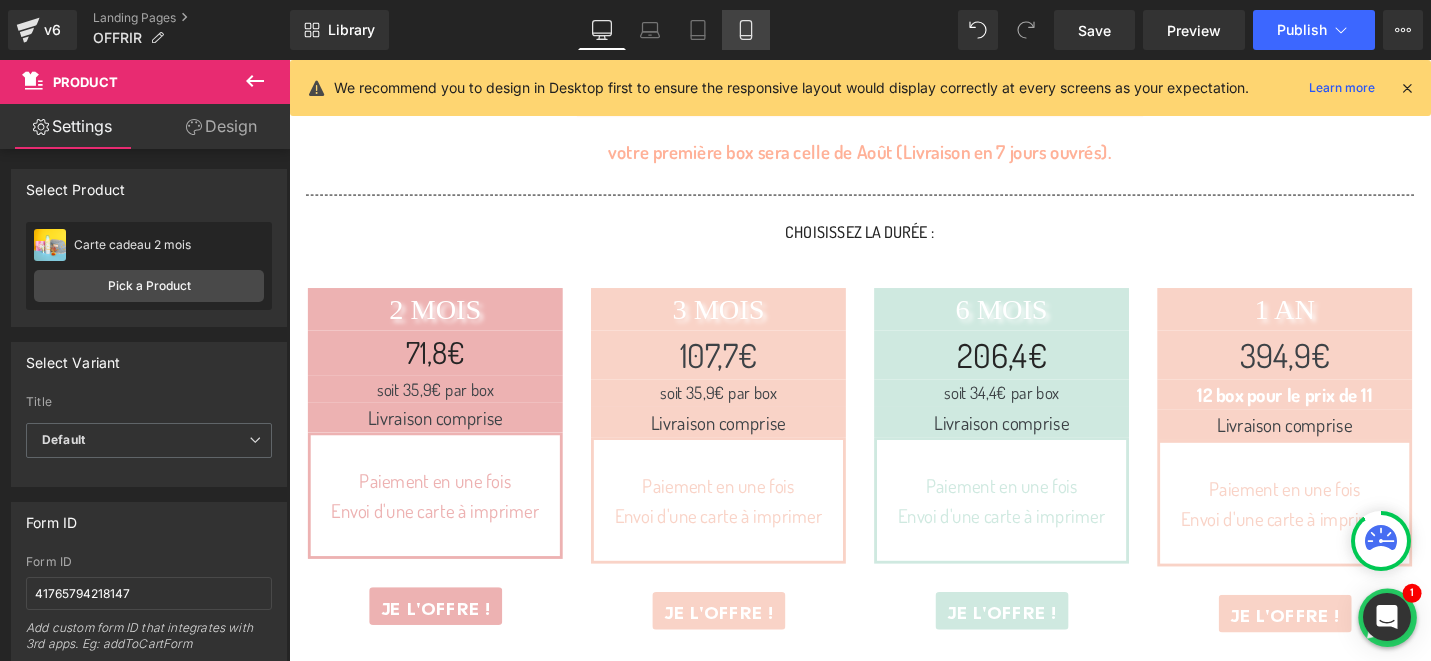 click 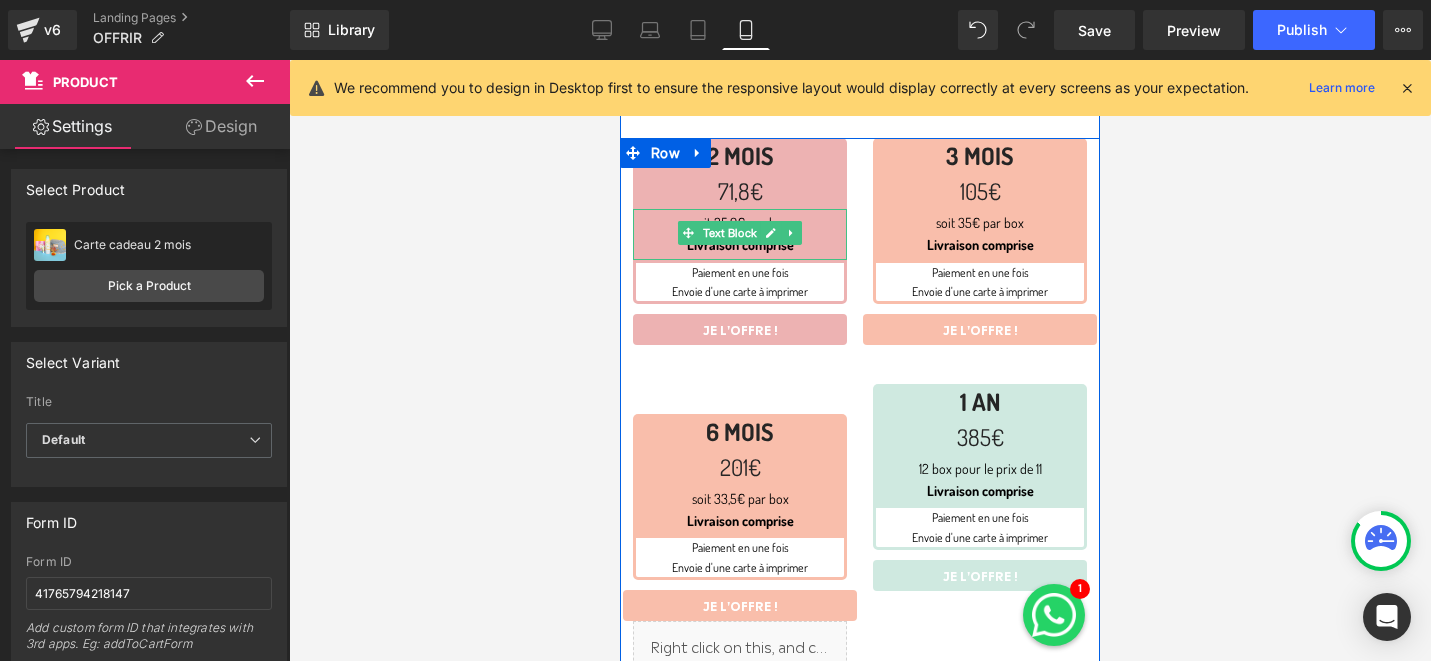scroll, scrollTop: 381, scrollLeft: 0, axis: vertical 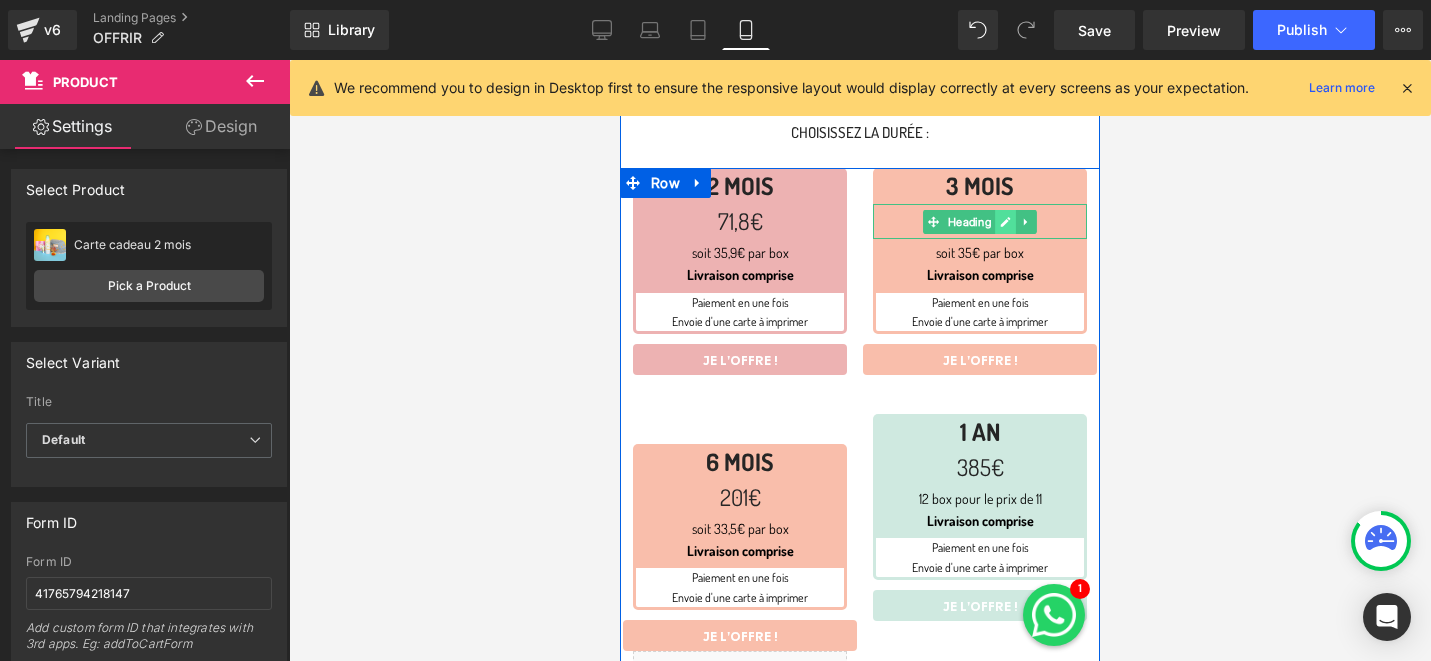 click 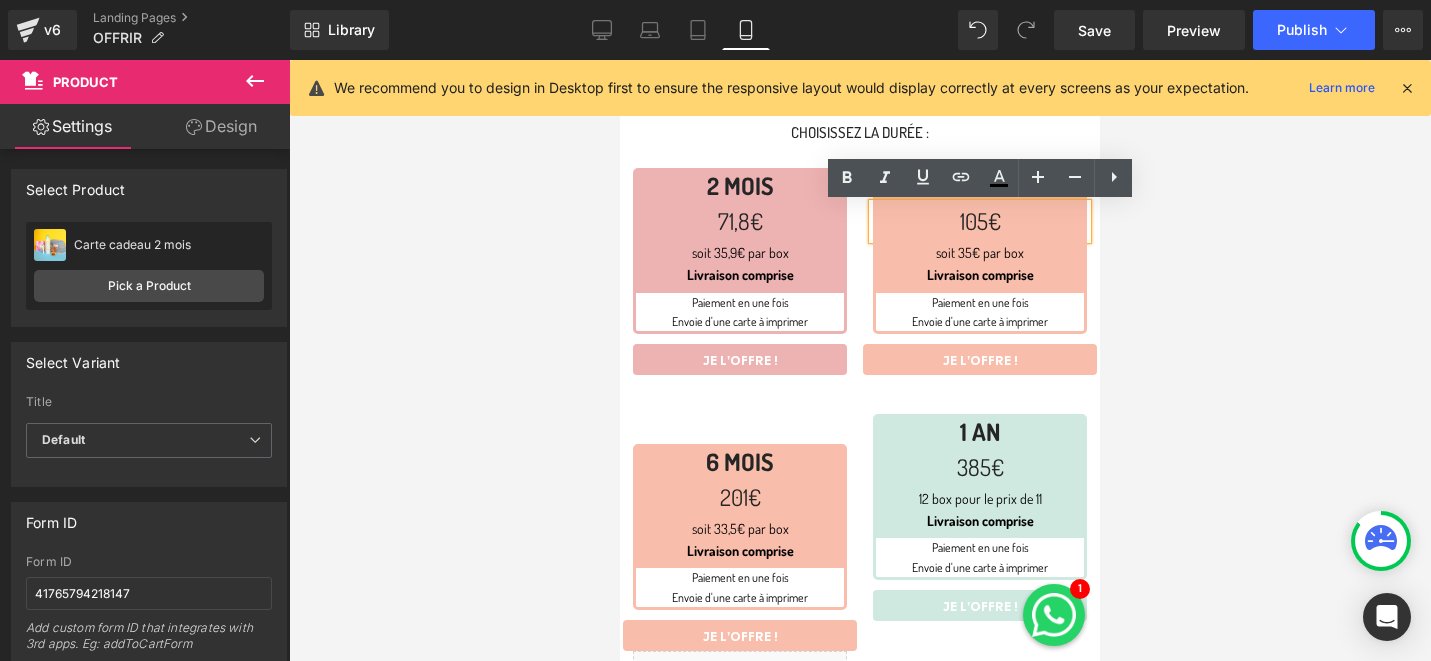click on "105€" at bounding box center [980, 221] 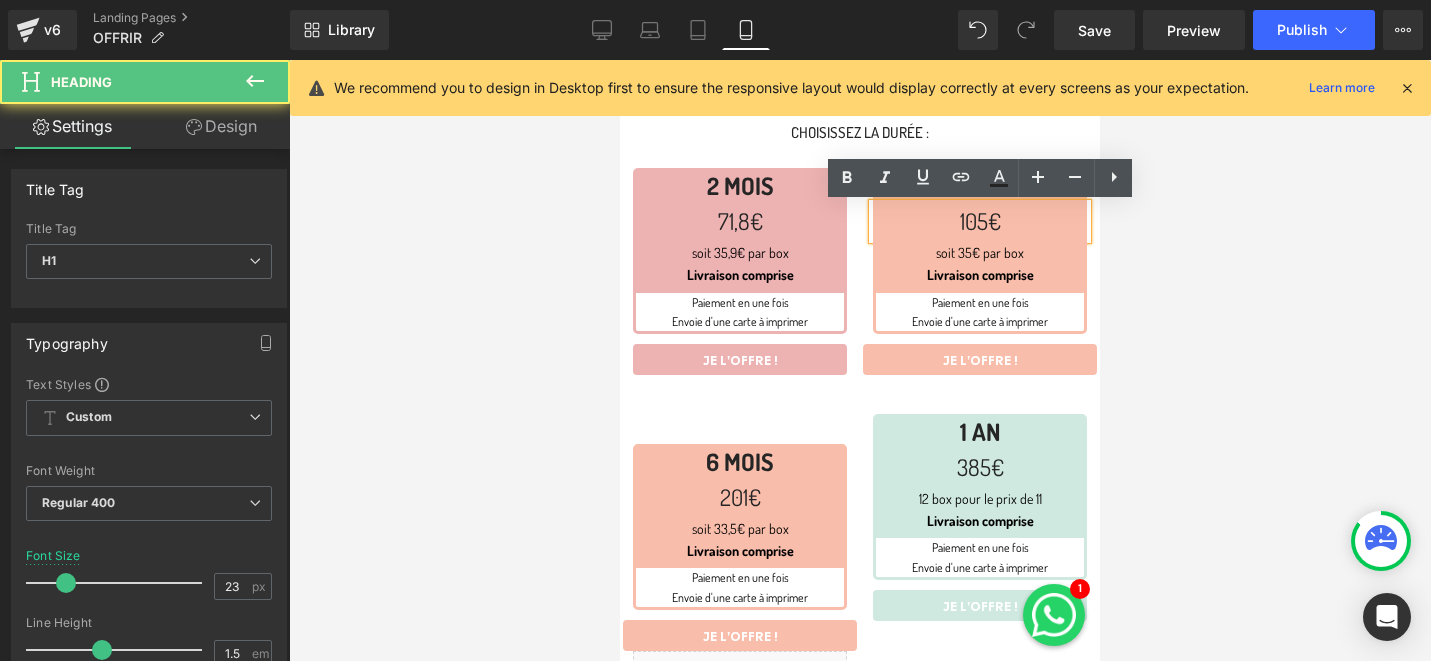 type 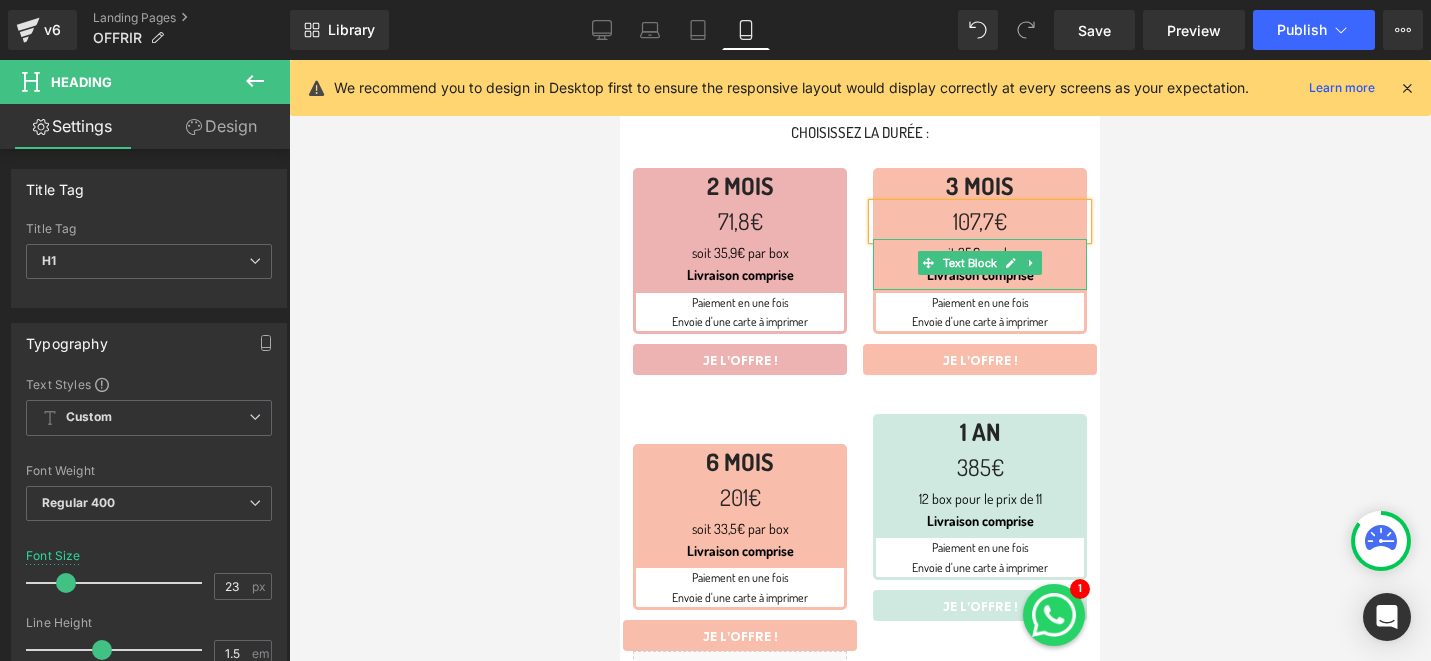 click on "soit 35€ par box" at bounding box center (980, 252) 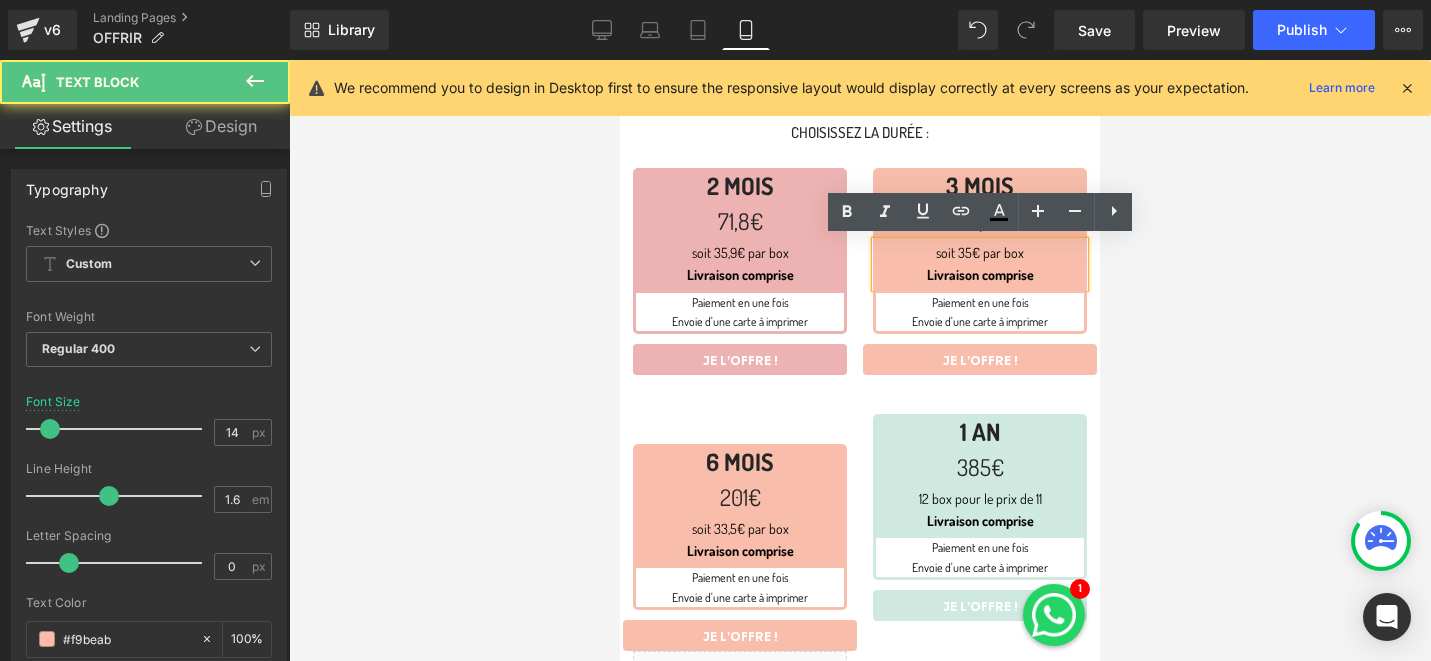 click on "soit 35€ par box" at bounding box center [980, 252] 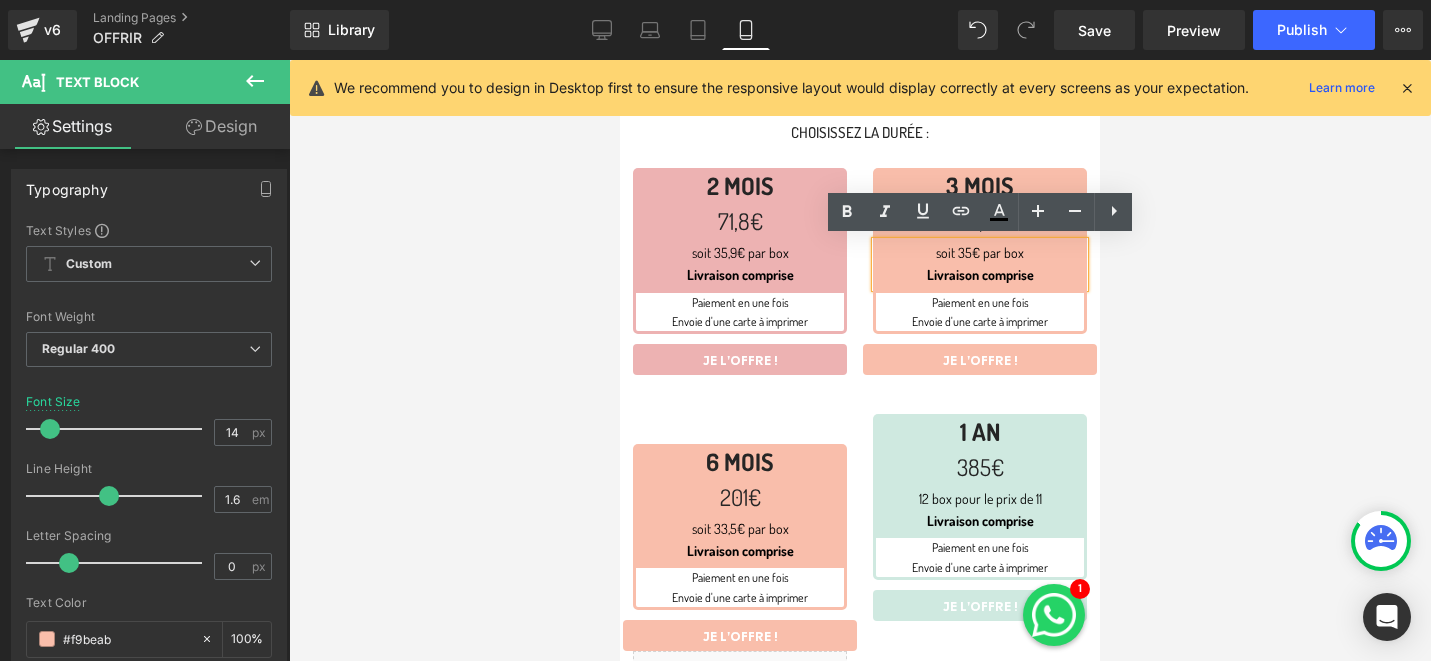 type 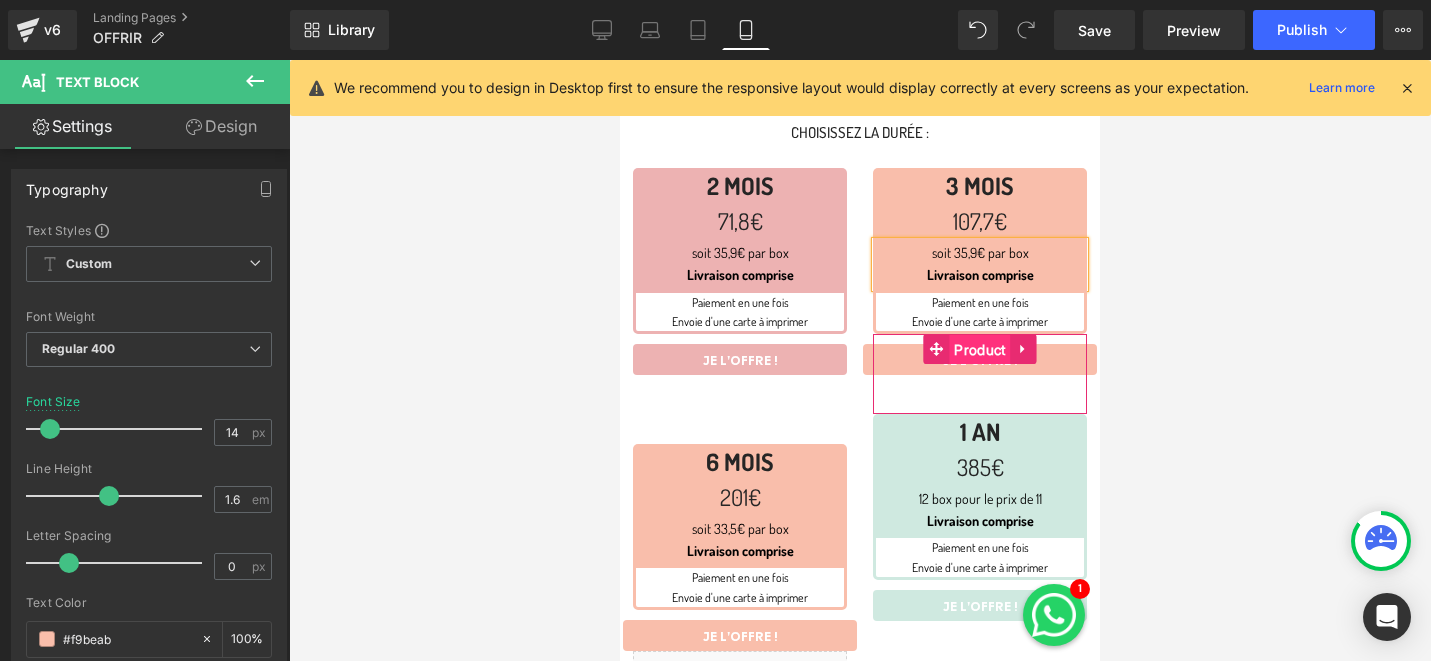 click on "Product" at bounding box center [979, 350] 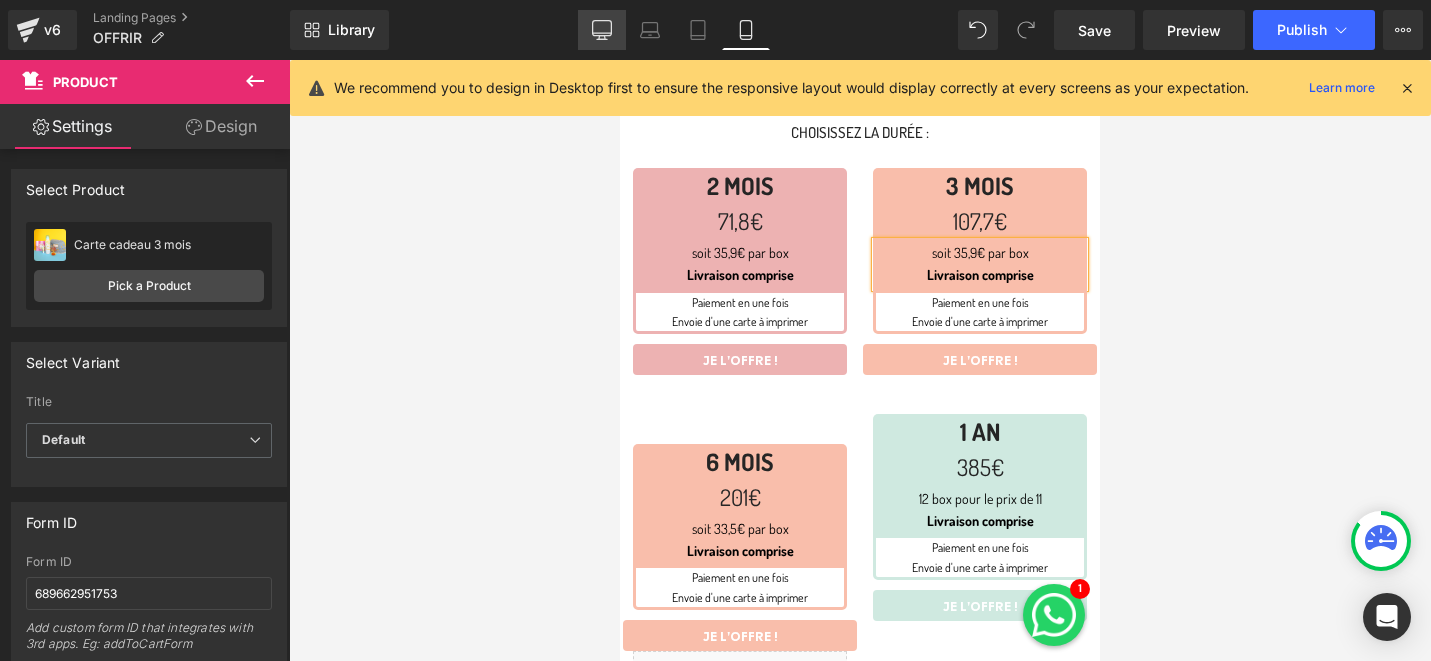 click 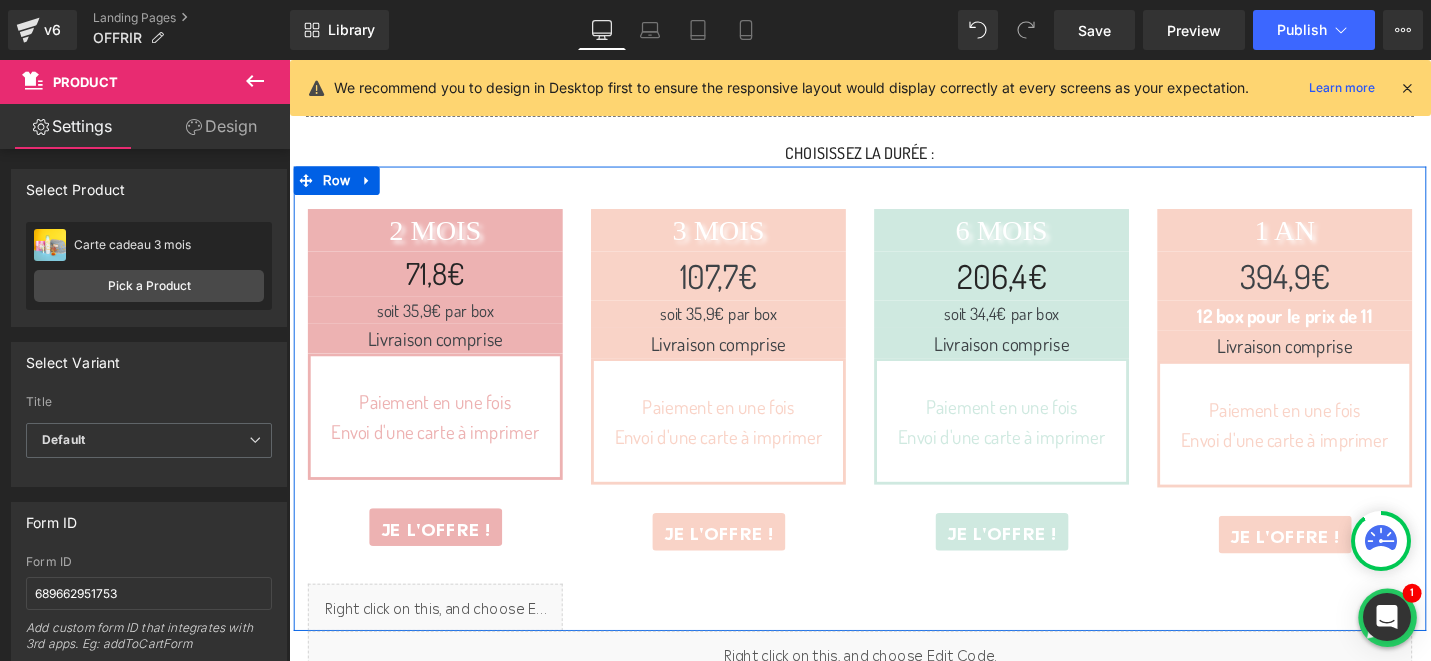 scroll, scrollTop: 517, scrollLeft: 0, axis: vertical 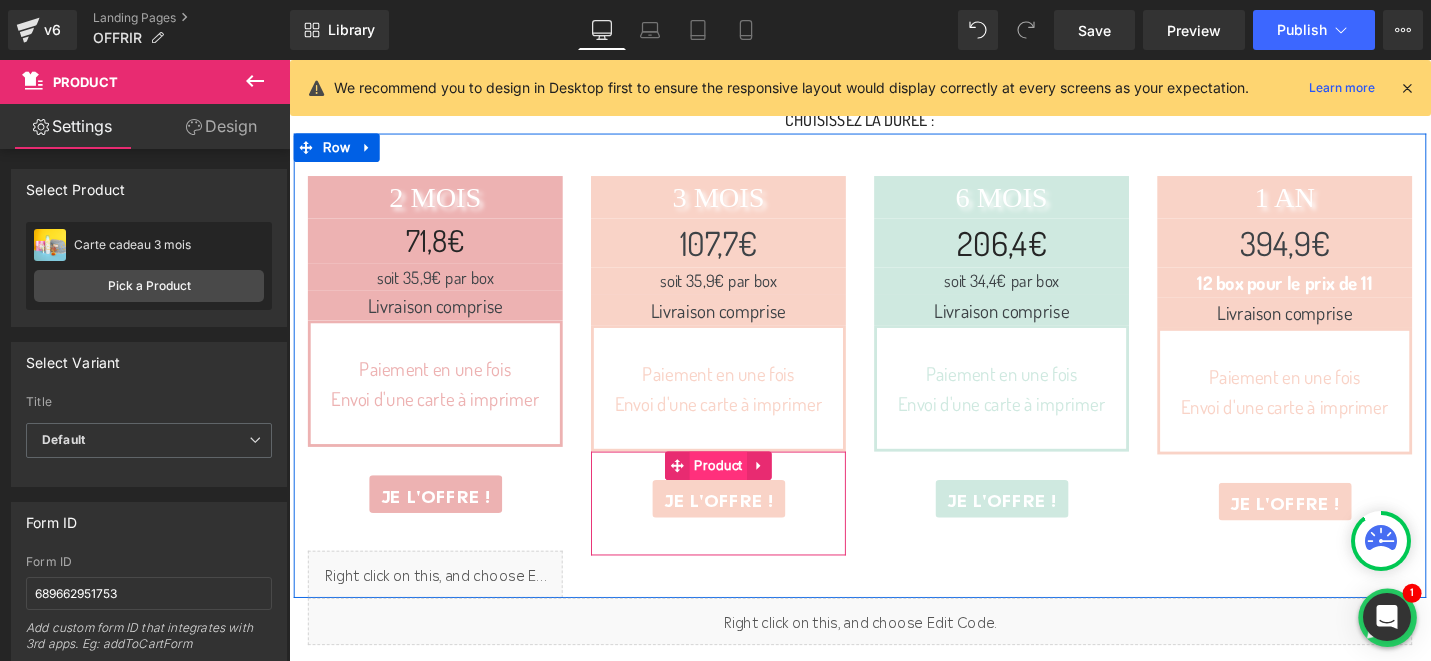 click on "Product" at bounding box center [743, 490] 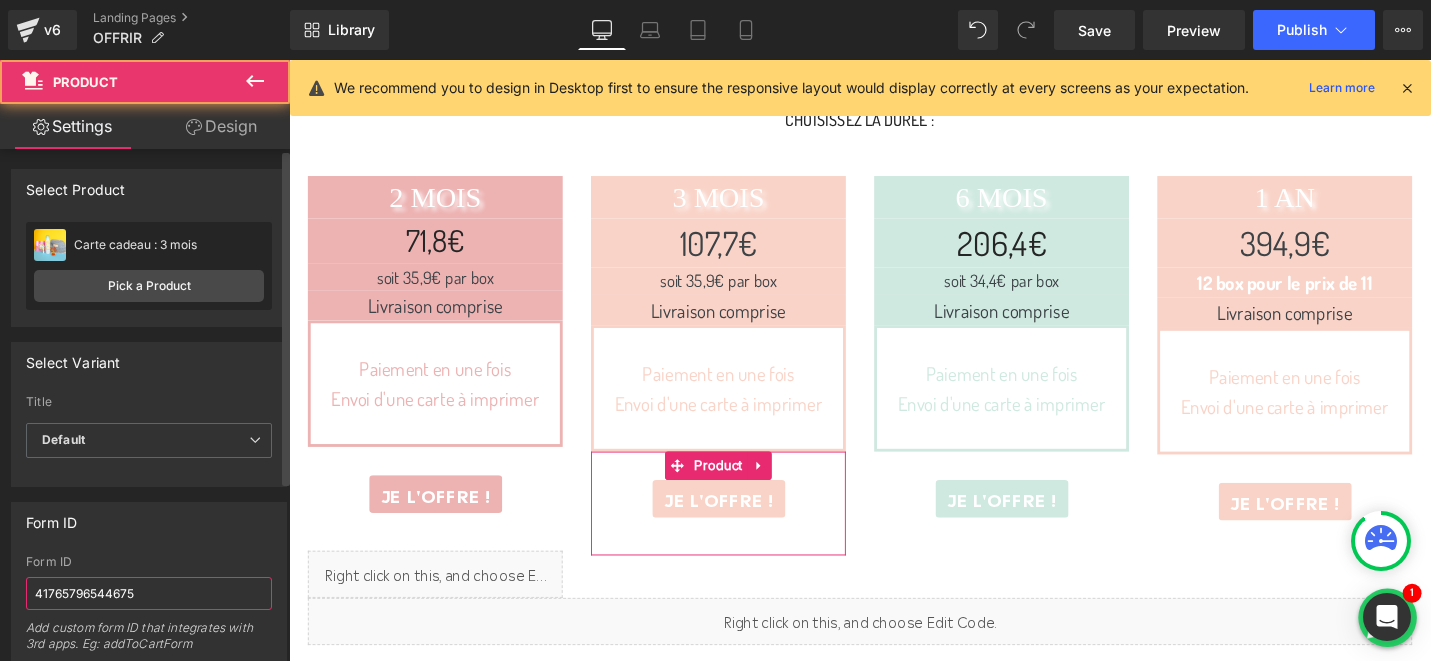 click on "41765796544675" at bounding box center [149, 593] 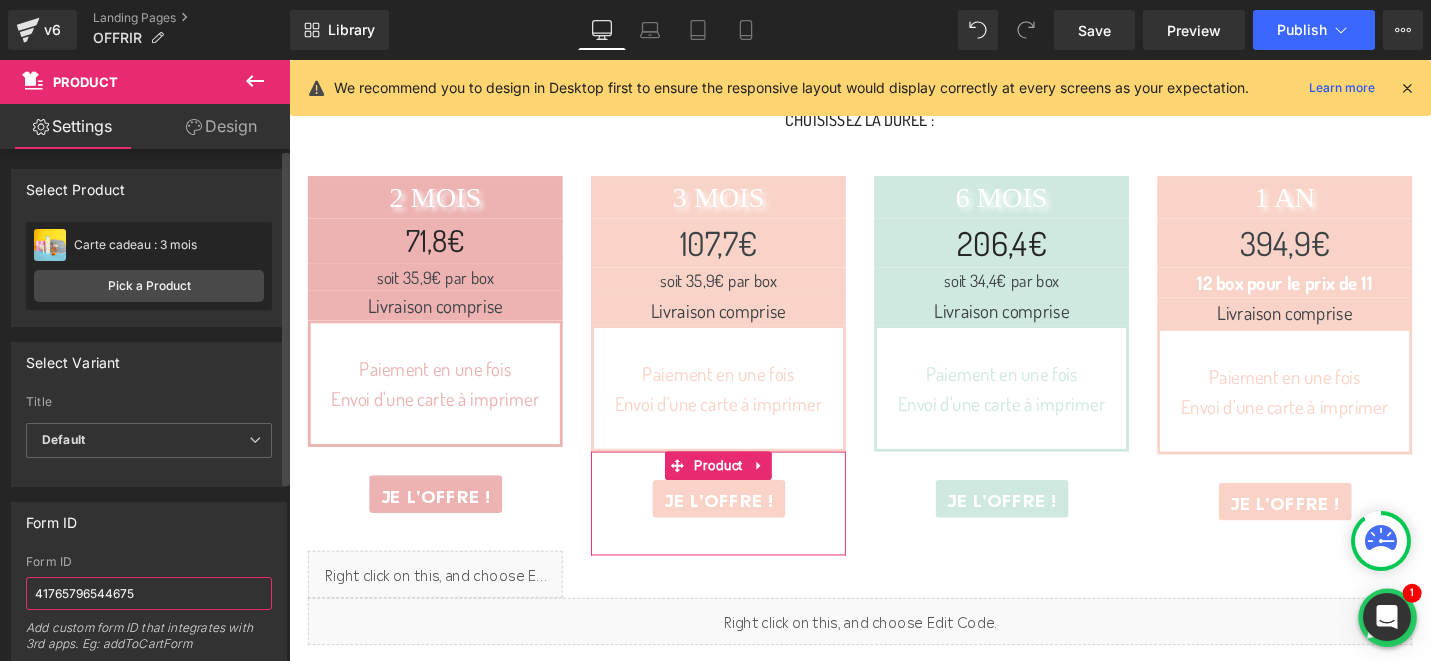 click on "41765796544675" at bounding box center [149, 593] 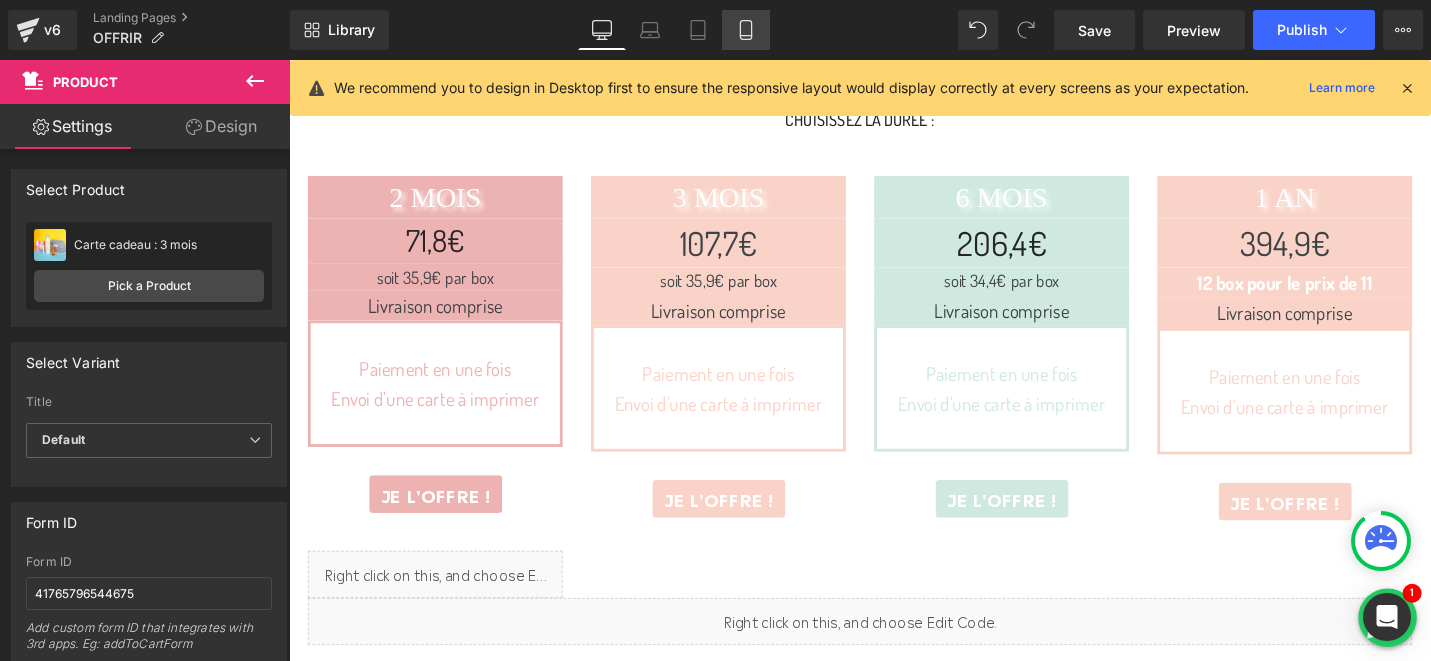 click 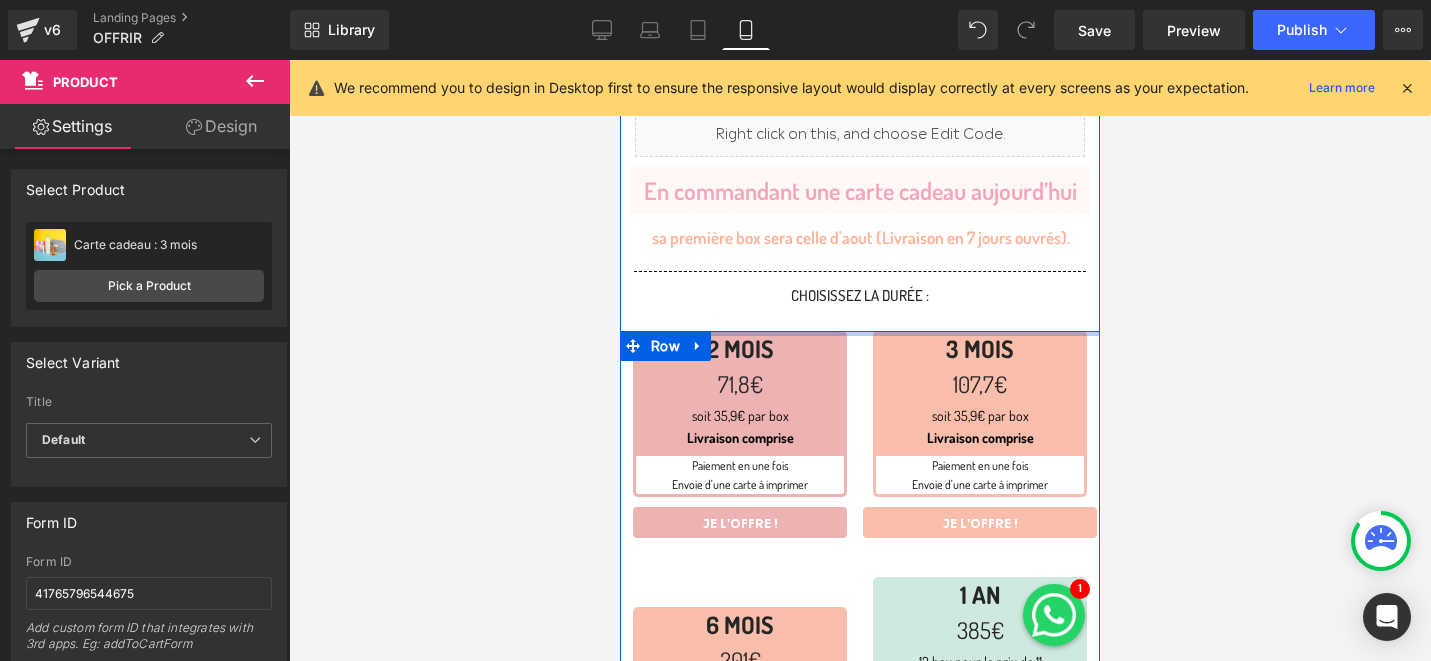 scroll, scrollTop: 234, scrollLeft: 0, axis: vertical 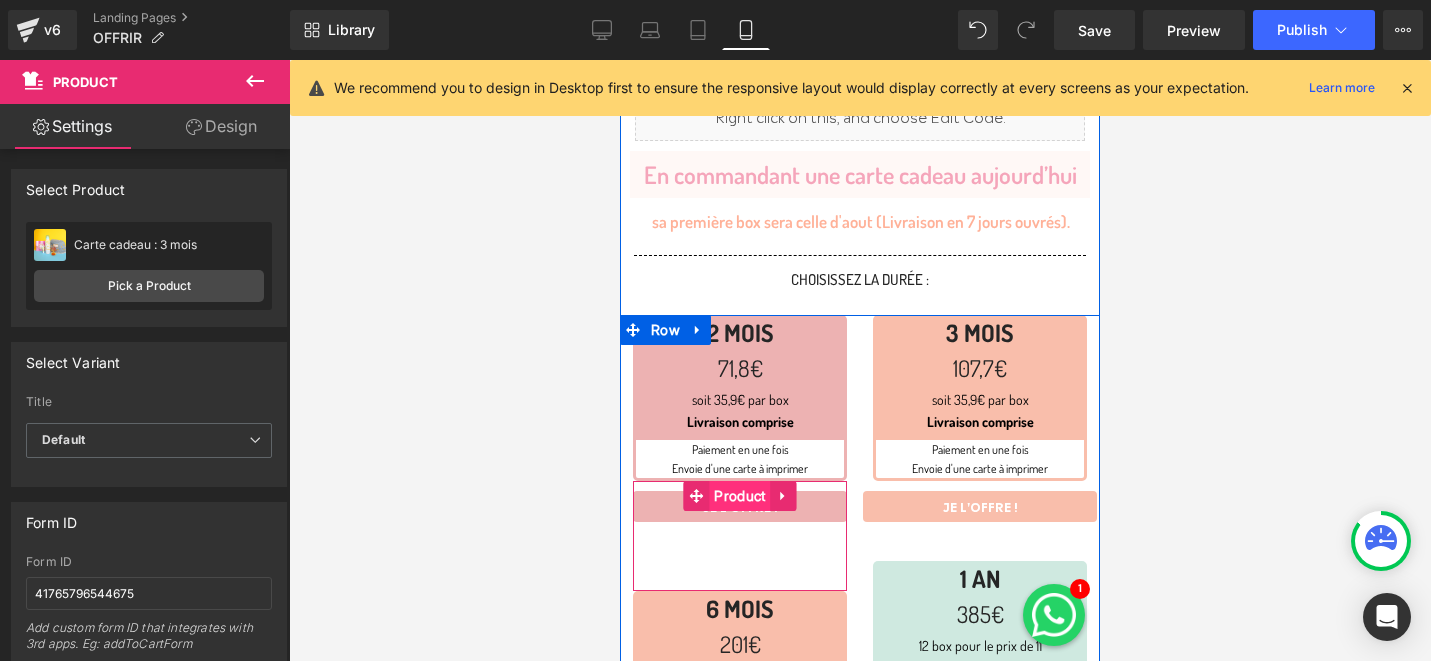 click on "Product" at bounding box center (739, 496) 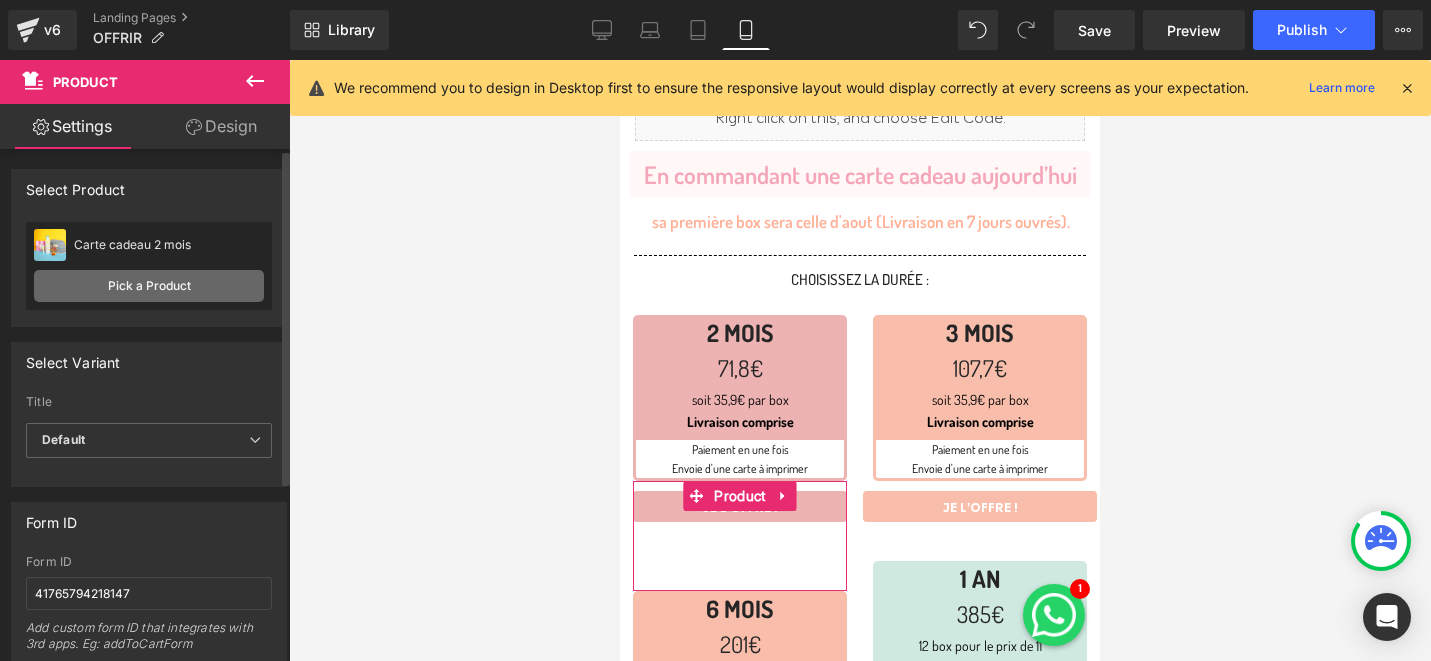 click on "Pick a Product" at bounding box center [149, 286] 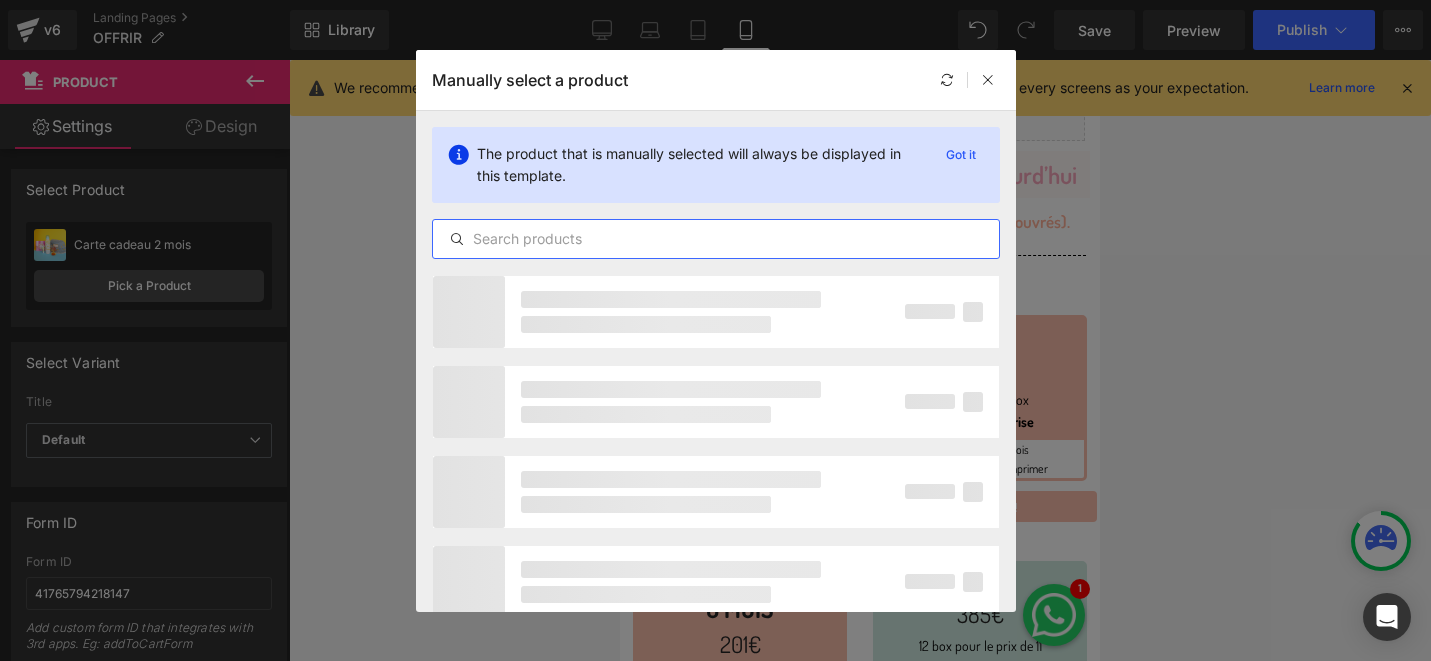 click at bounding box center [716, 239] 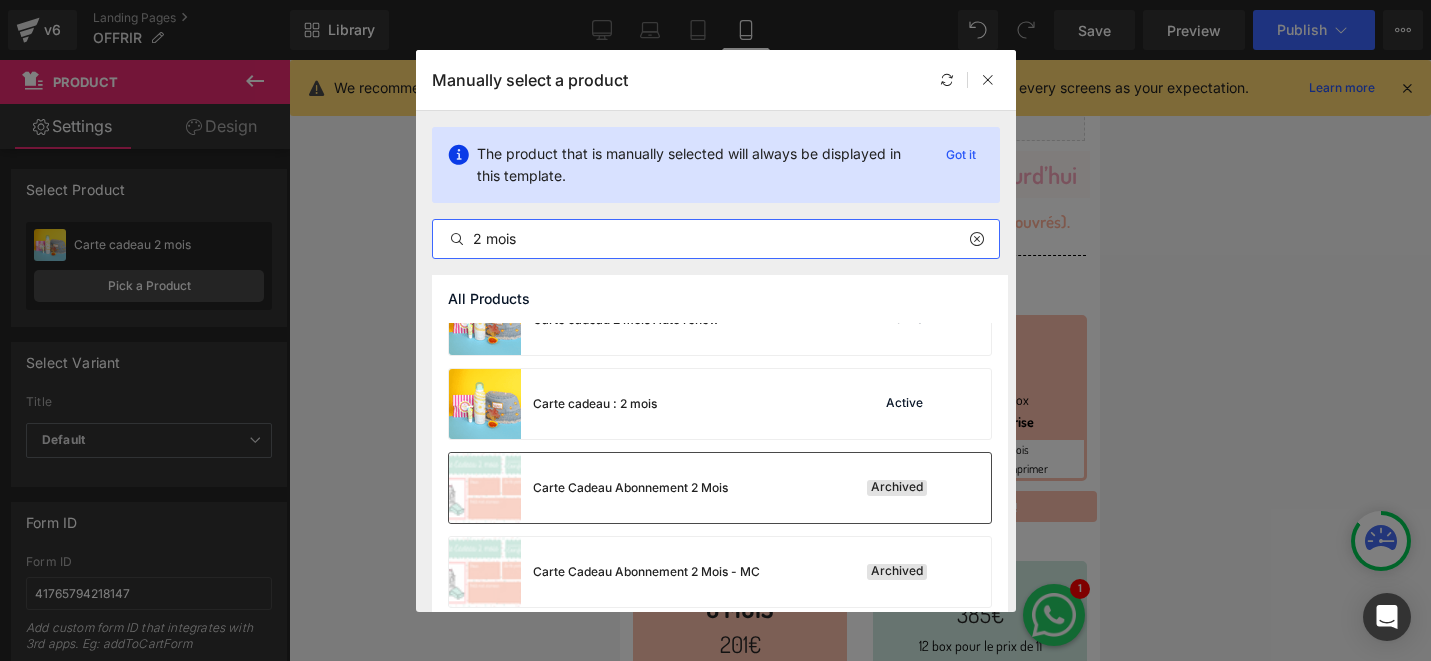 scroll, scrollTop: 625, scrollLeft: 0, axis: vertical 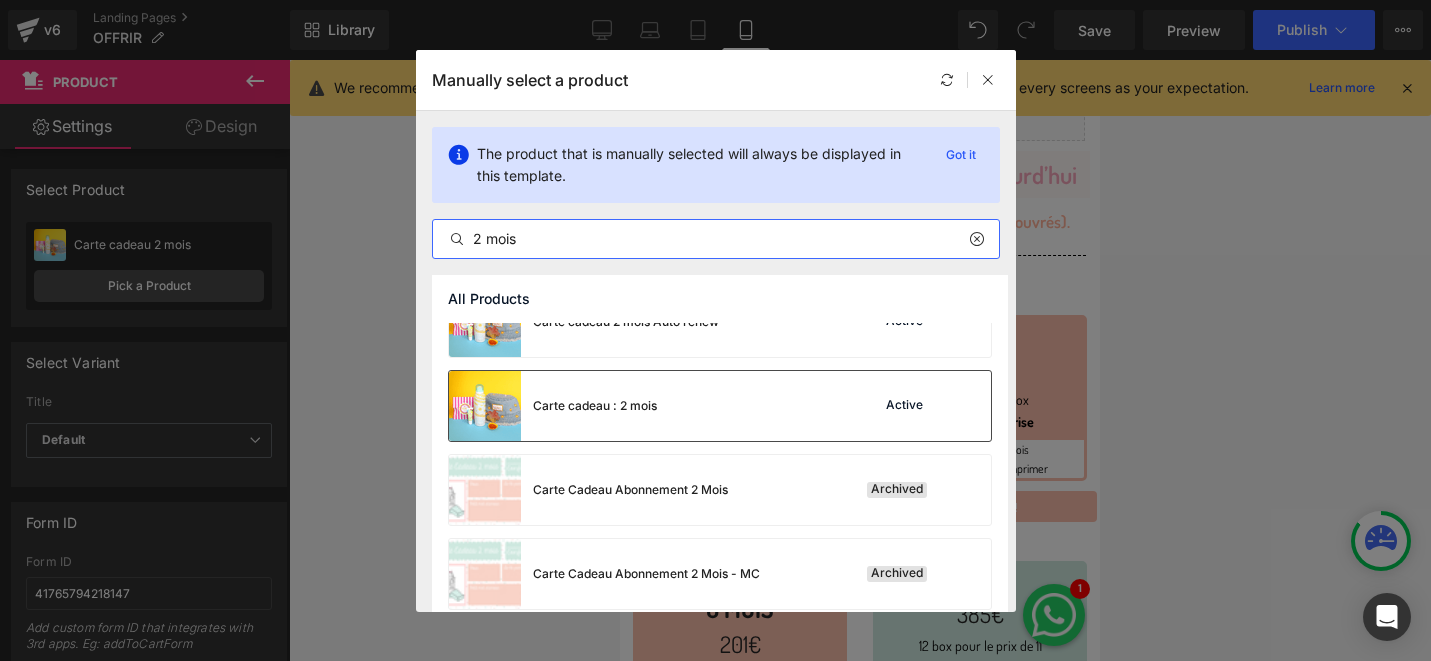 type on "2 mois" 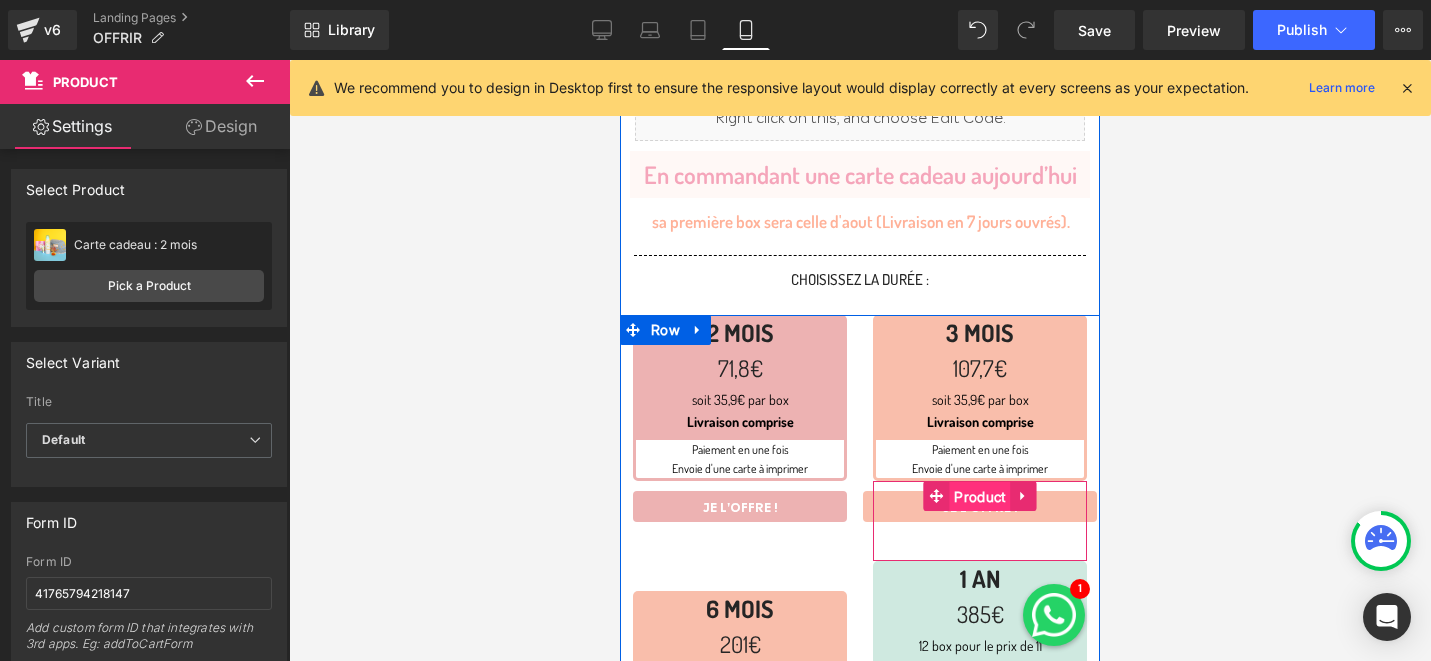 click on "Product" at bounding box center (979, 497) 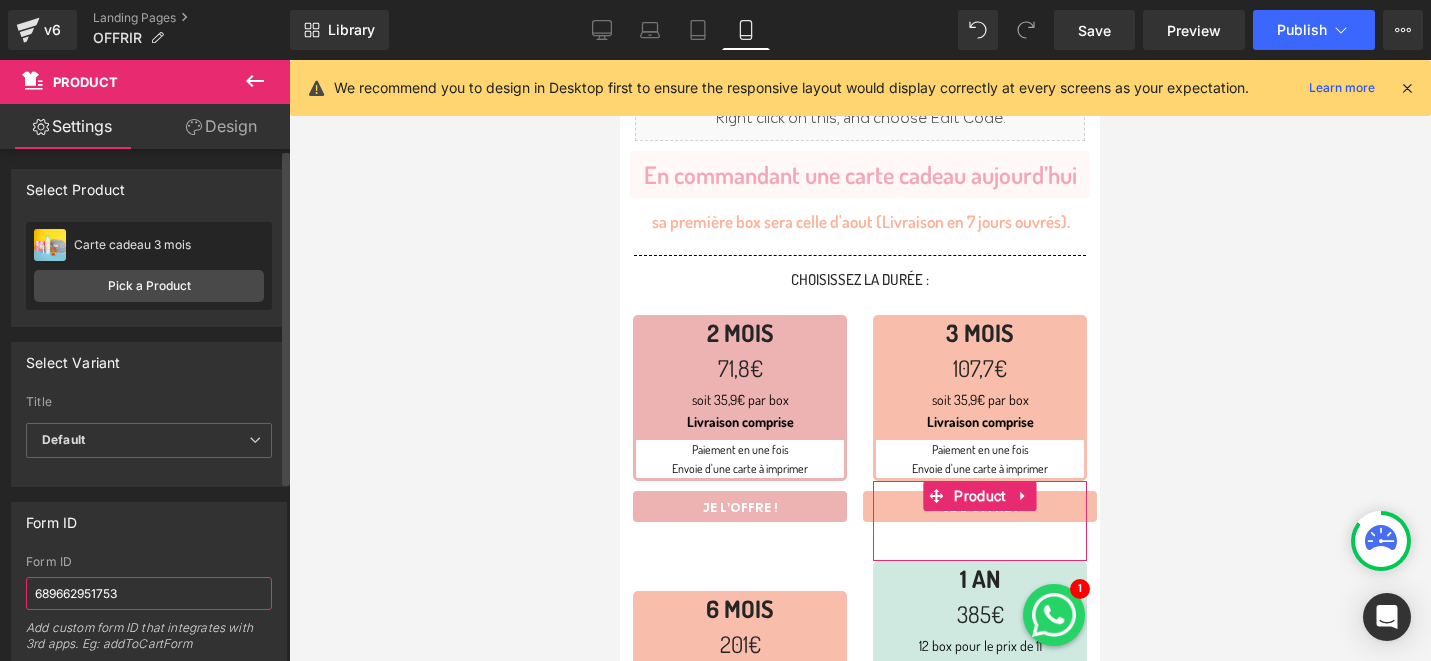 click on "689662951753" at bounding box center [149, 593] 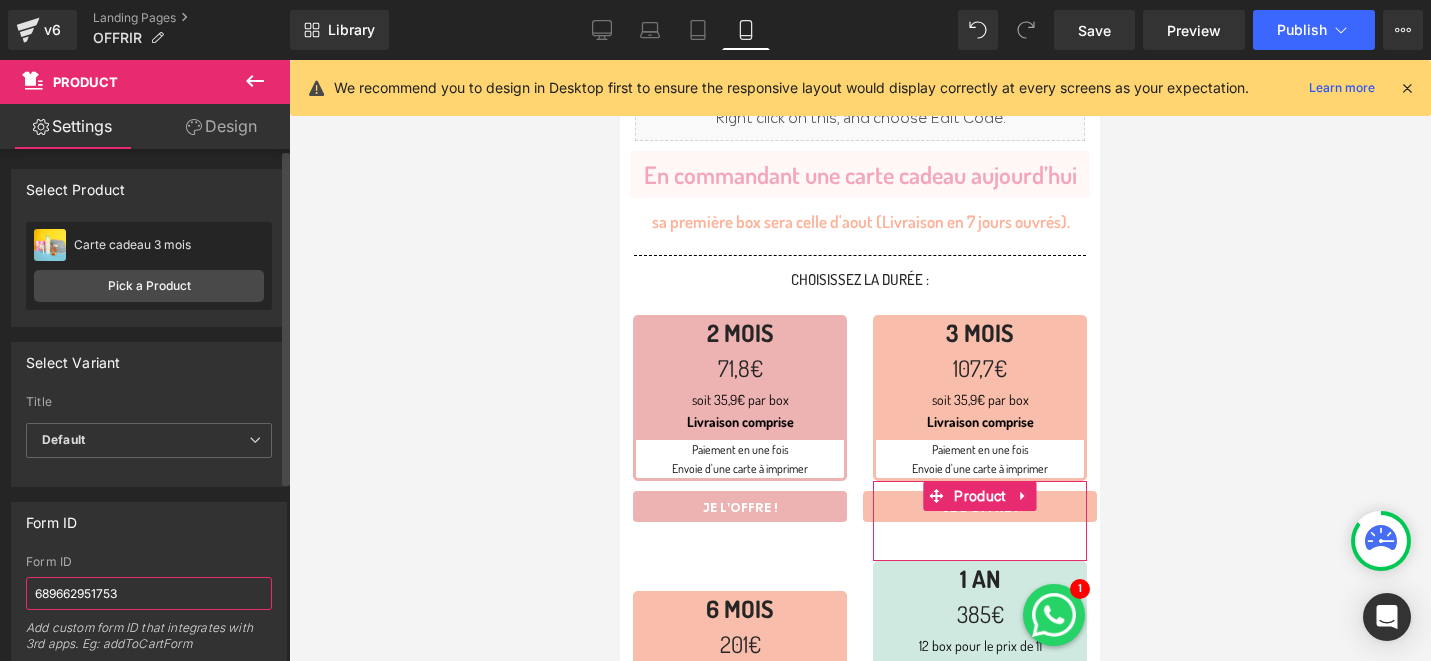 click on "689662951753" at bounding box center [149, 593] 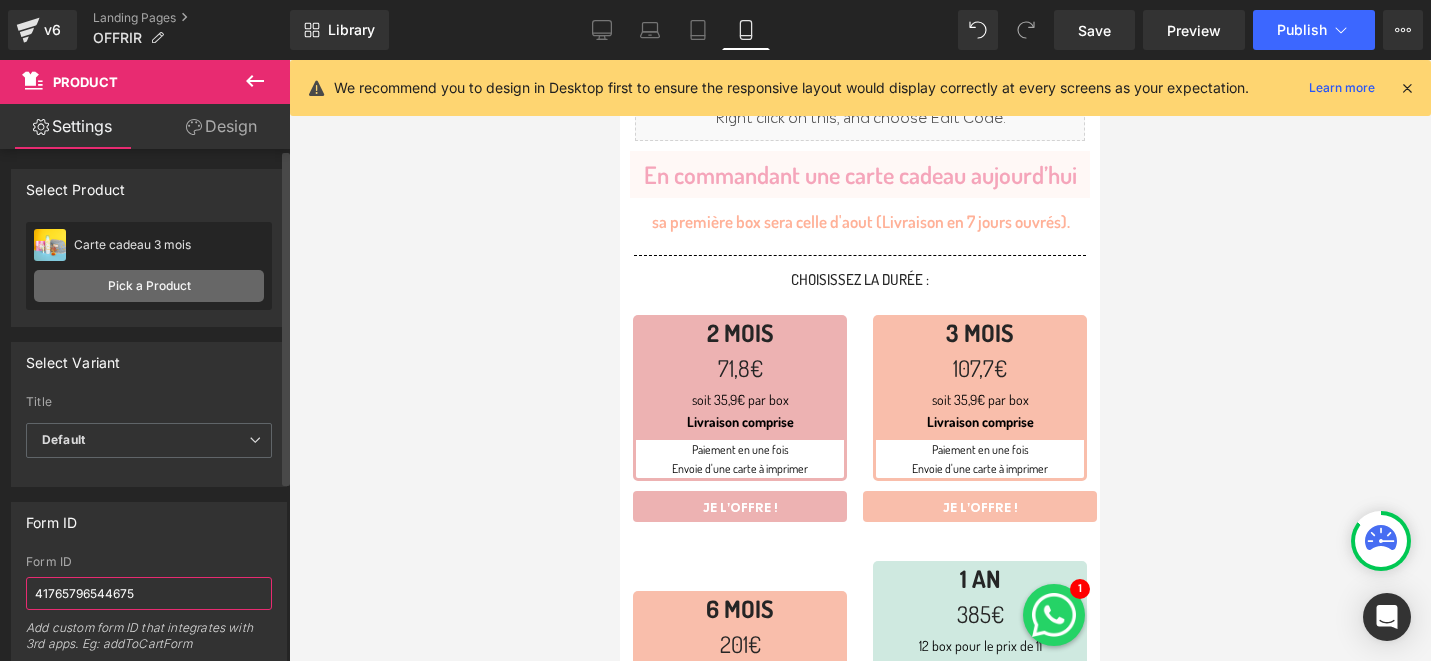 type on "41765796544675" 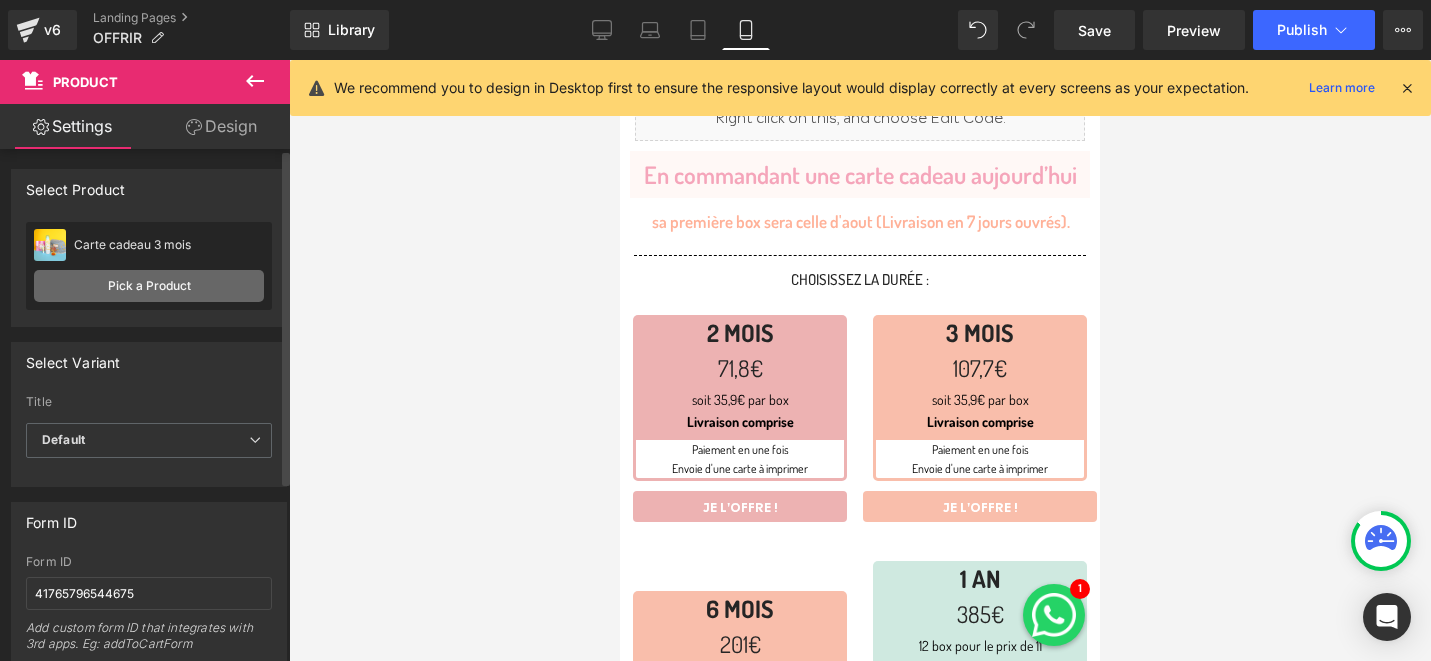 click on "Pick a Product" at bounding box center (149, 286) 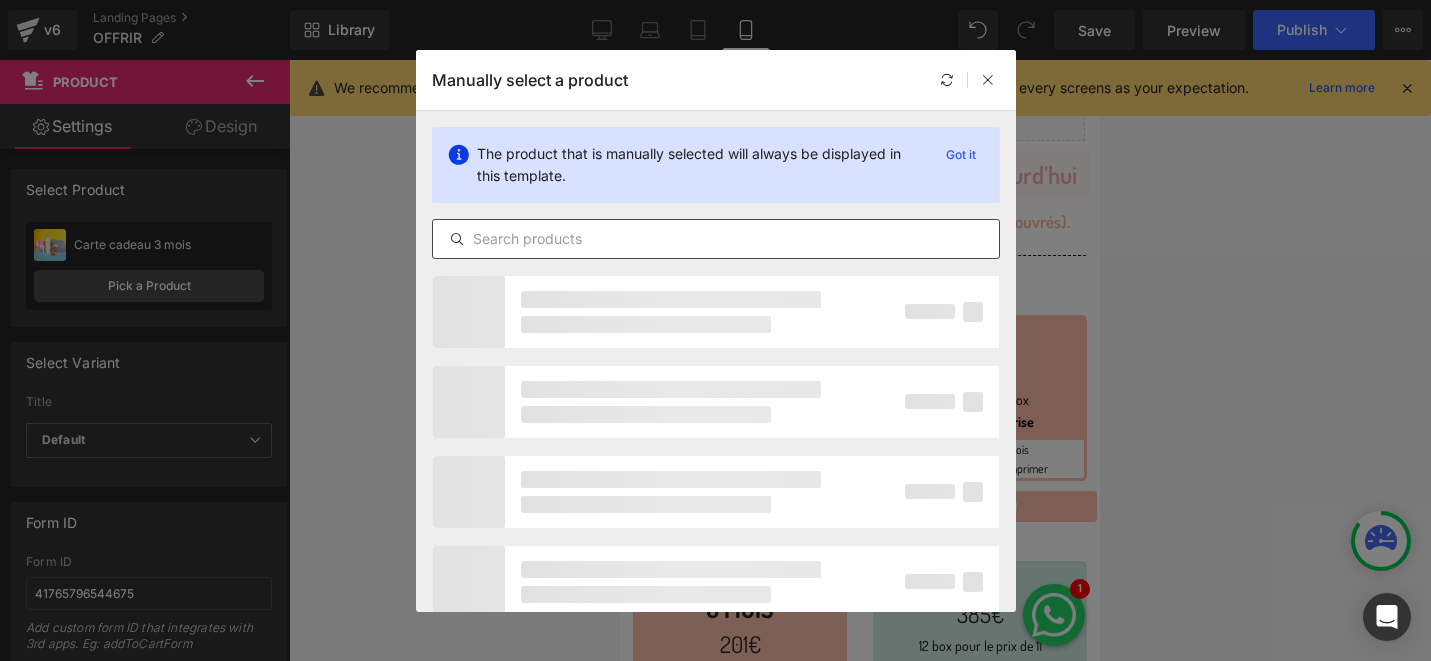 click at bounding box center [716, 239] 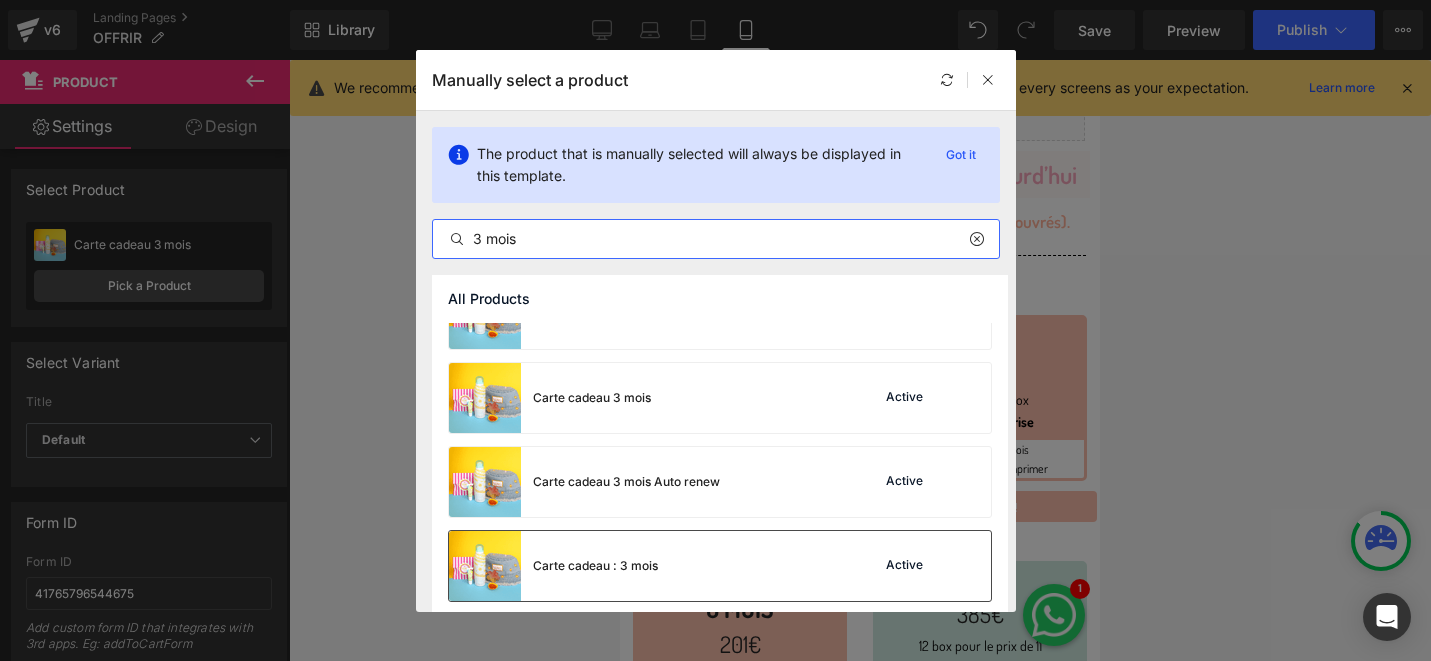 scroll, scrollTop: 342, scrollLeft: 0, axis: vertical 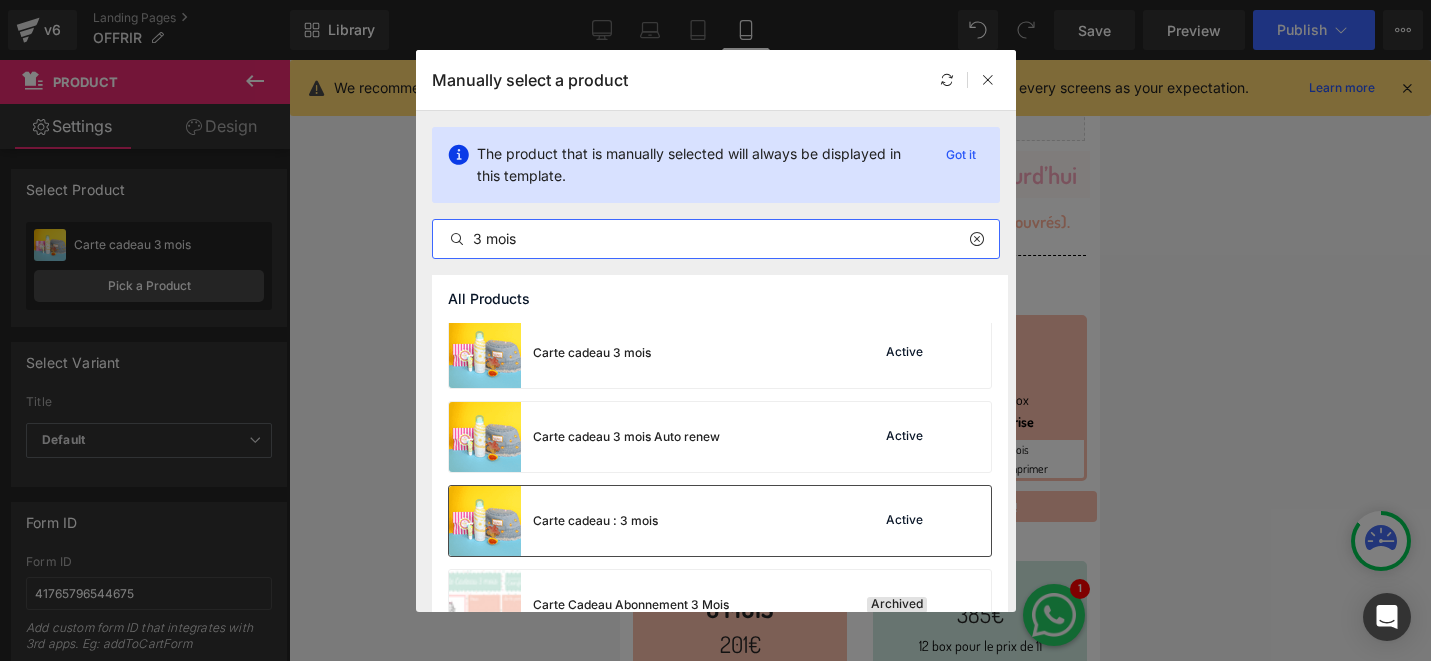 type on "3 mois" 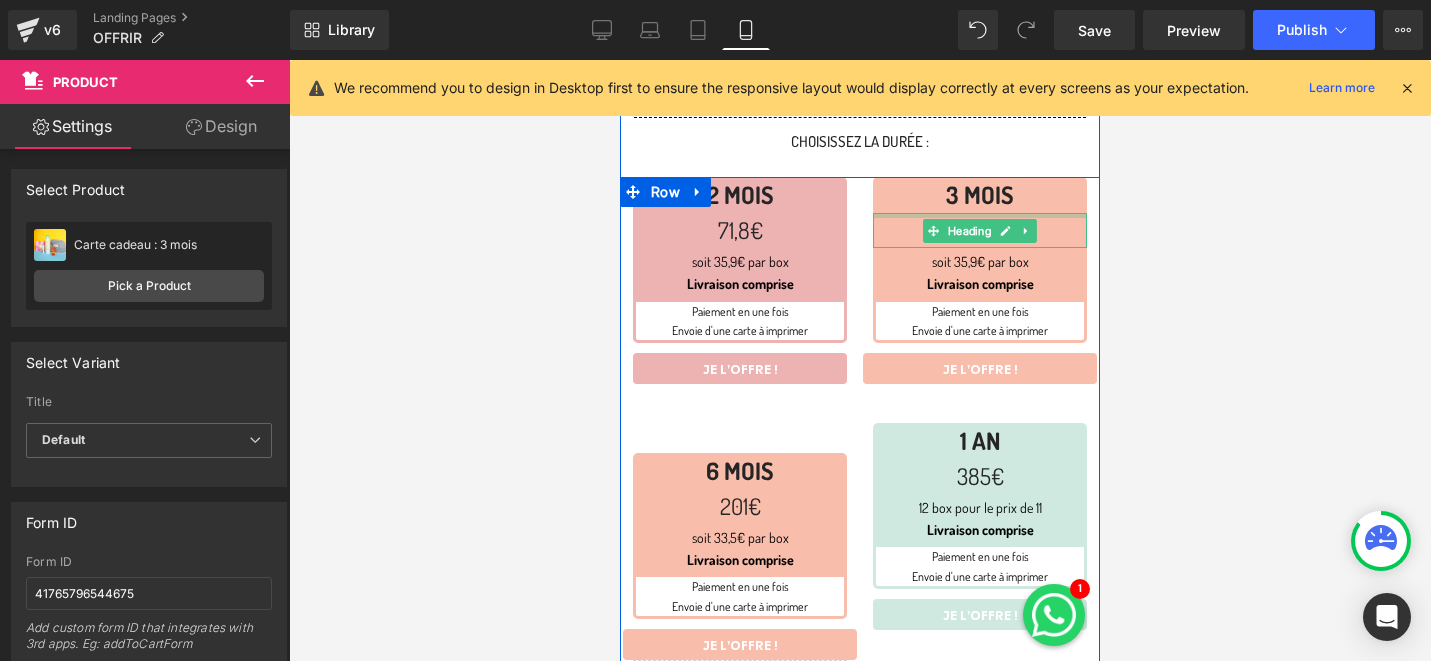 scroll, scrollTop: 419, scrollLeft: 0, axis: vertical 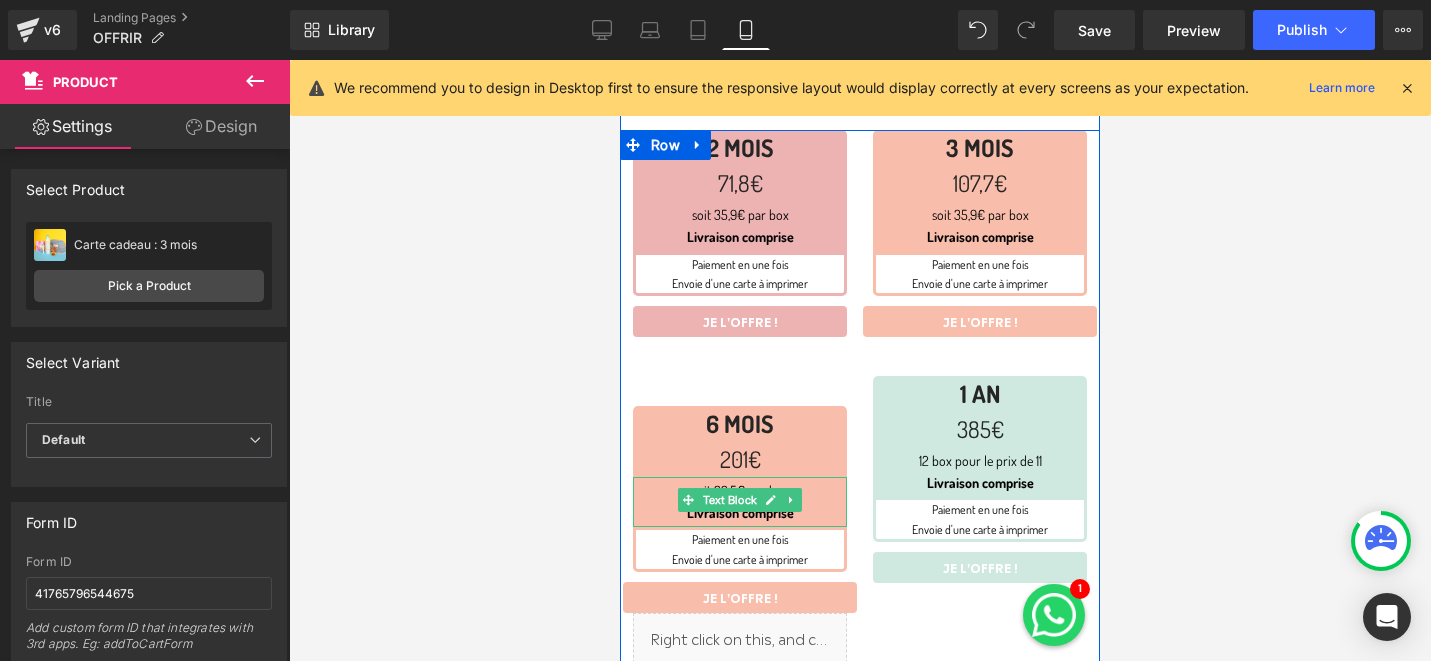 click on "soit 33,5€ par box" at bounding box center (740, 490) 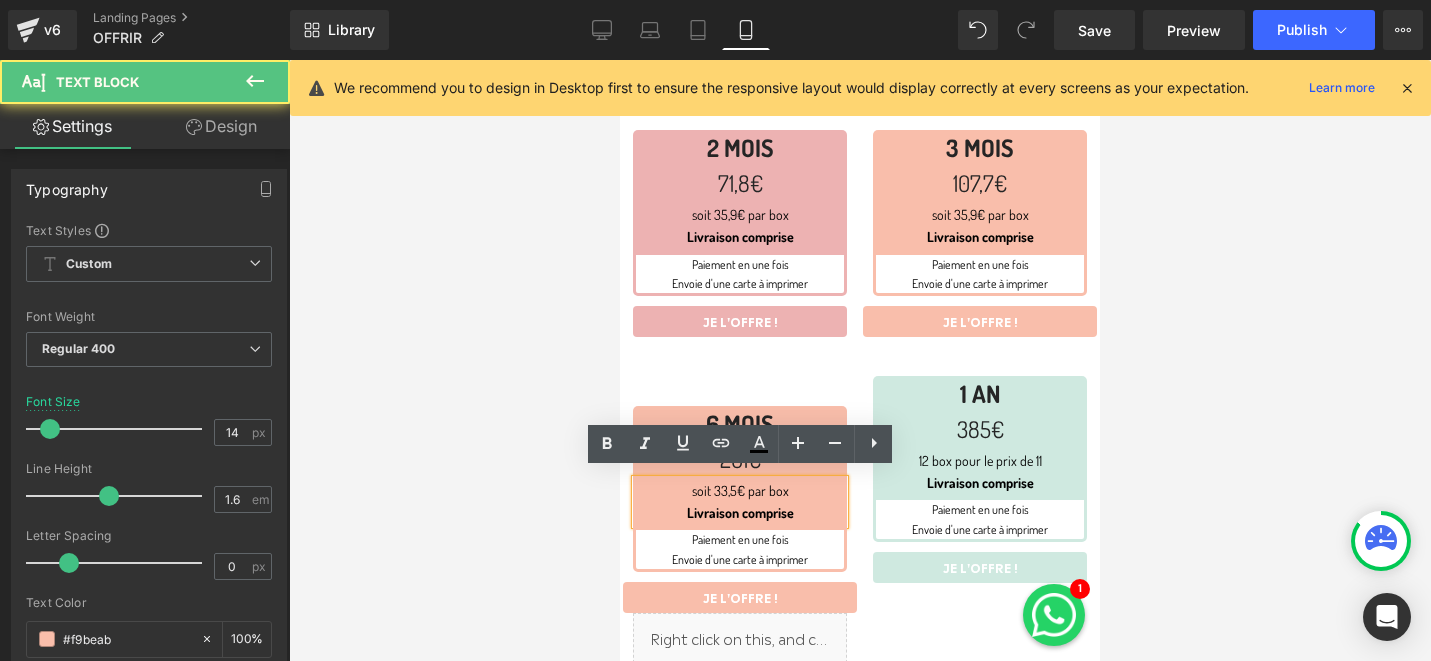 click on "soit 33,5€ par box" at bounding box center (740, 490) 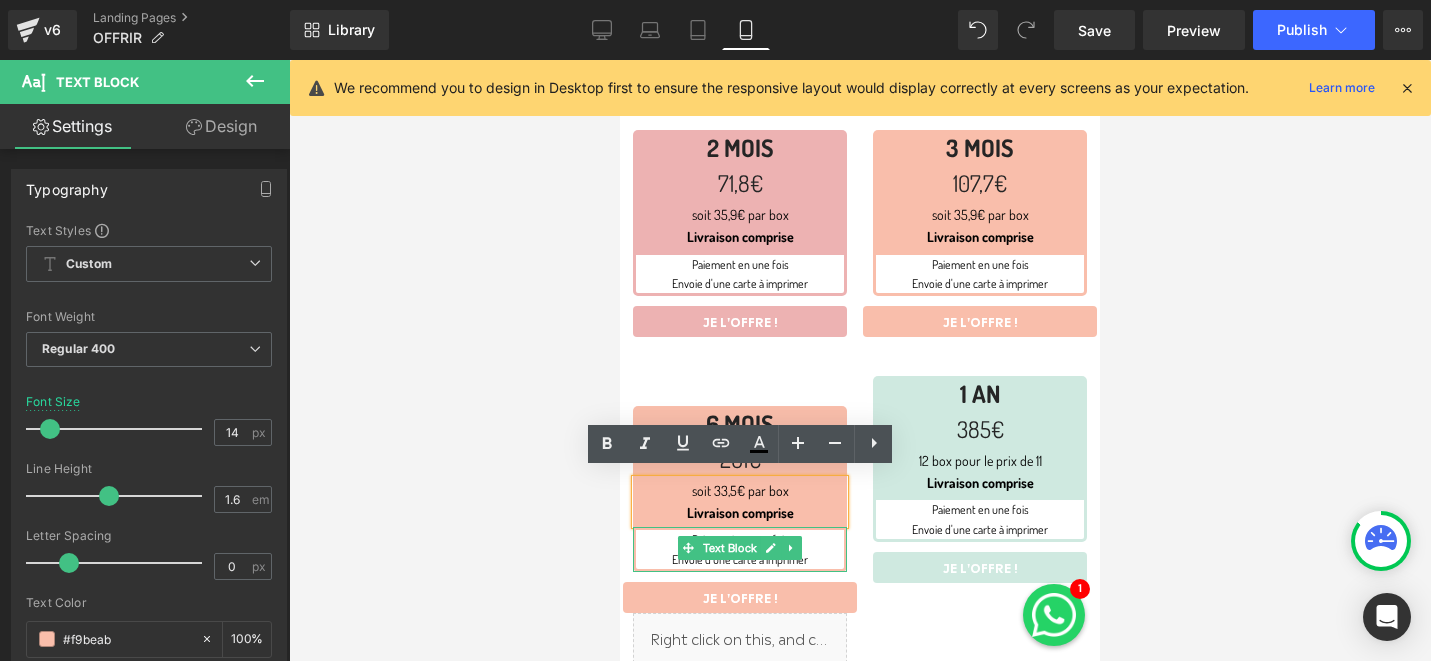type 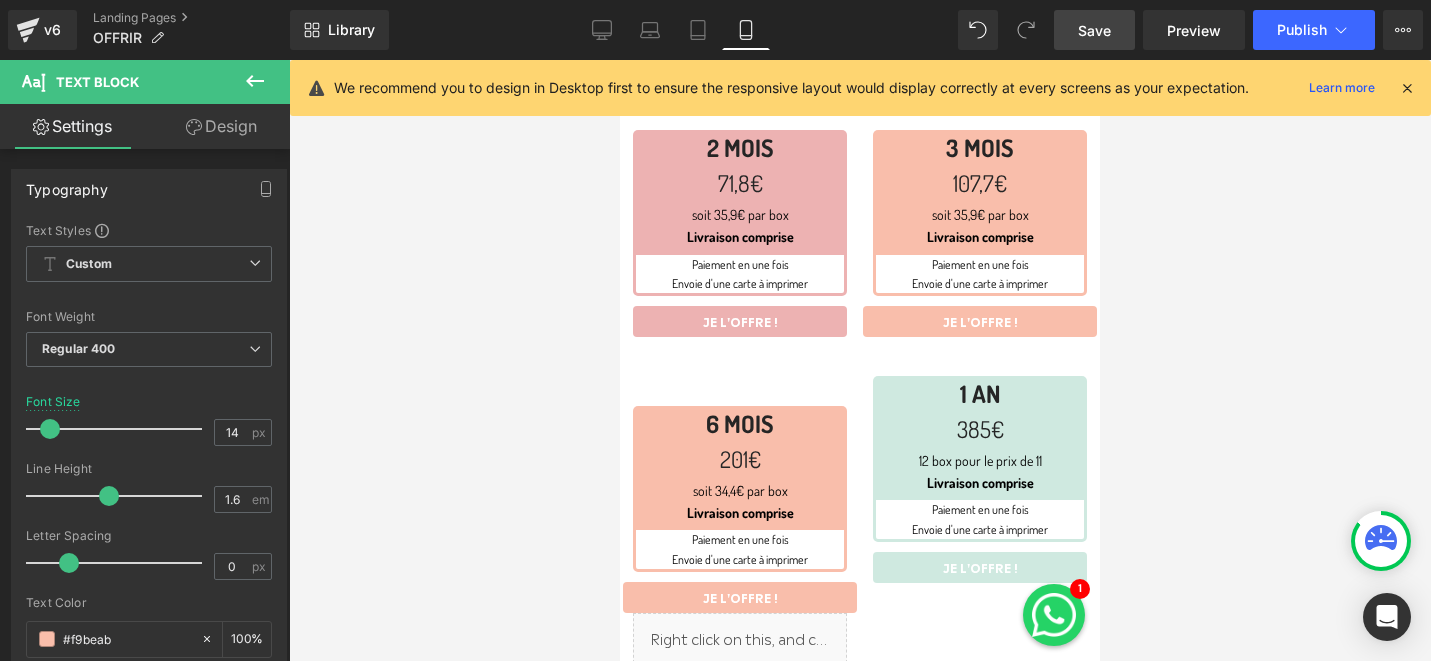 click on "Save" at bounding box center [1094, 30] 